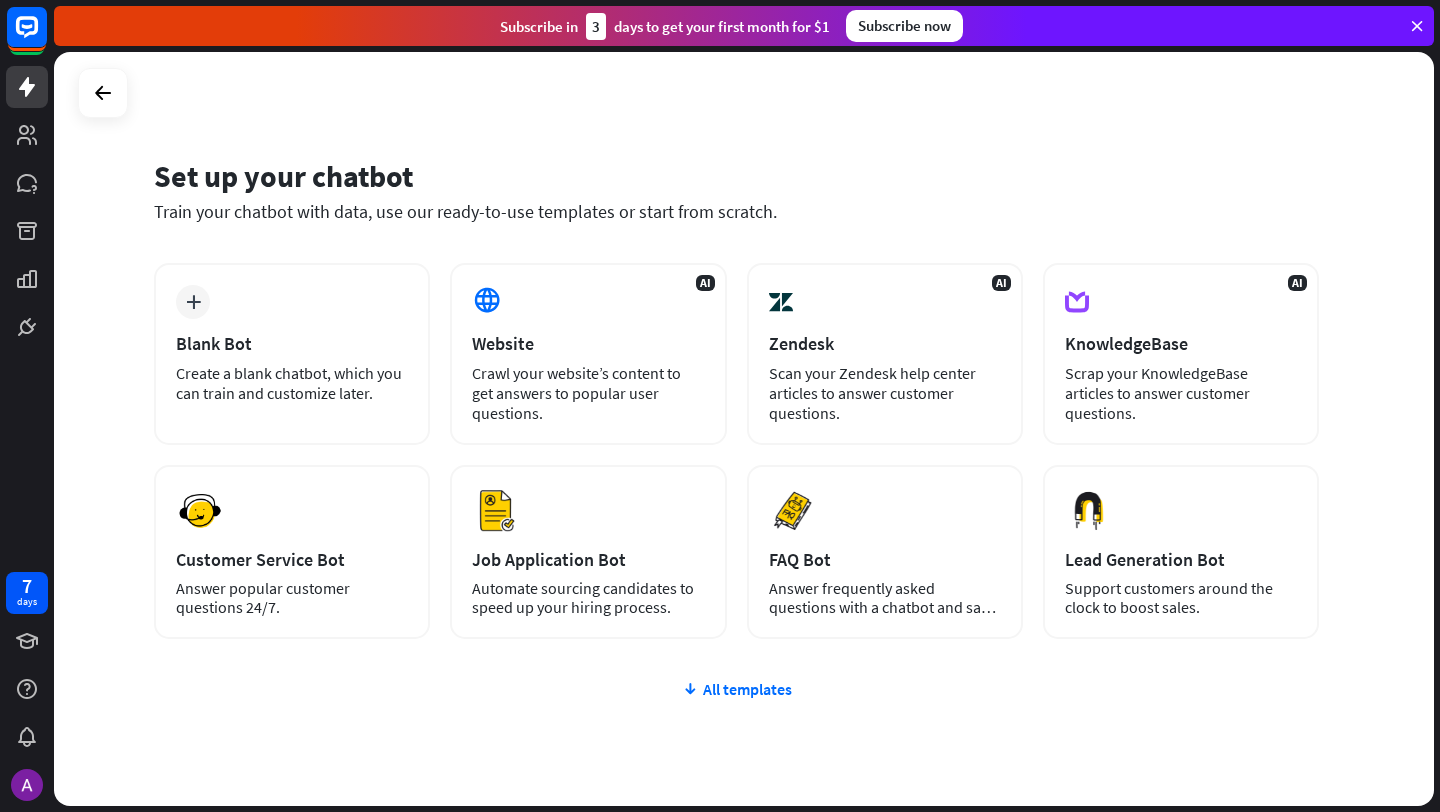 scroll, scrollTop: 0, scrollLeft: 0, axis: both 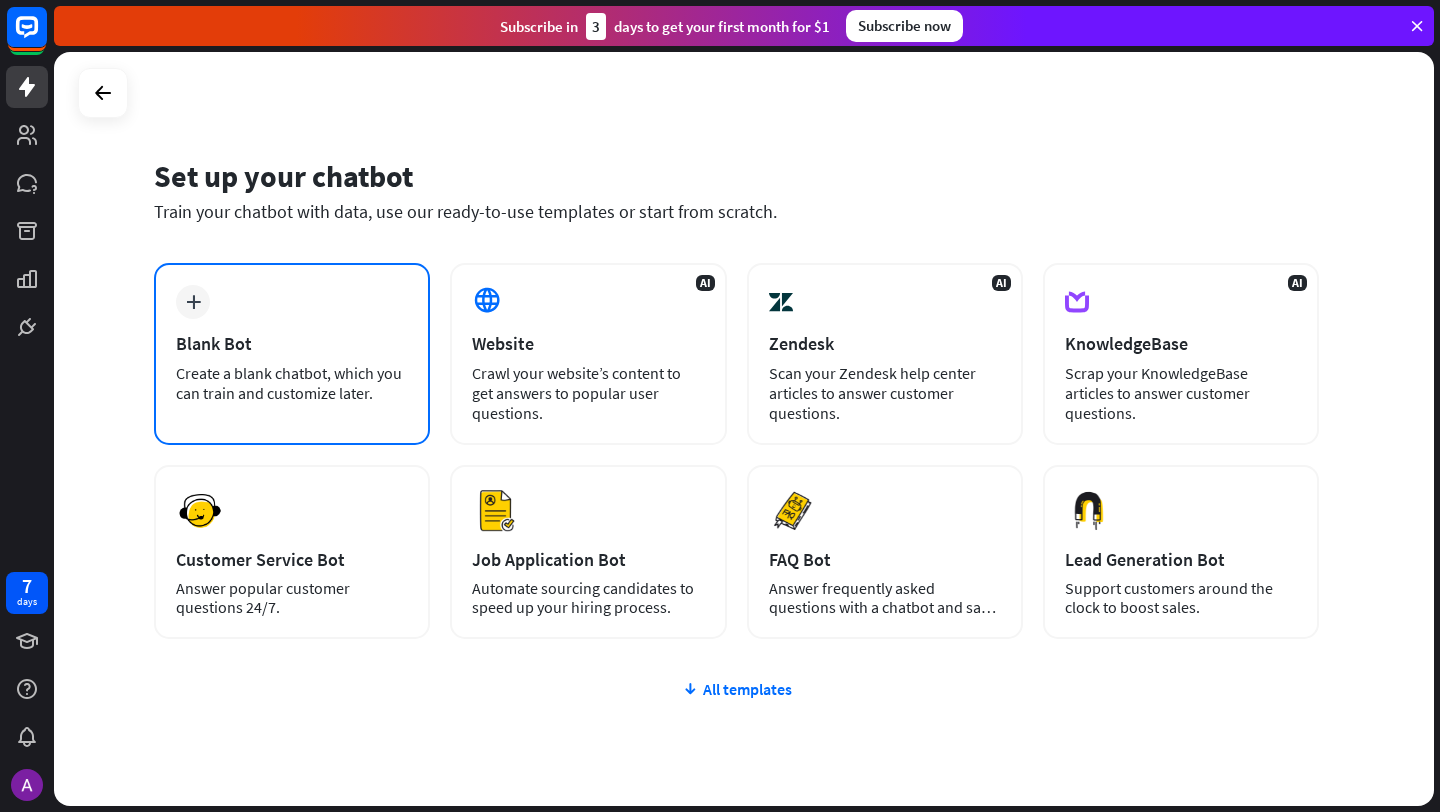 click on "plus   Blank Bot
Create a blank chatbot, which you can train and
customize later." at bounding box center [292, 354] 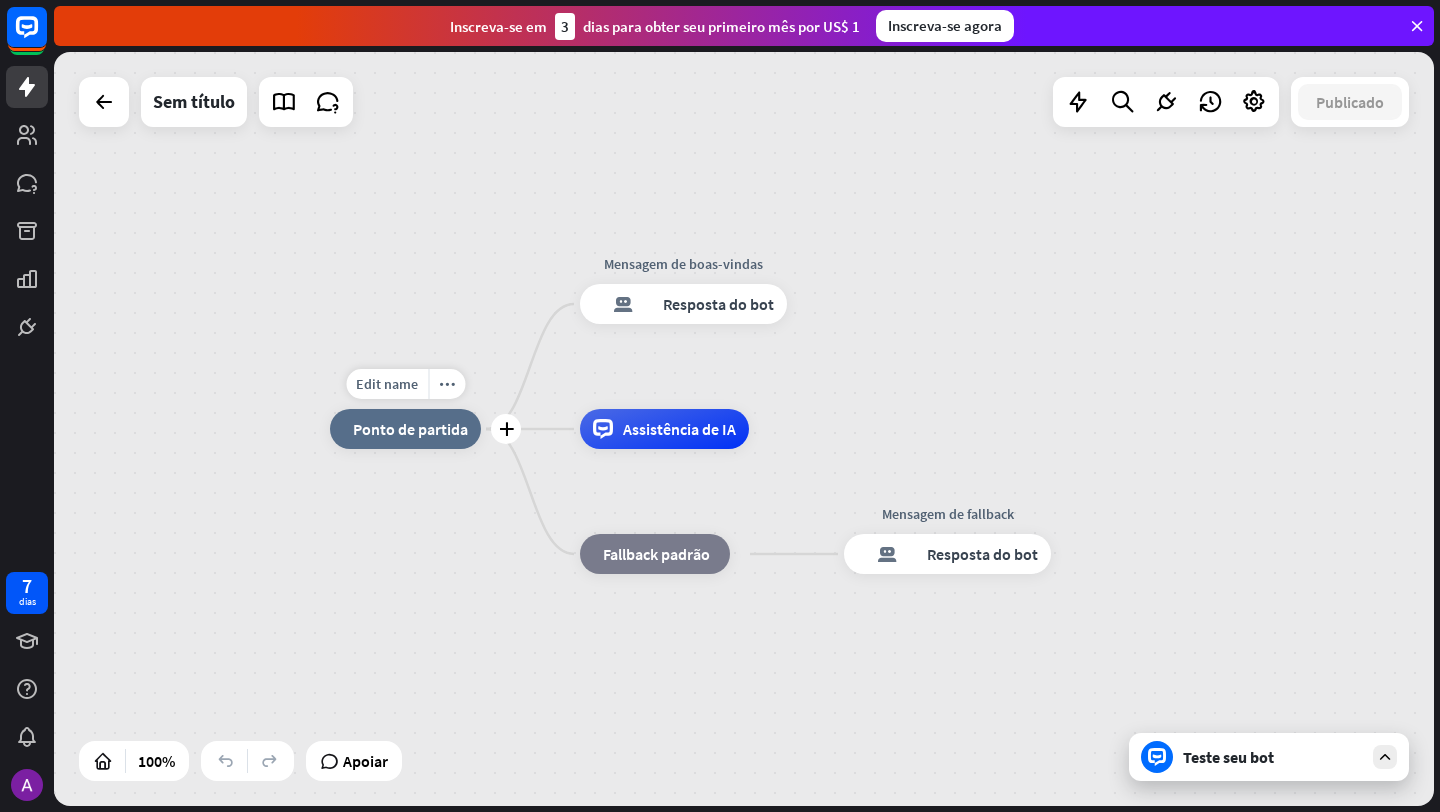 click on "Ponto de partida" at bounding box center (410, 429) 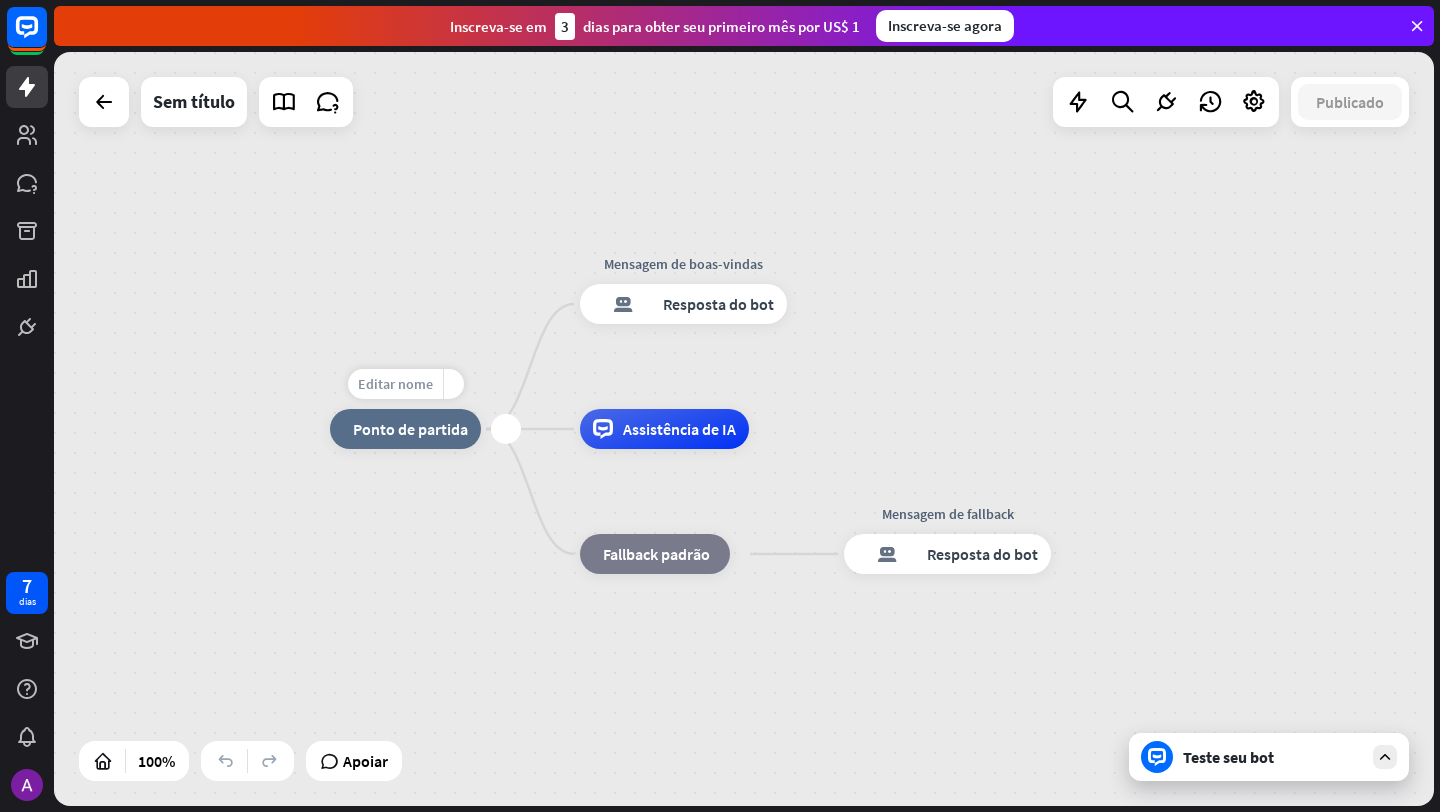 click on "Editar nome" at bounding box center (395, 384) 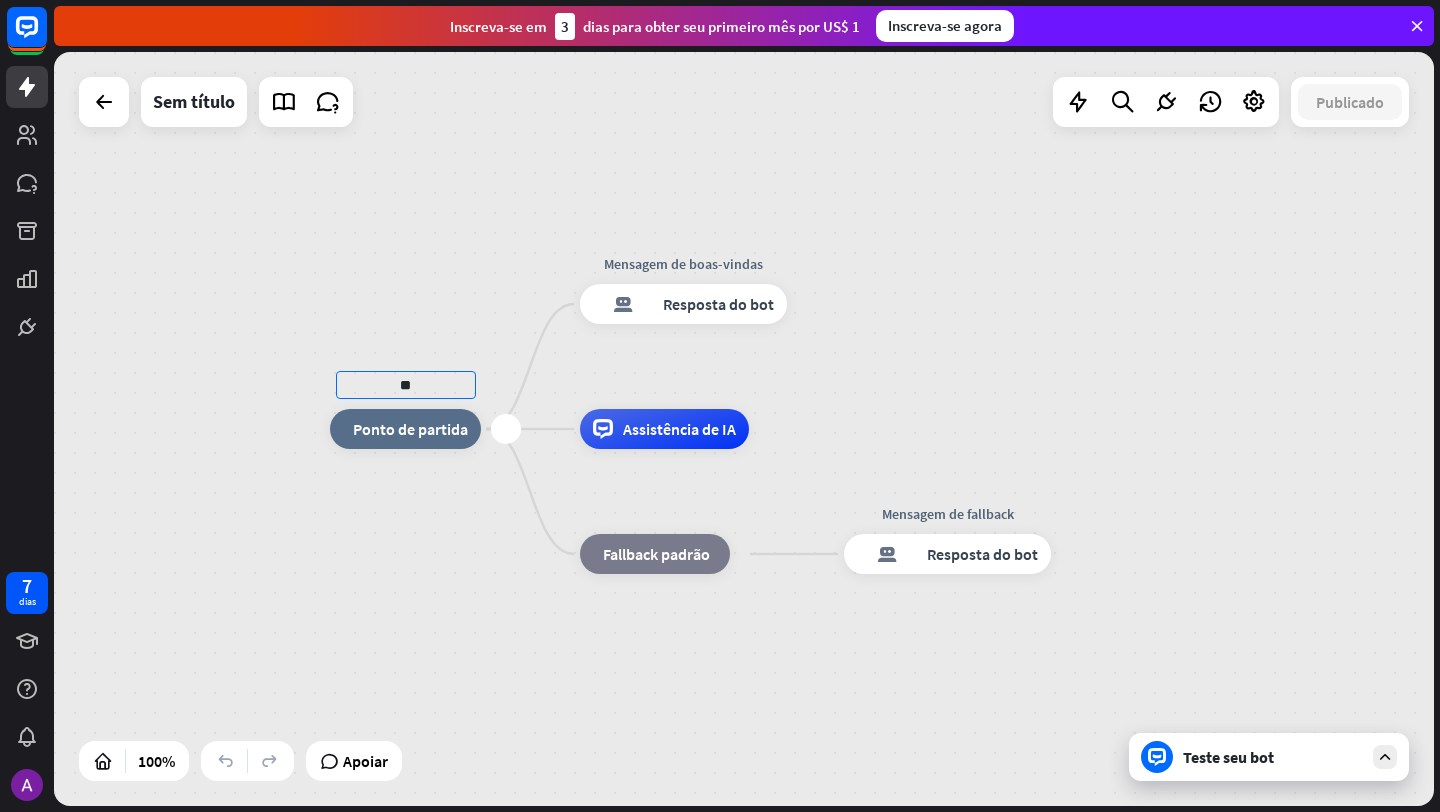 type on "*" 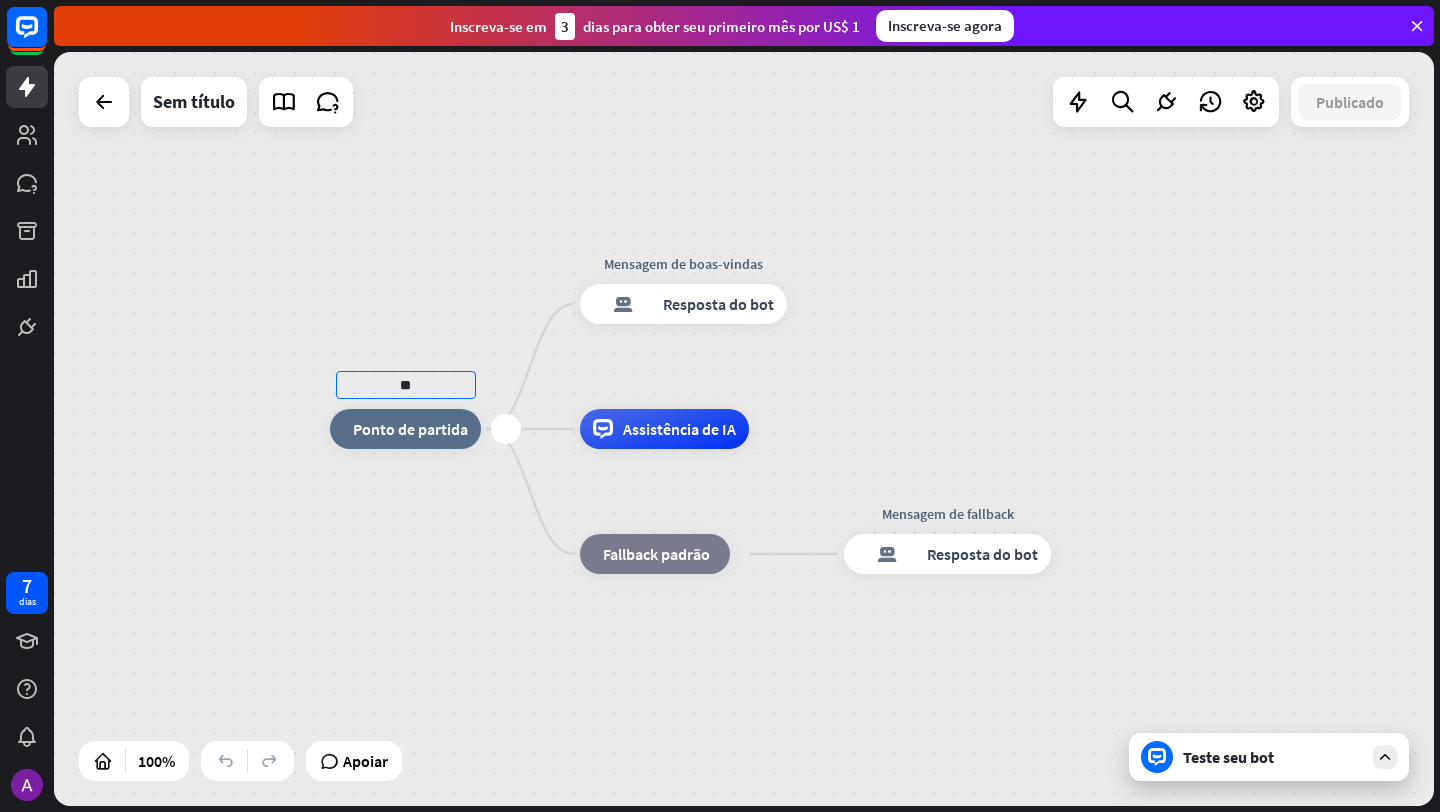 type on "*" 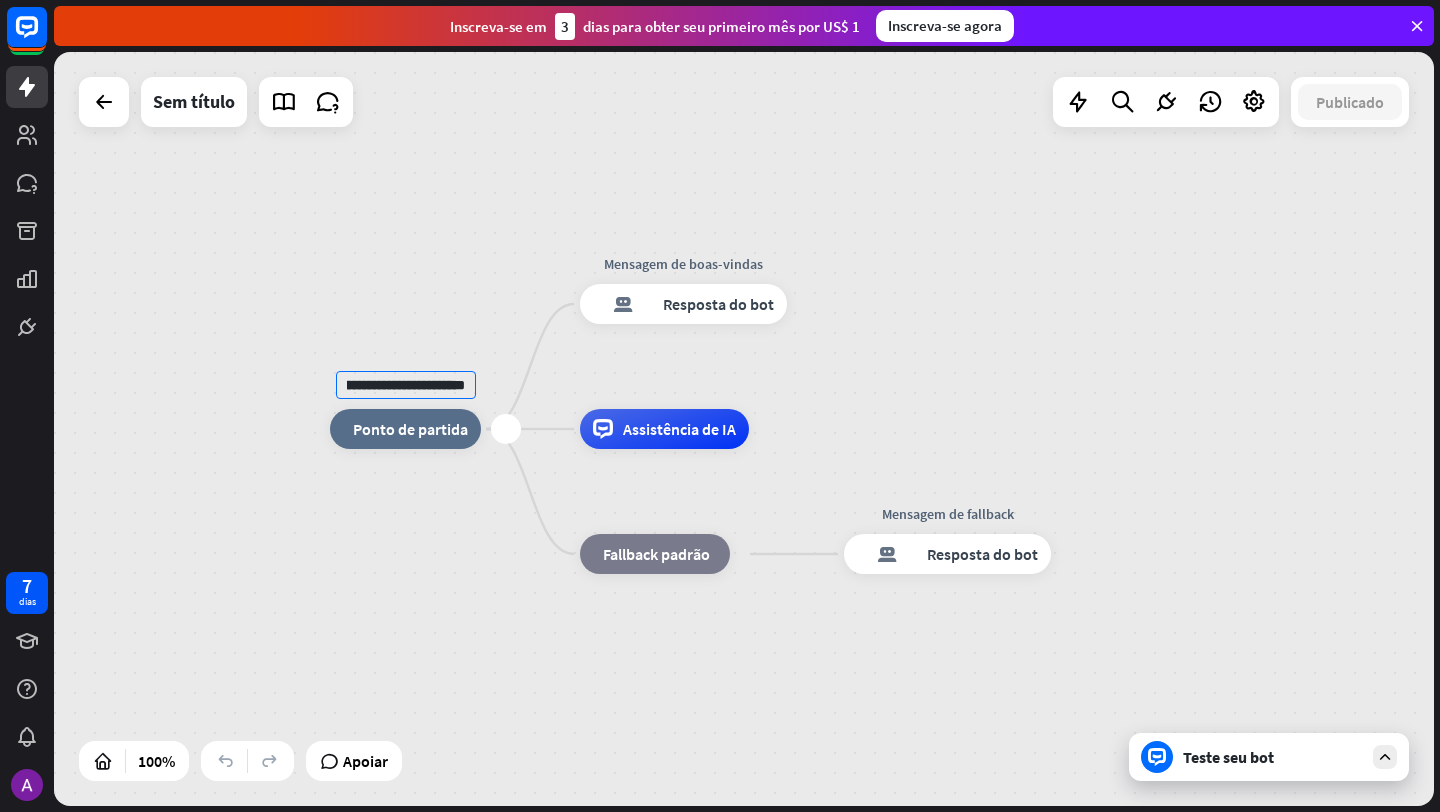 scroll, scrollTop: 0, scrollLeft: 175, axis: horizontal 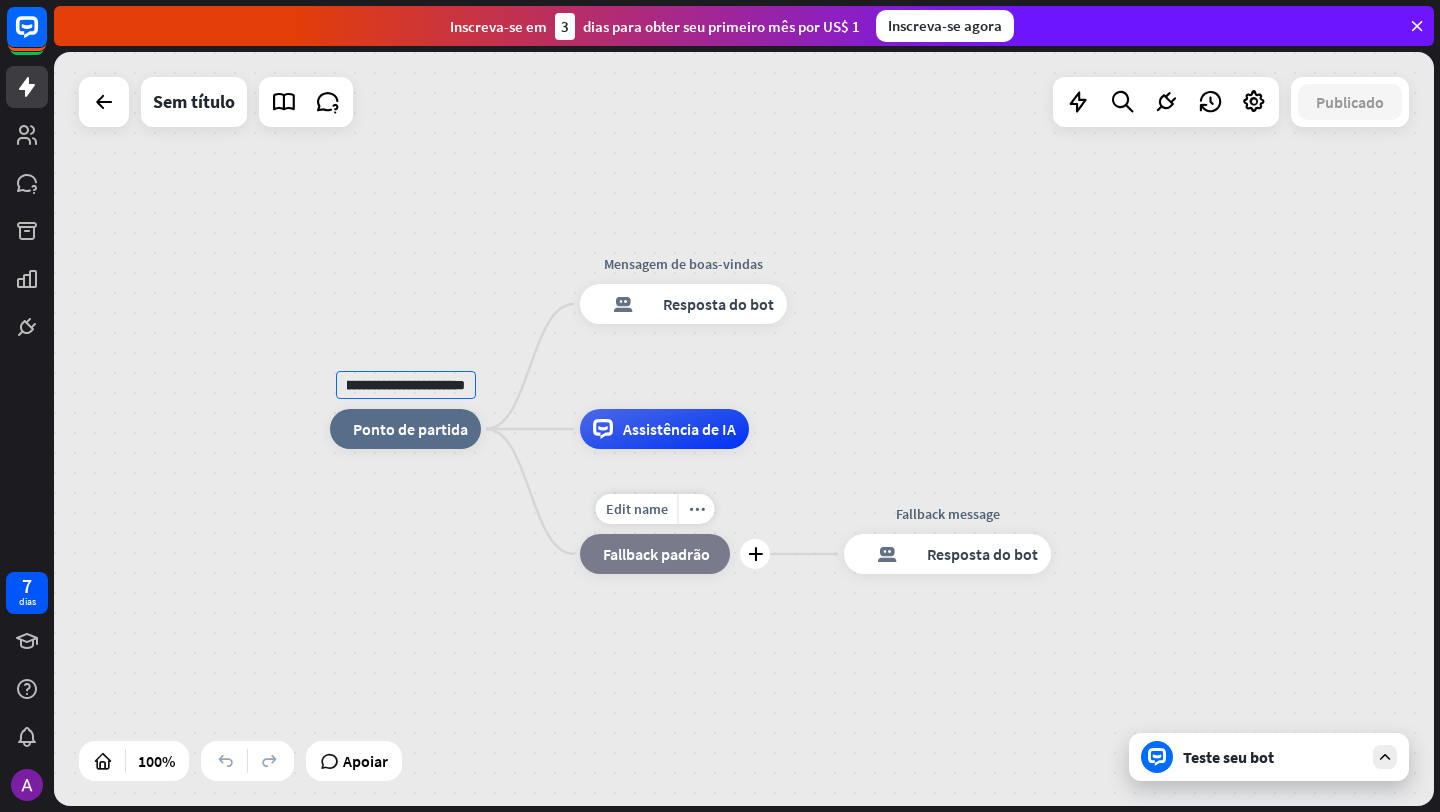 type on "**********" 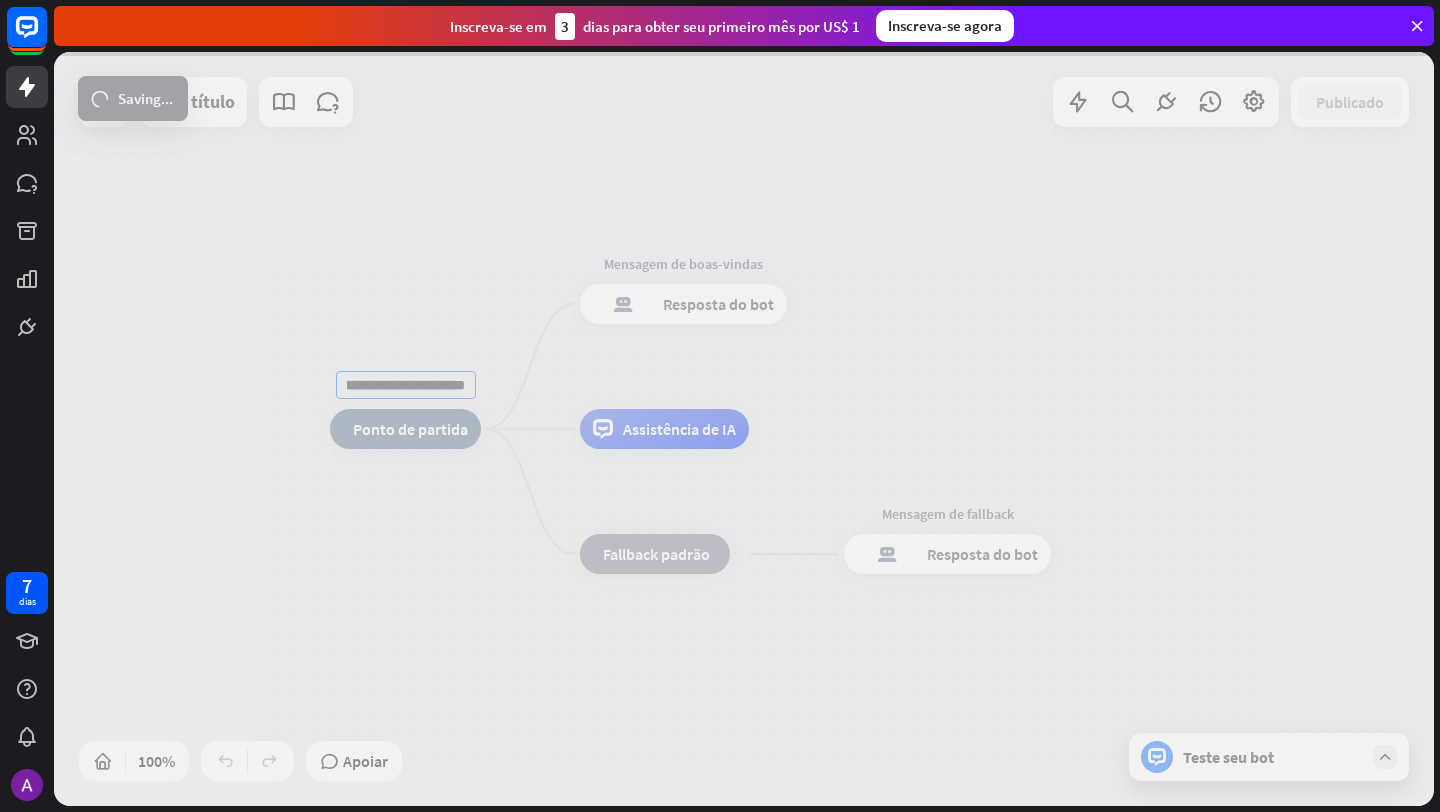 scroll, scrollTop: 0, scrollLeft: 0, axis: both 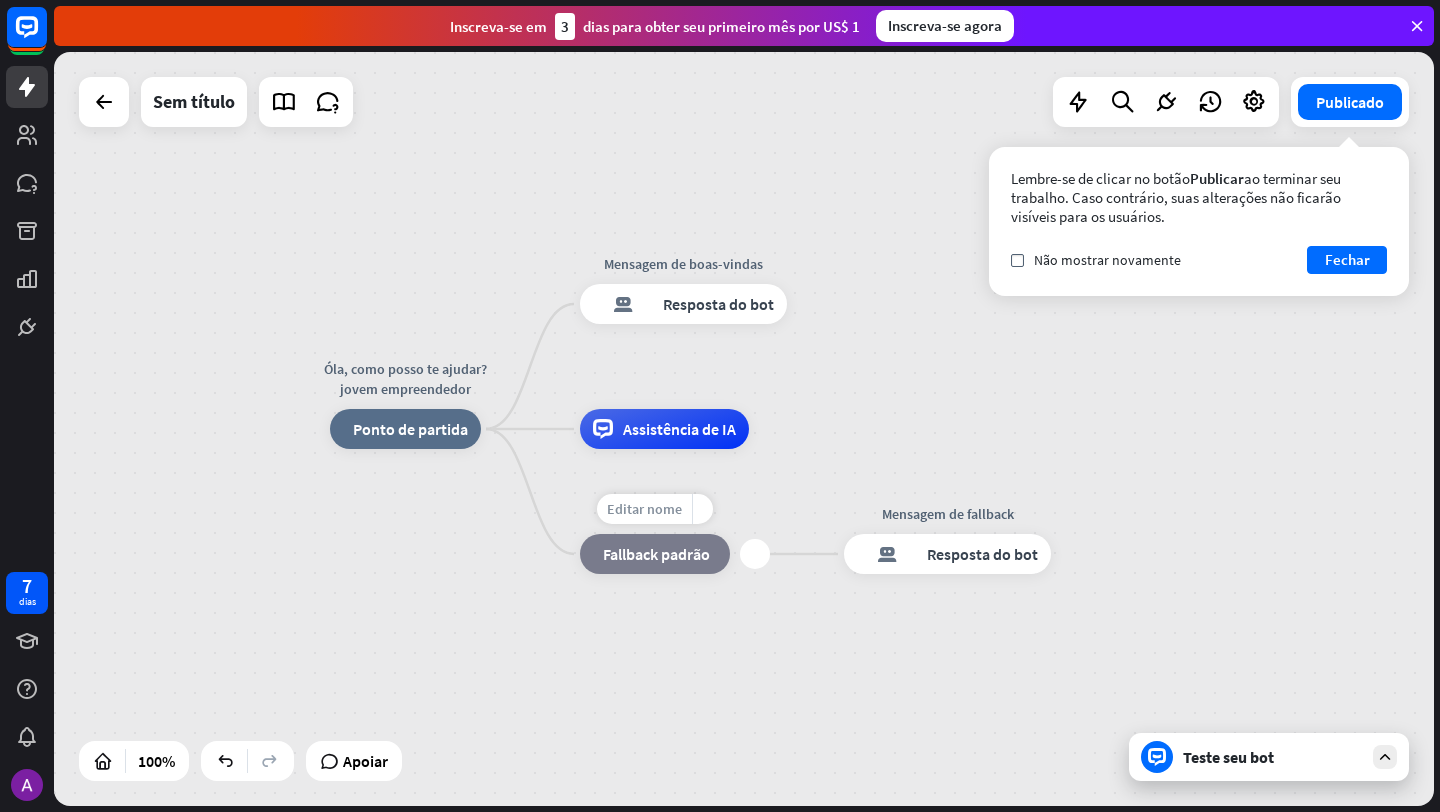 click on "Editar nome" at bounding box center (644, 509) 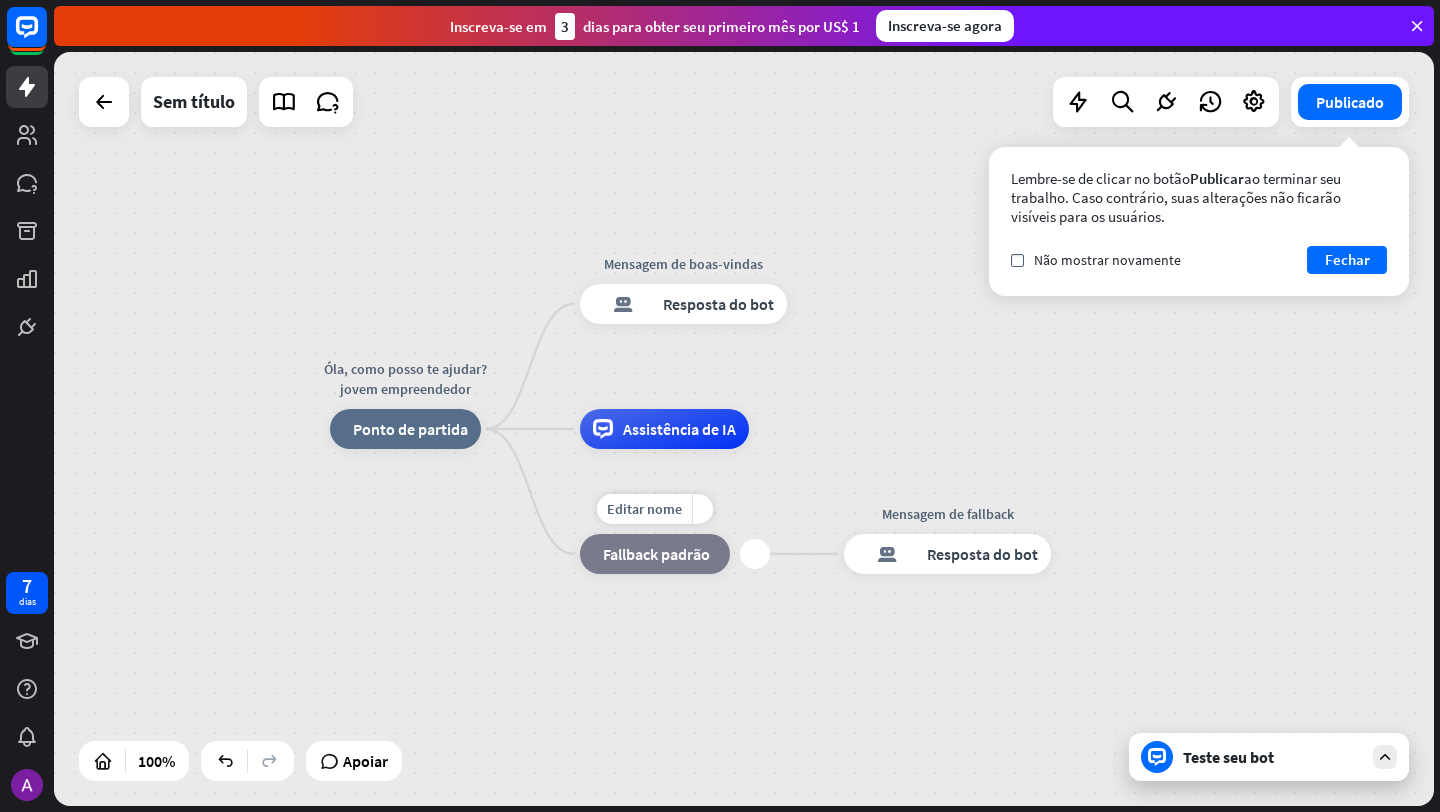 click on "Fallback padrão" at bounding box center (656, 554) 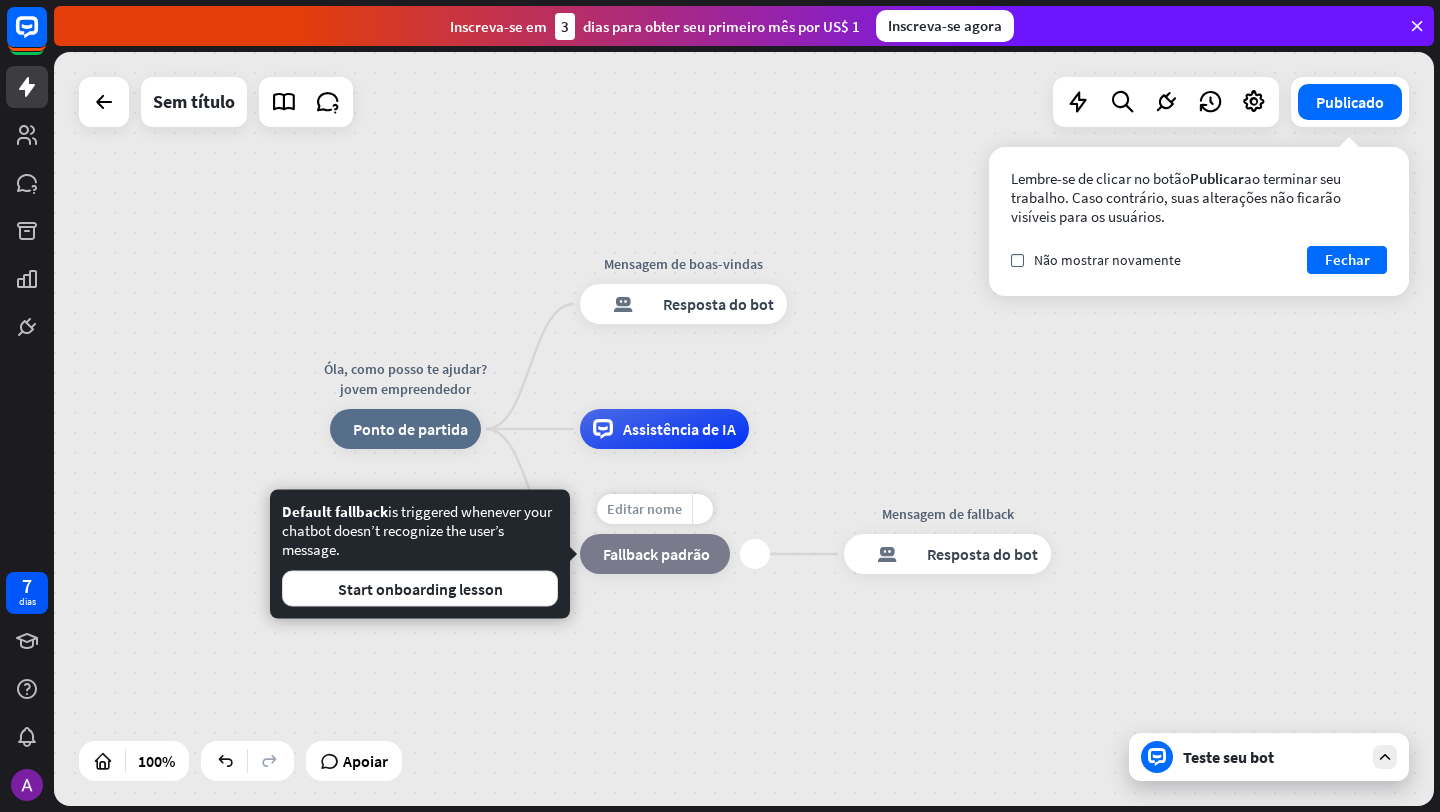 click on "Editar nome" at bounding box center (644, 509) 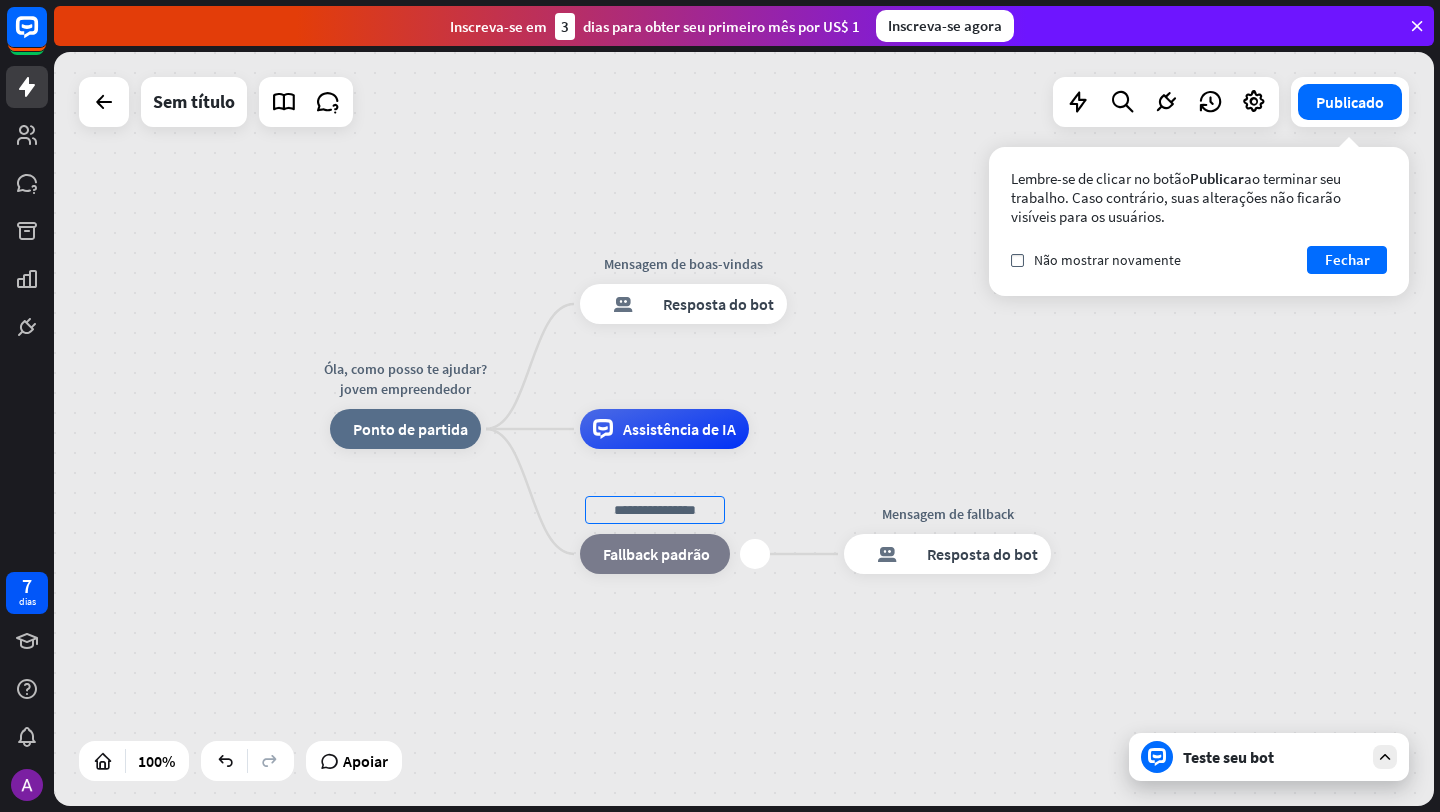 click on "Edit name" at bounding box center (637, 509) 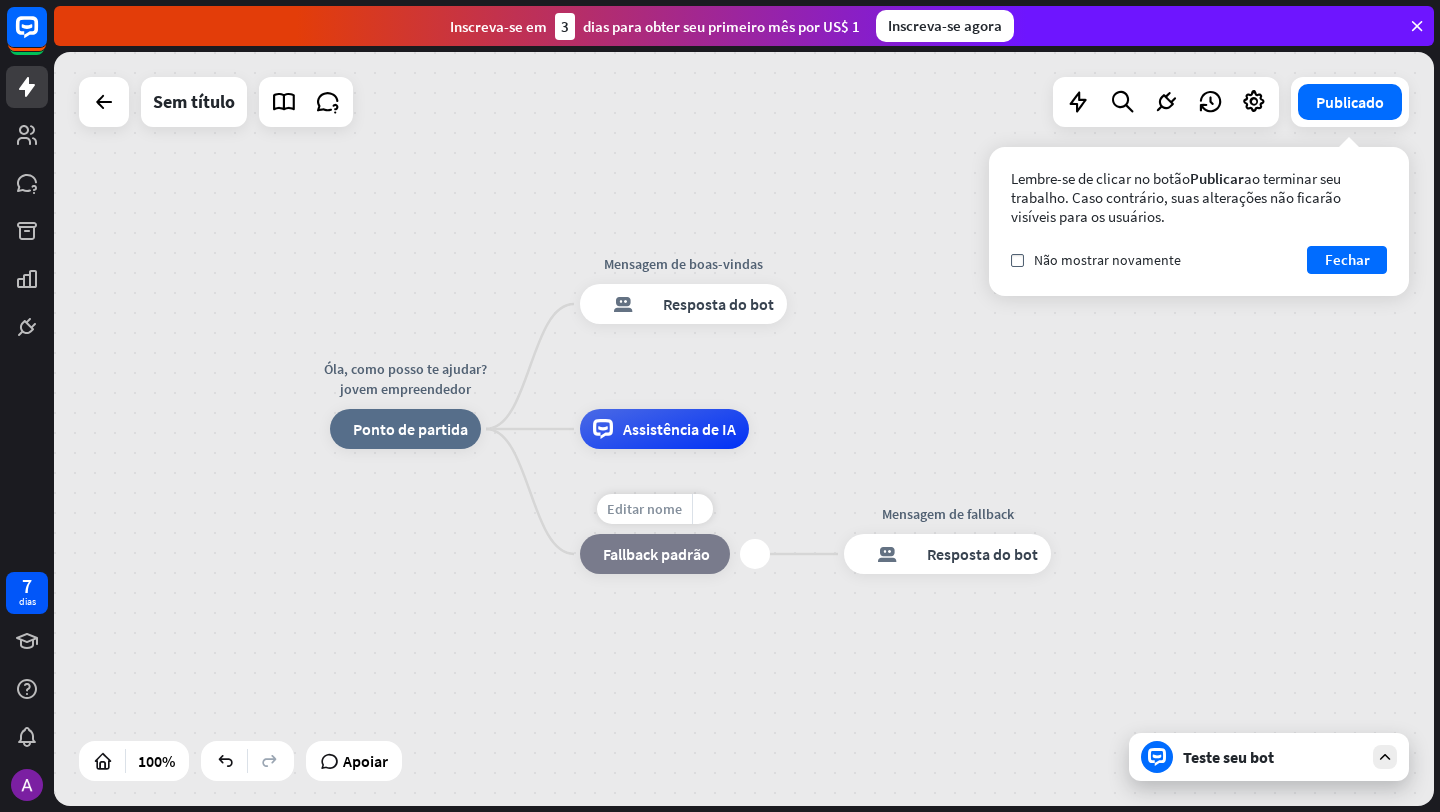 click on "Editar nome" at bounding box center [644, 509] 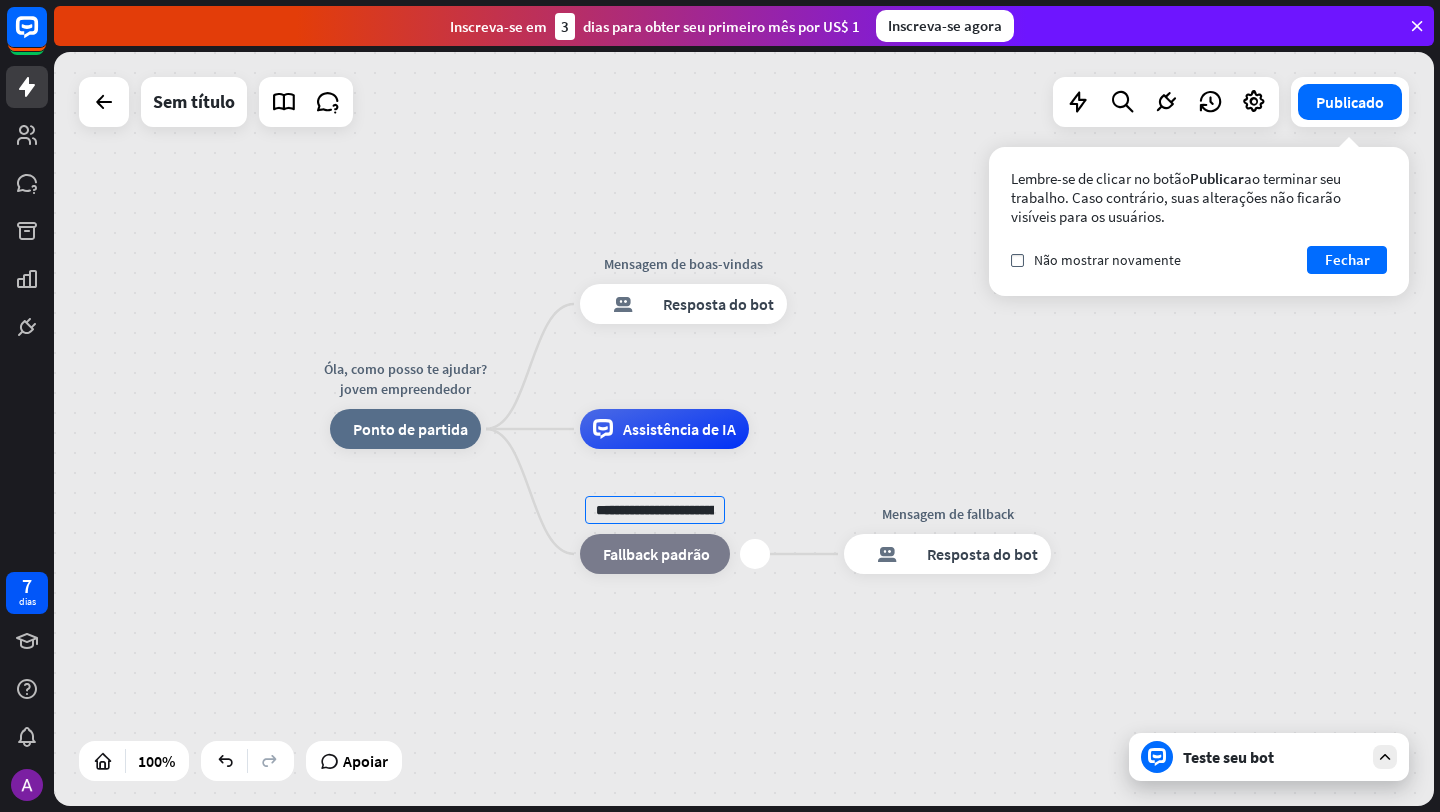 scroll, scrollTop: 0, scrollLeft: 673, axis: horizontal 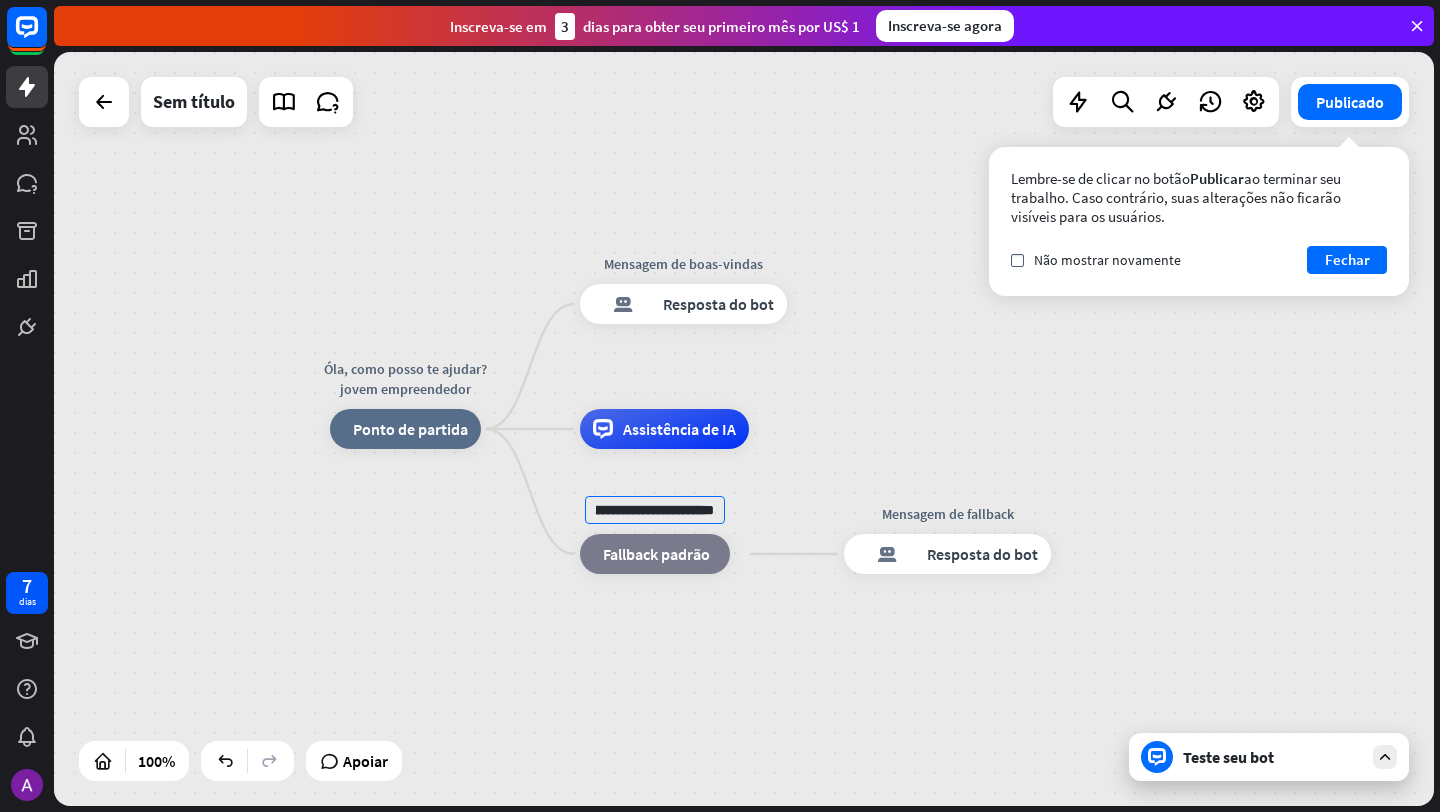 type on "**********" 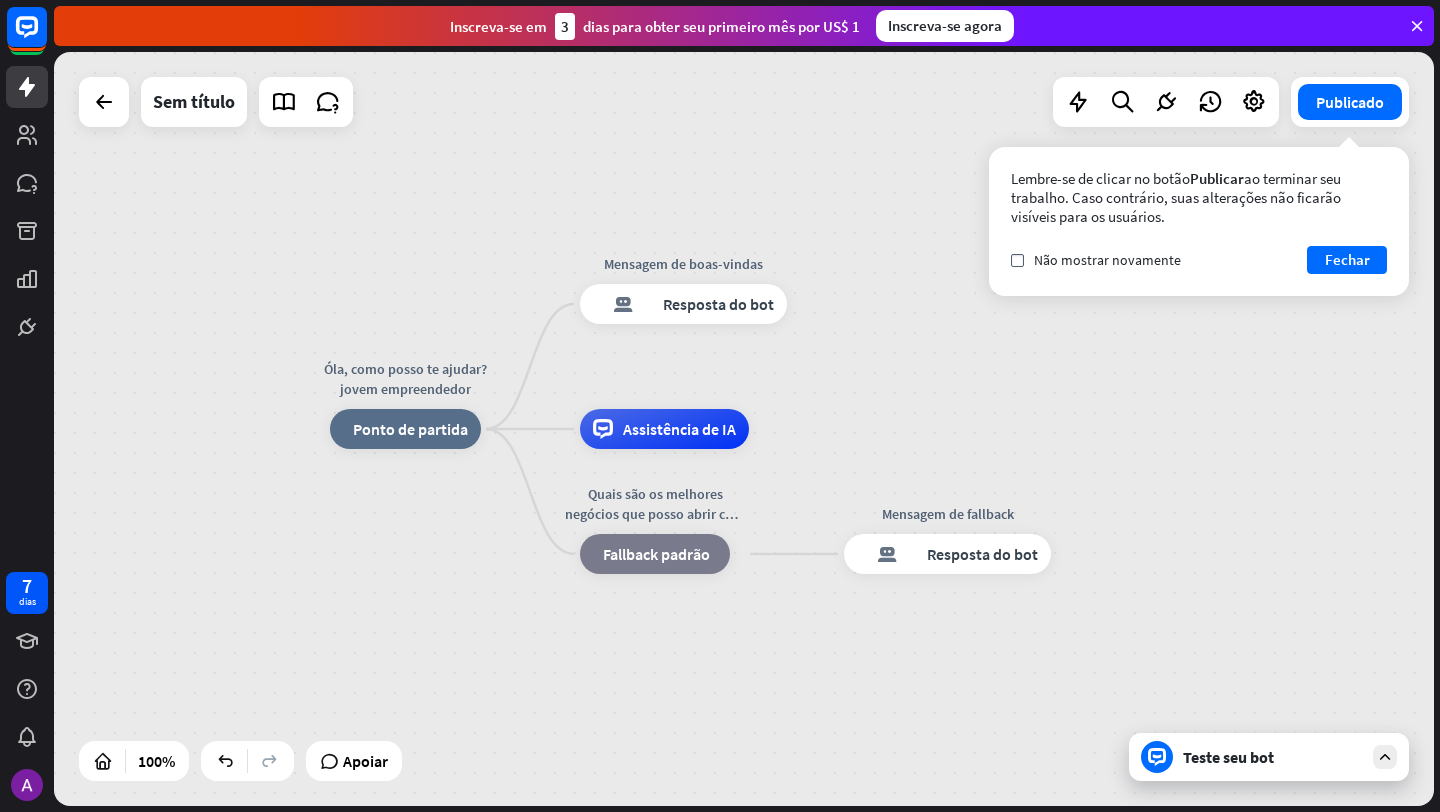 click on "Teste seu bot" at bounding box center [1228, 757] 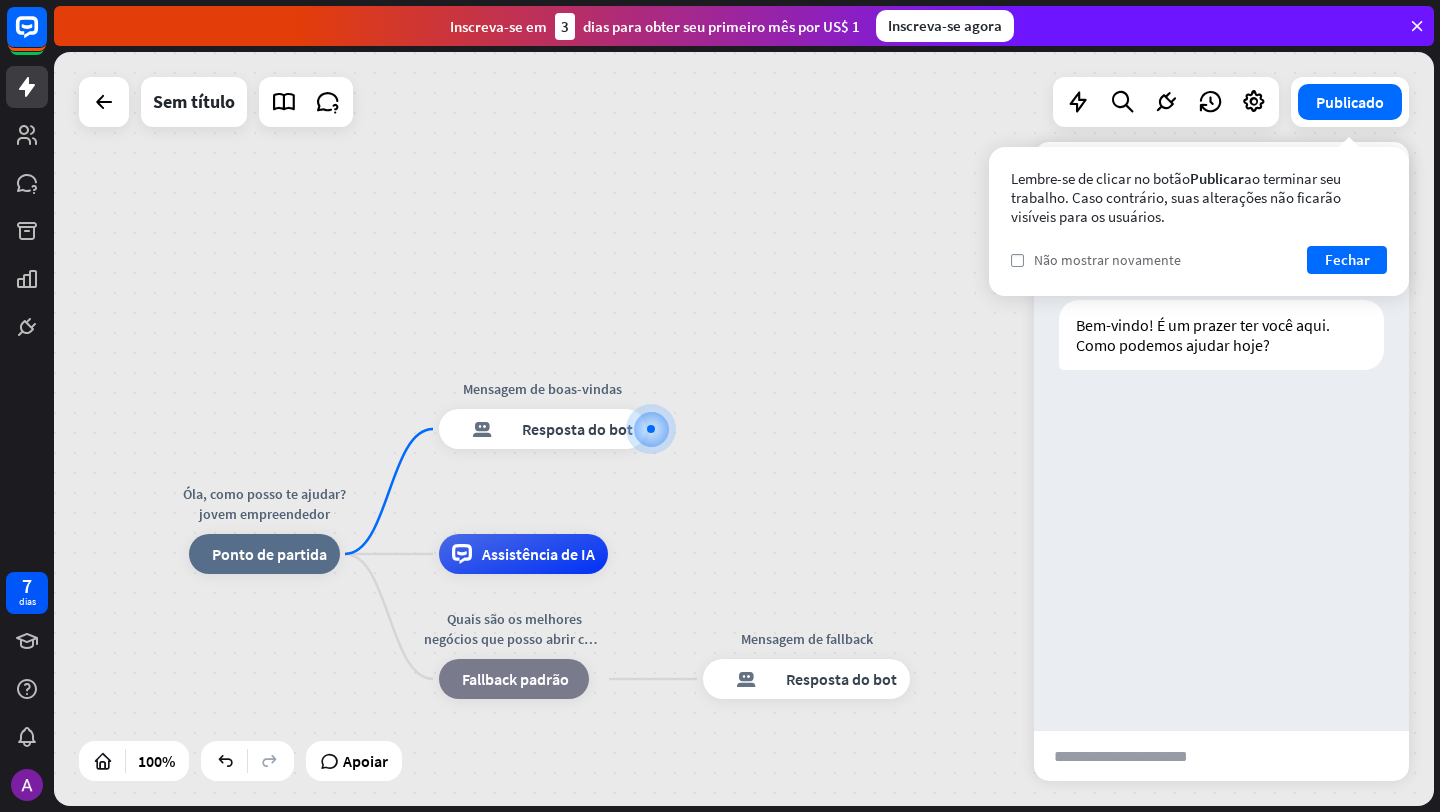click on "verificar   Não mostrar novamente" at bounding box center [1096, 260] 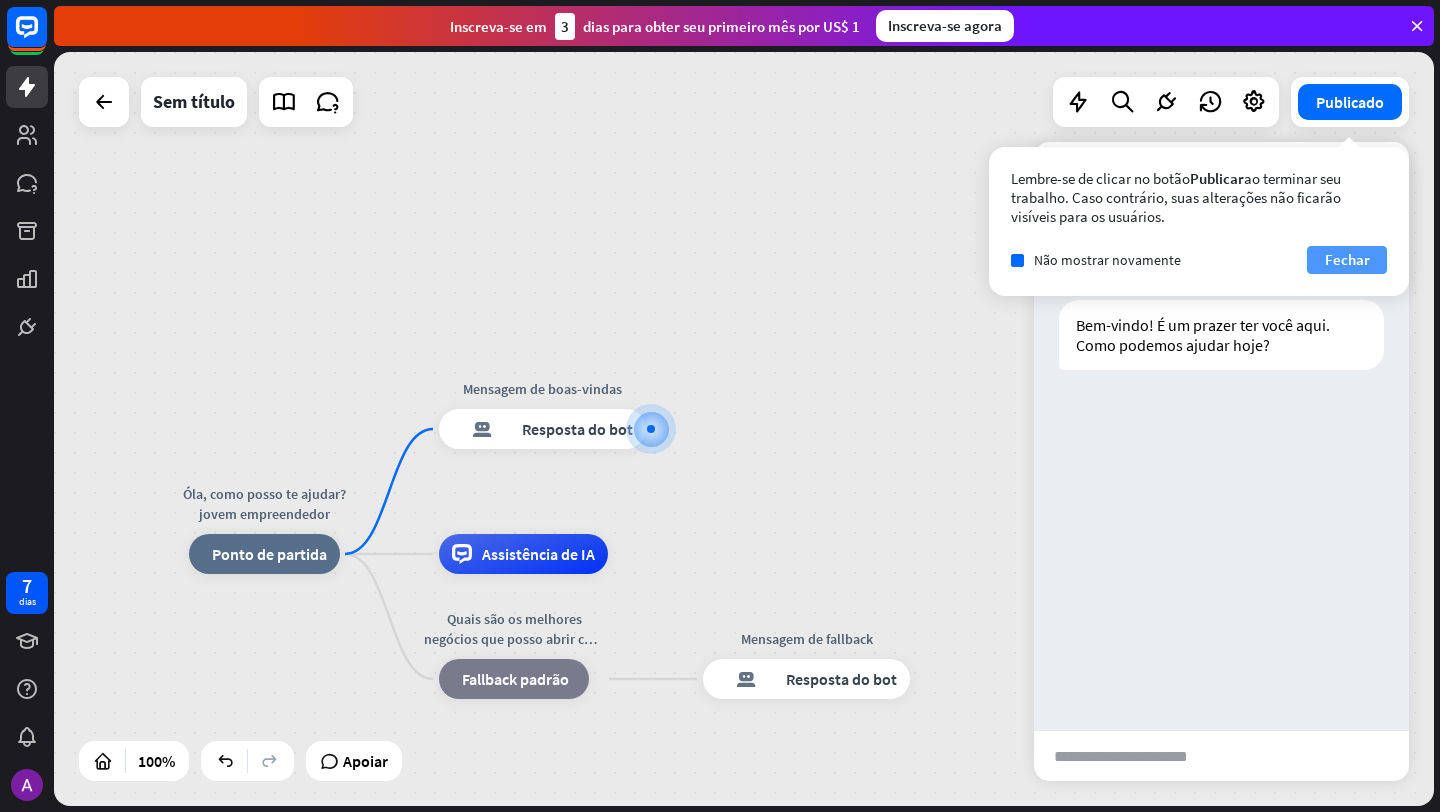 click on "Fechar" at bounding box center (1347, 259) 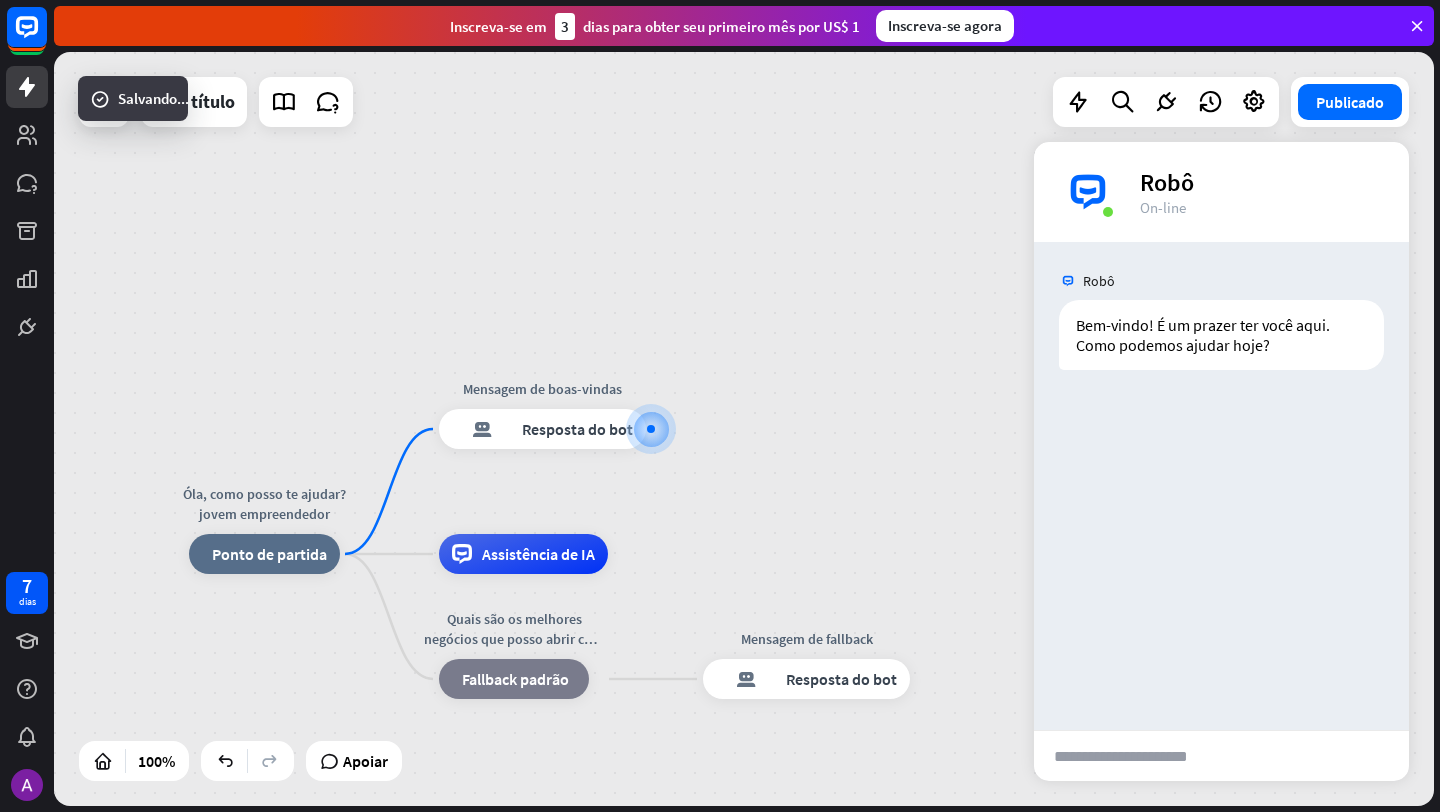 click at bounding box center [1135, 756] 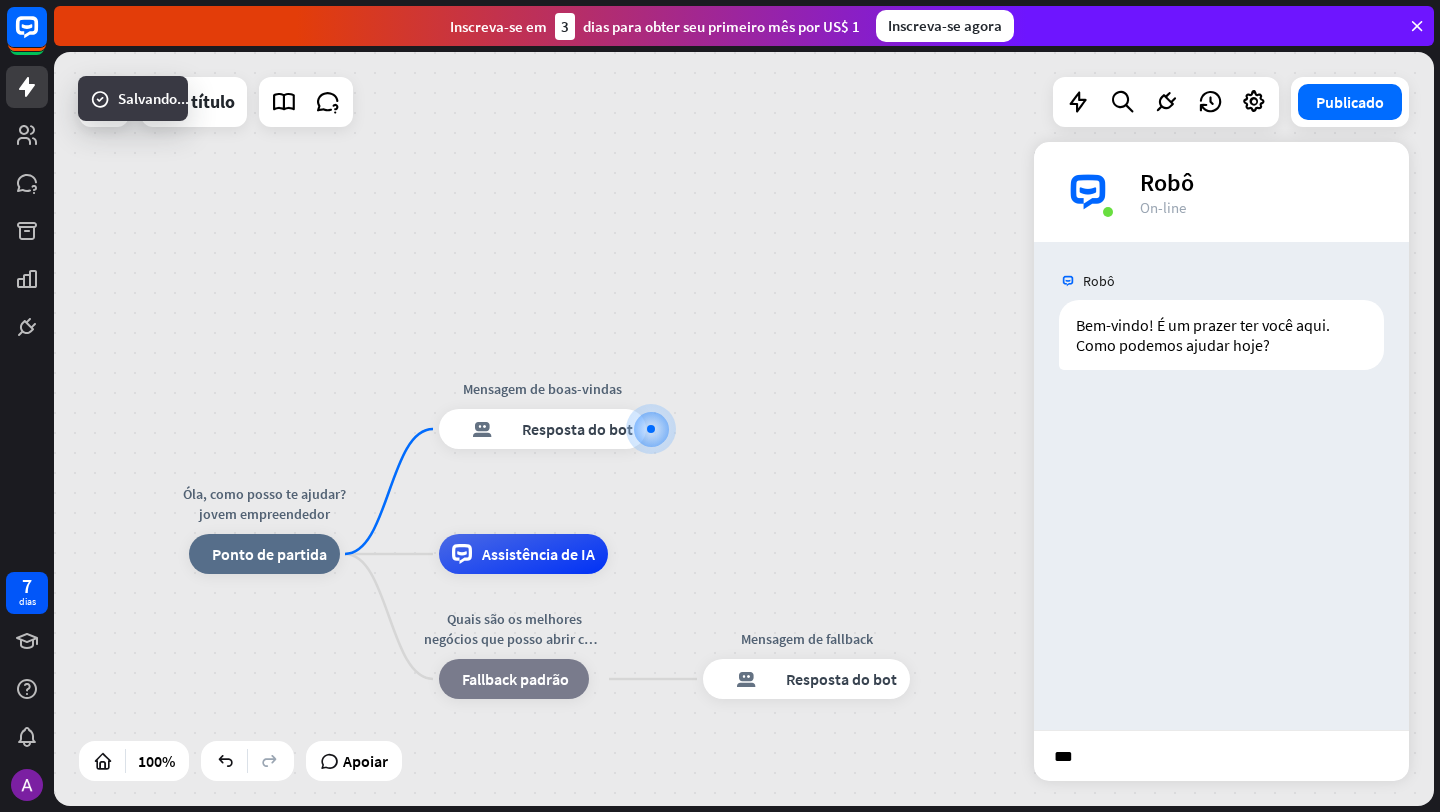 type on "***" 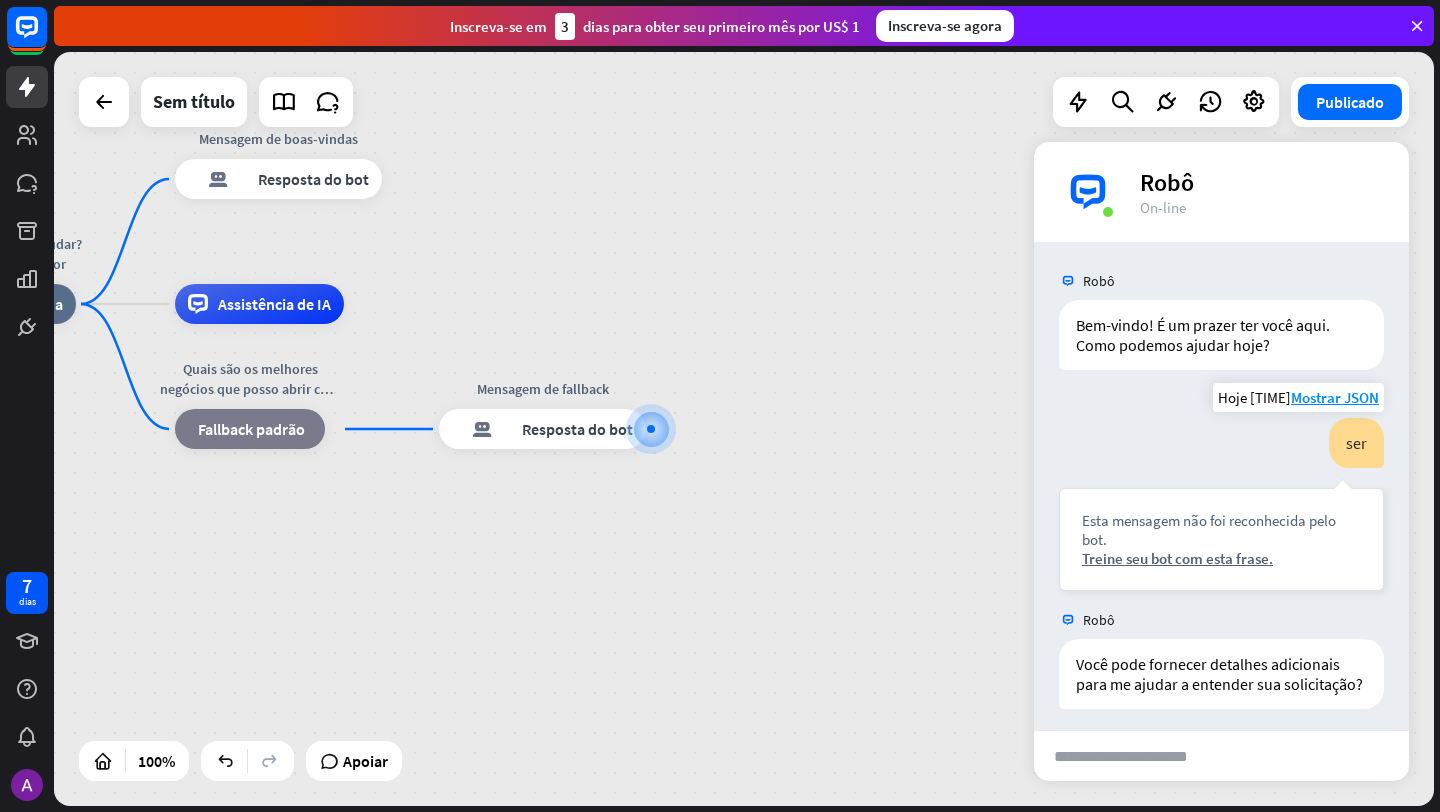 scroll, scrollTop: 9, scrollLeft: 0, axis: vertical 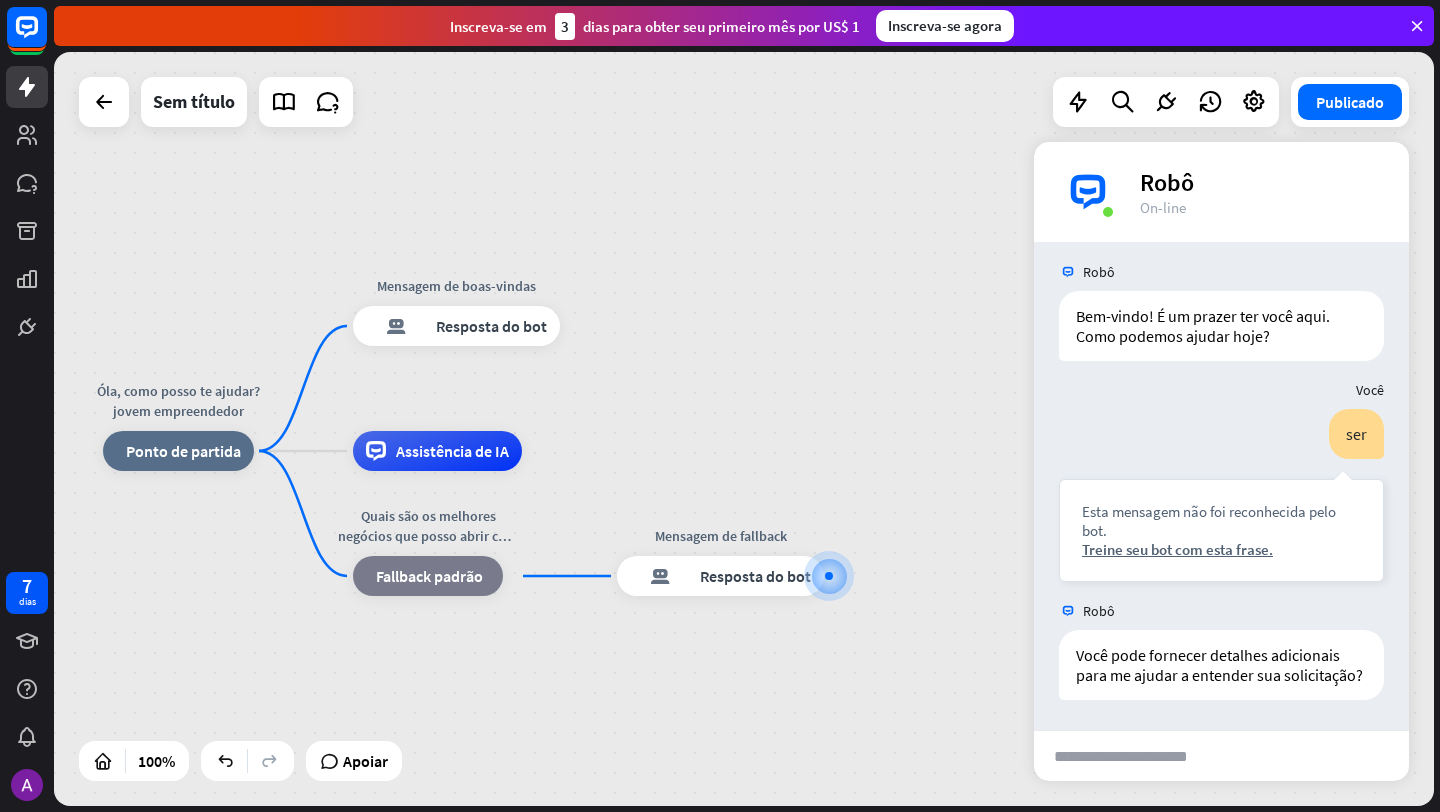 click at bounding box center (1135, 756) 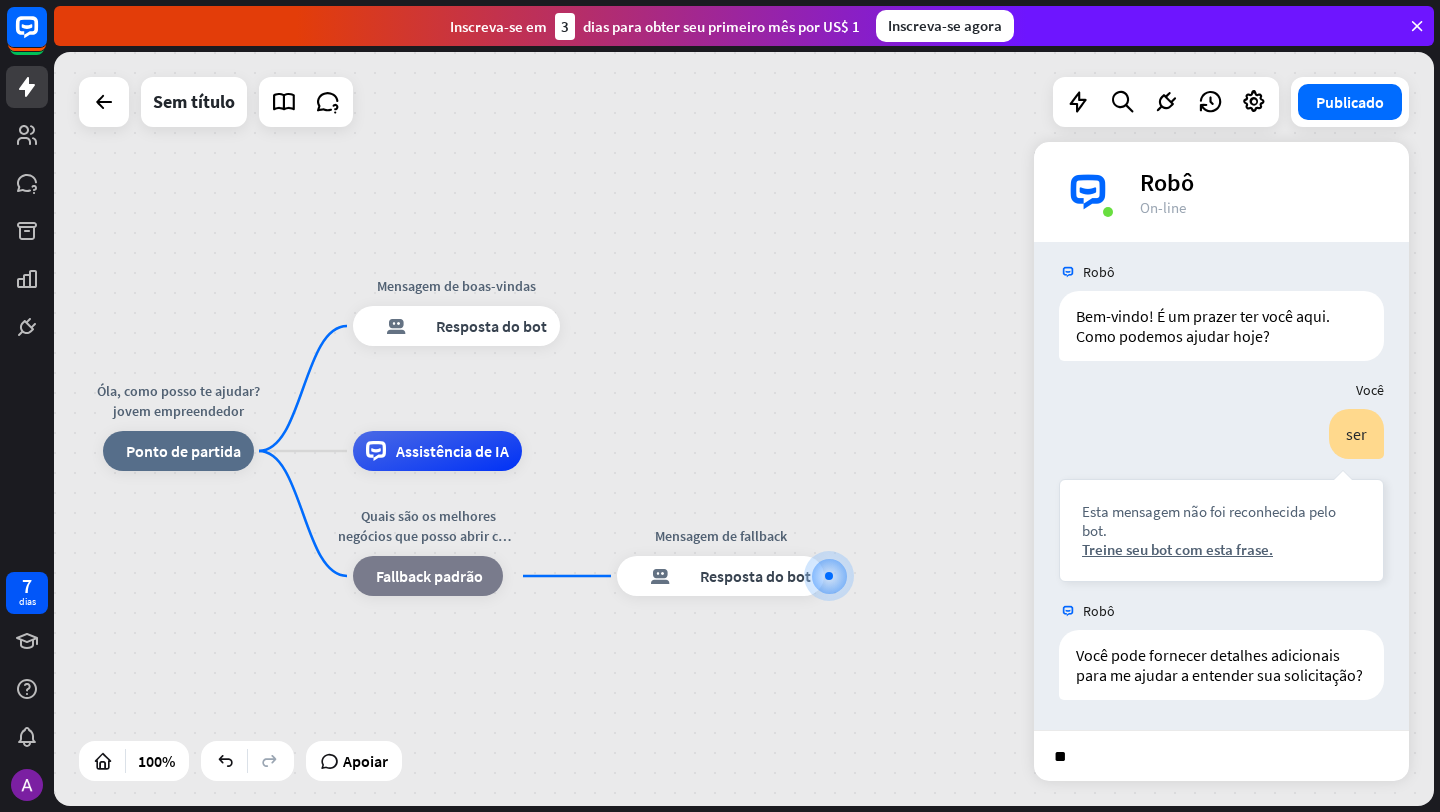 type on "*" 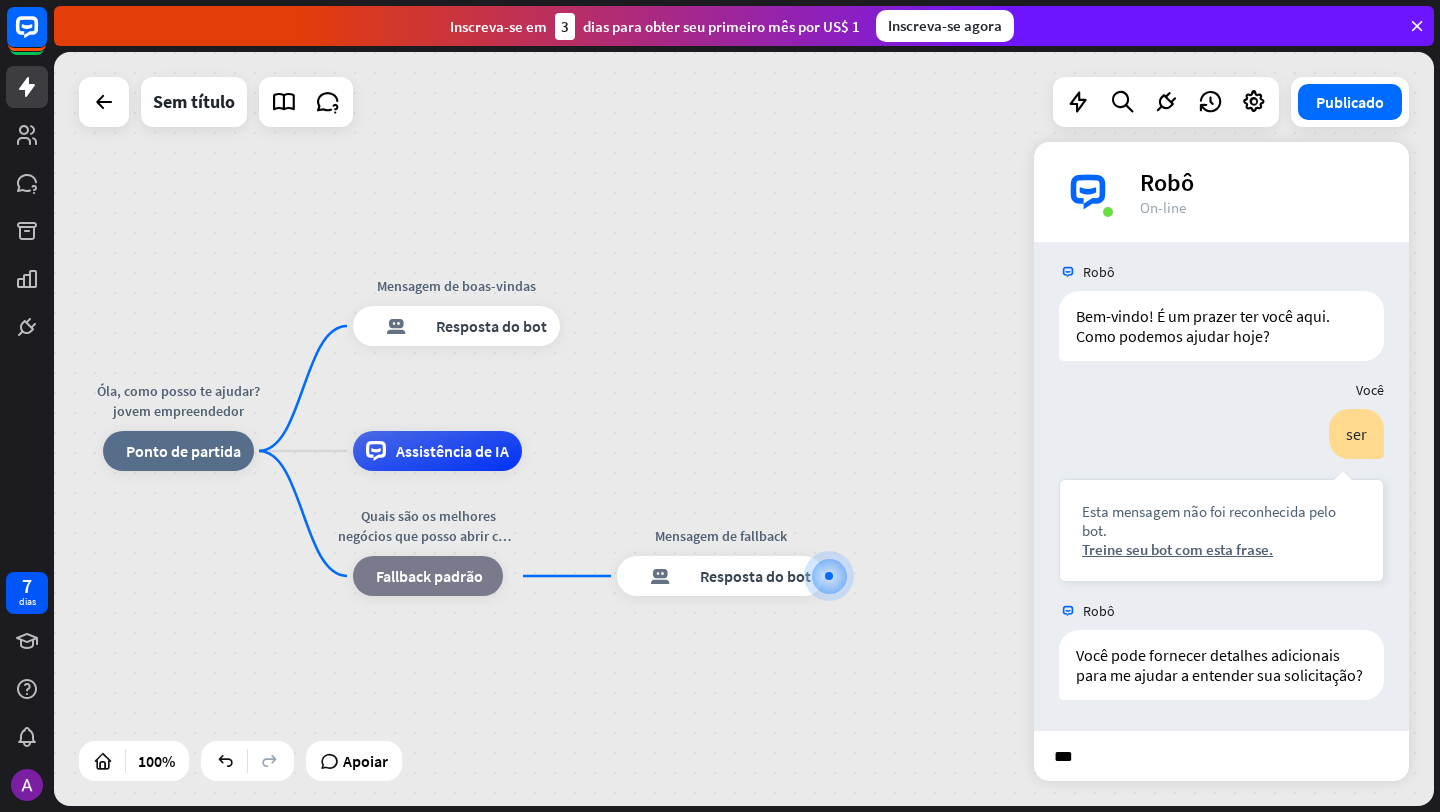 type on "****" 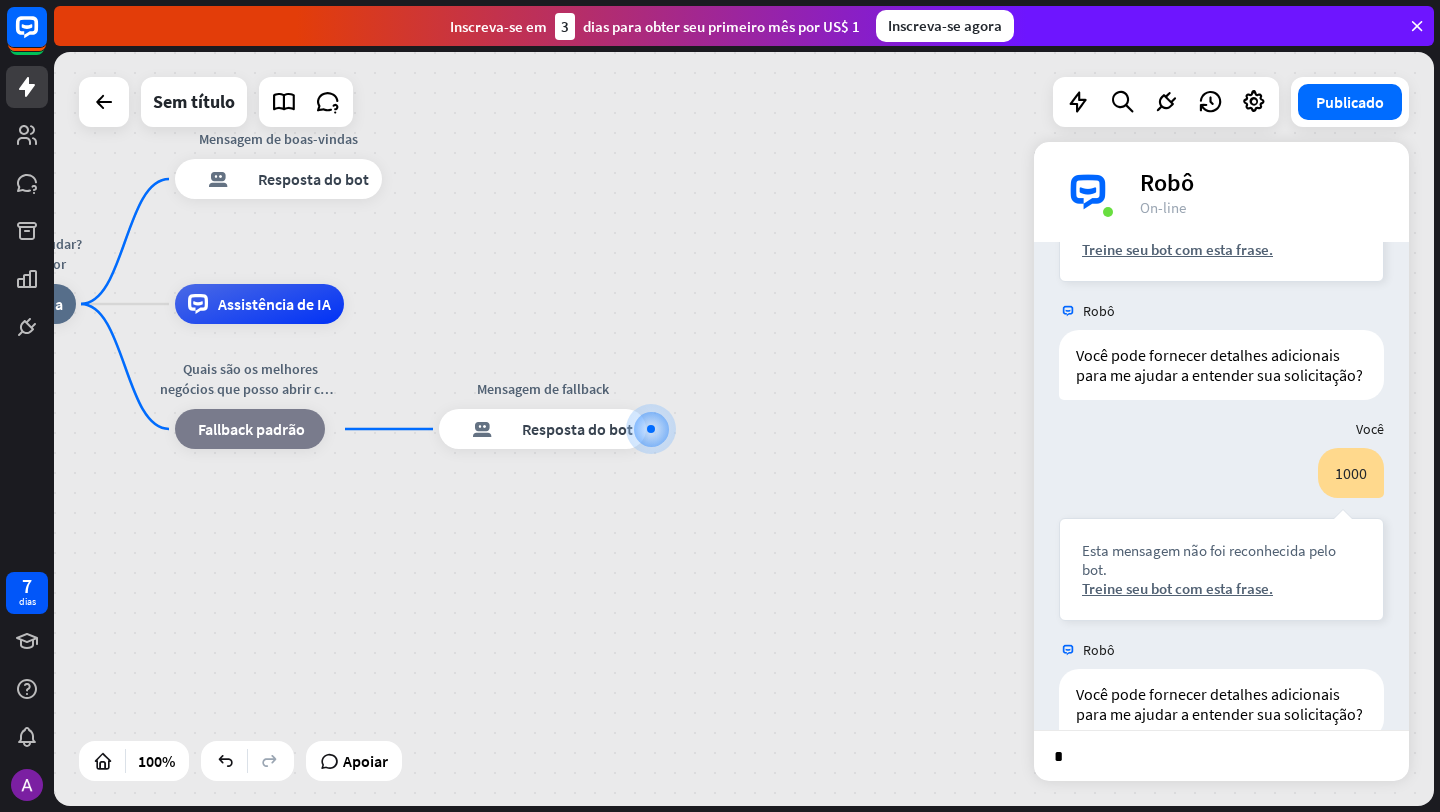 scroll, scrollTop: 348, scrollLeft: 0, axis: vertical 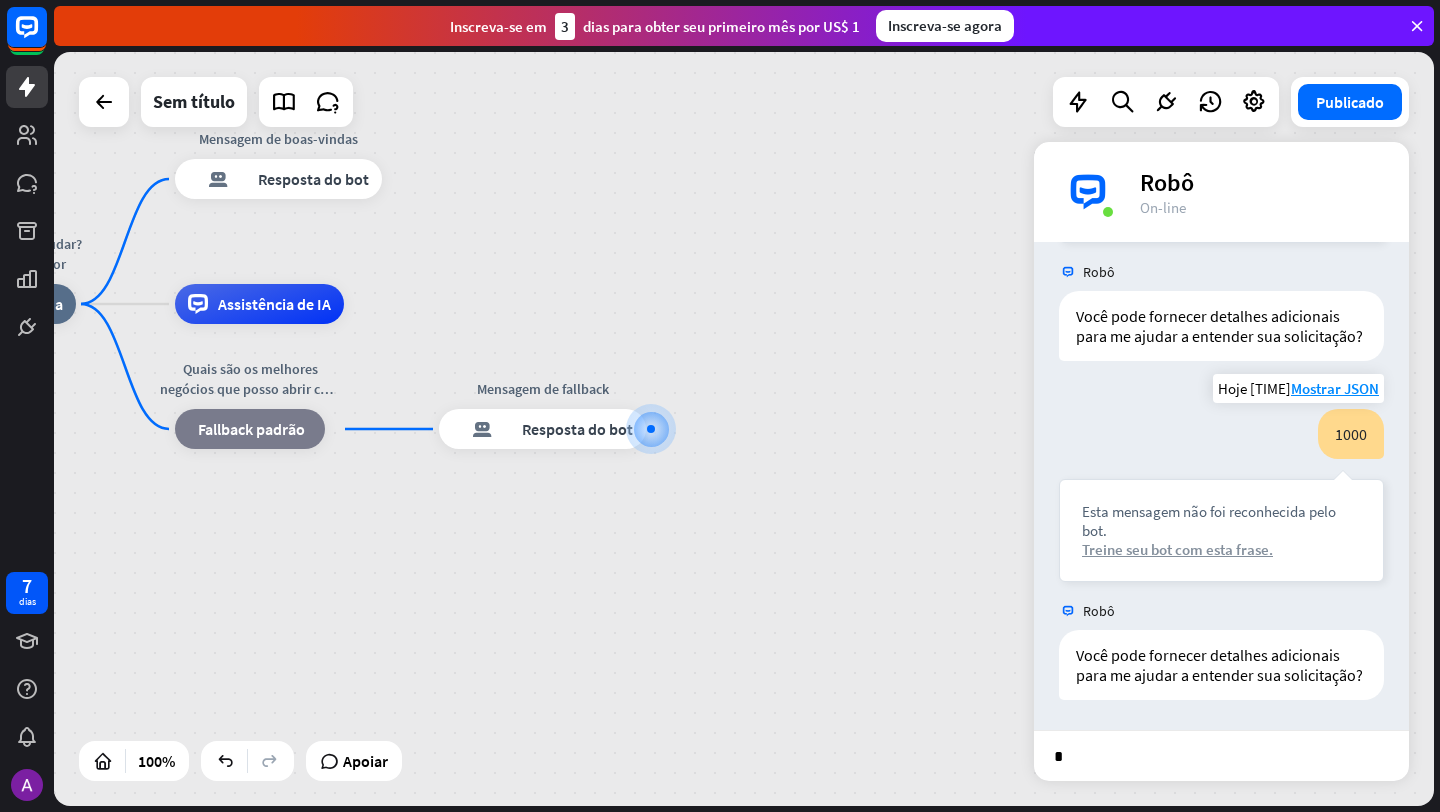 type on "*" 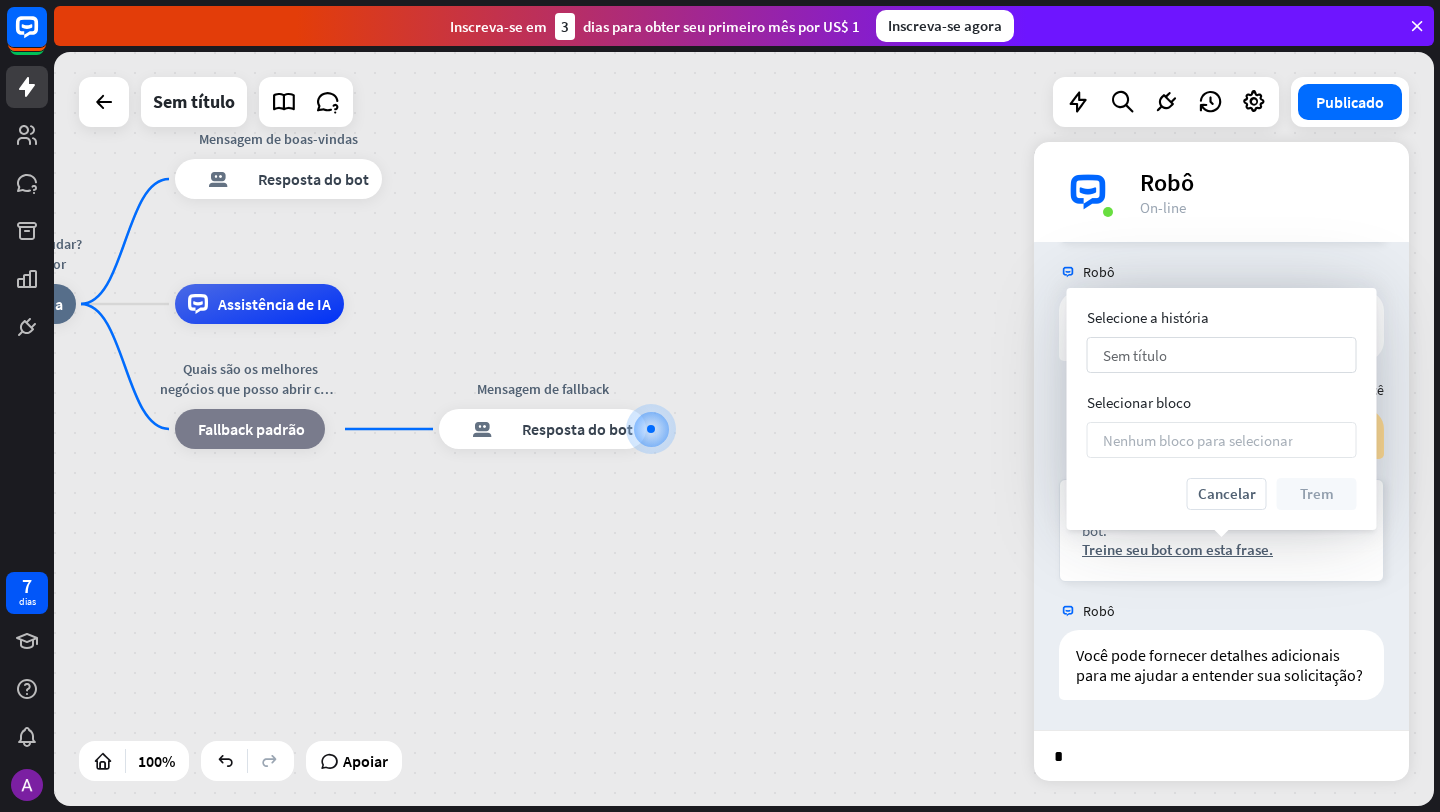 click on "Sem título
seta para baixo" at bounding box center (1222, 355) 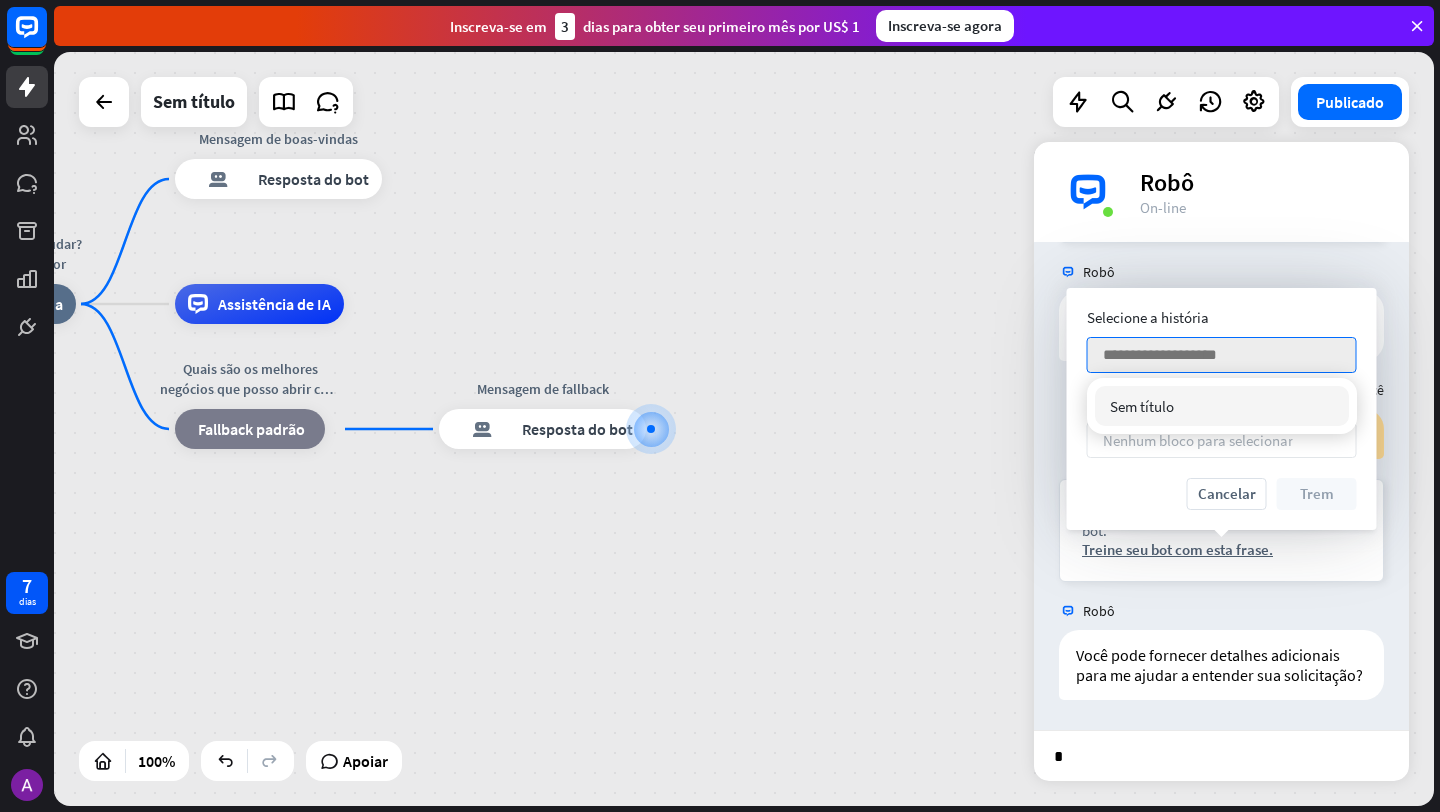 click on "Óla, como posso te ajudar? jovem empreendedor   casa_2   Ponto de partida                 Mensagem de boas-vindas   resposta do bot de bloco   Resposta do bot                     Assistência de IA                   Quais são os melhores negócios que posso abrir com esse valor?  Como escolher um nicho lucrativo pra mim?  O que eu posso vender   bloco_fallback   Fallback padrão                 Mensagem de fallback   resposta do bot de bloco   Resposta do bot" at bounding box center (615, 681) 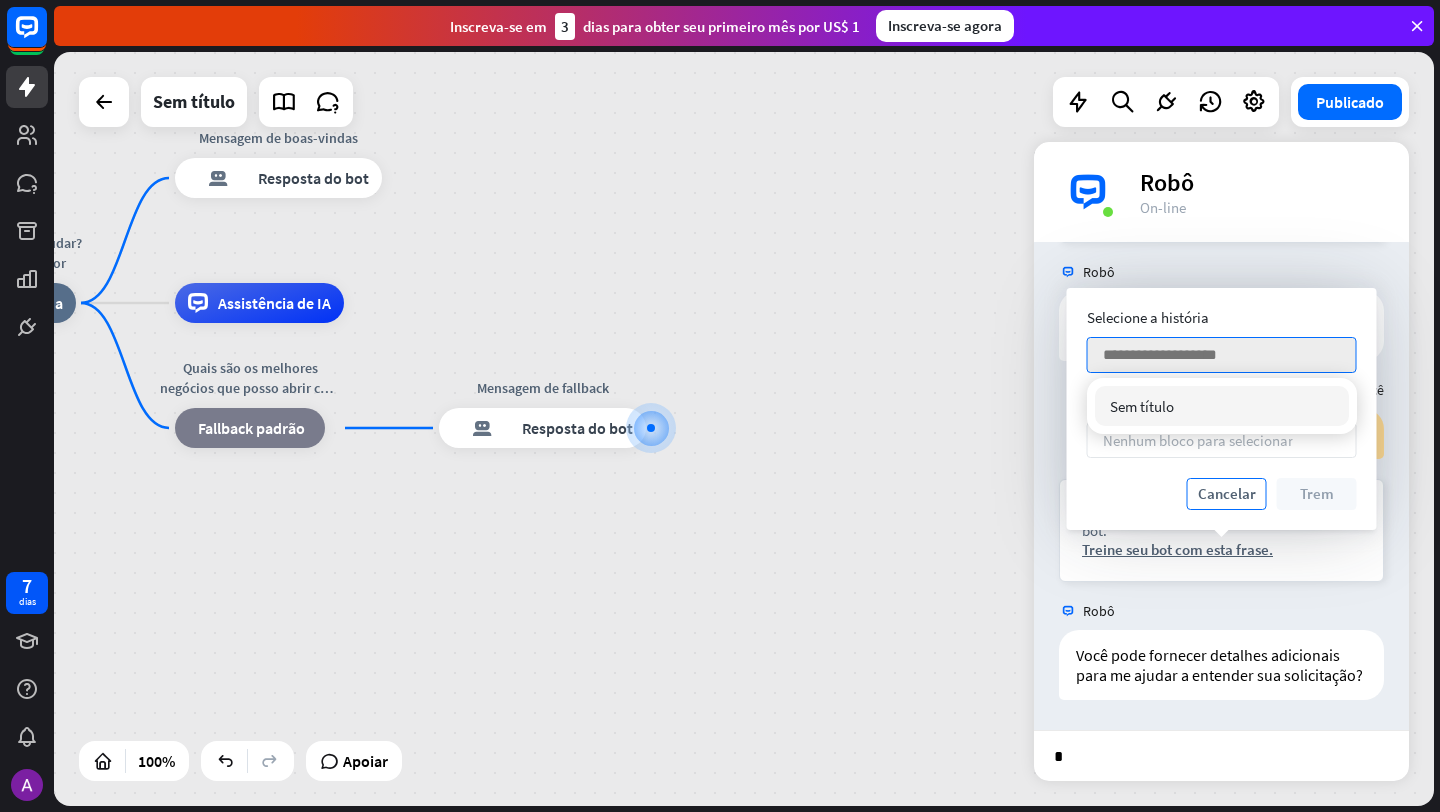 click on "Cancelar" at bounding box center [1227, 493] 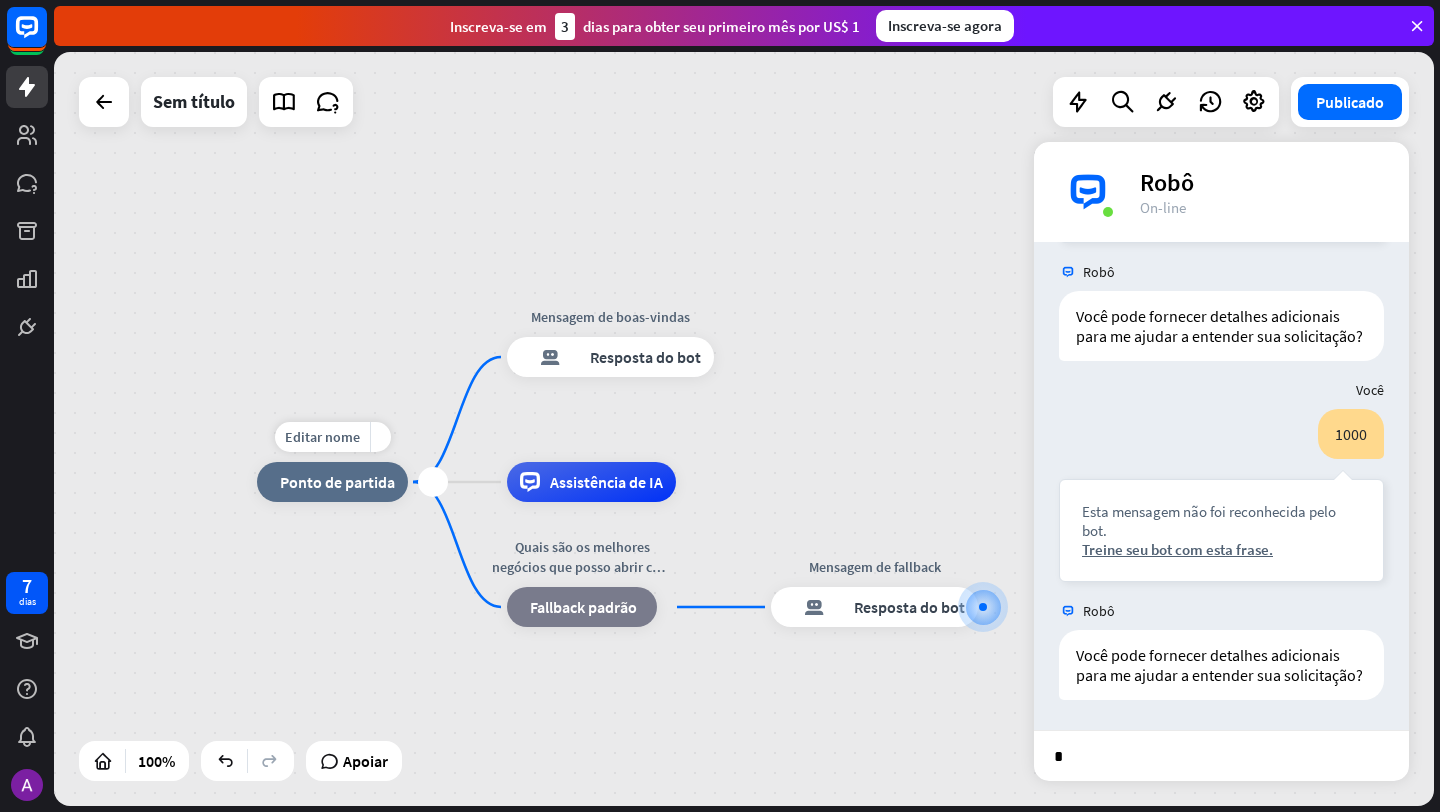 click on "casa_2   Ponto de partida" at bounding box center (332, 482) 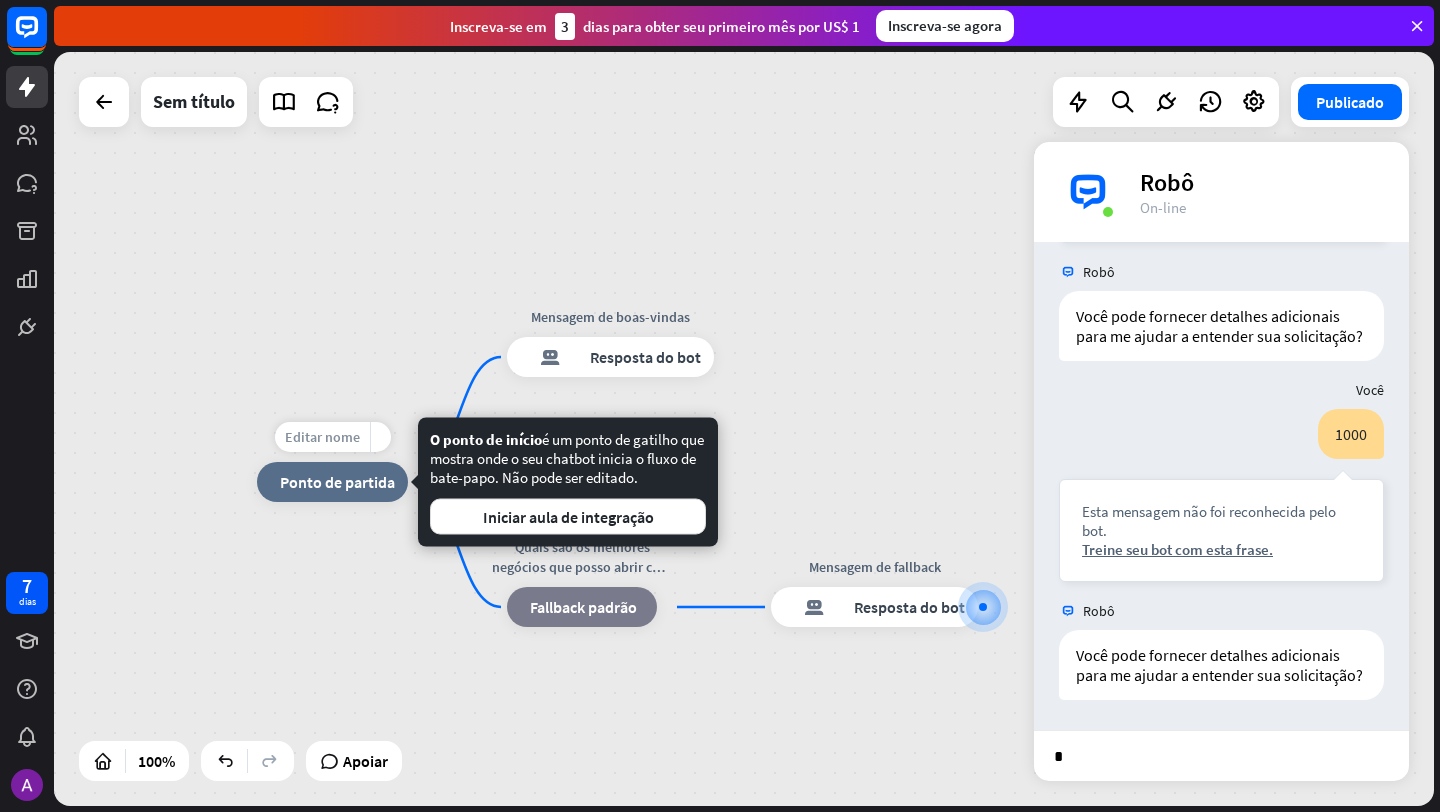 click on "Editar nome" at bounding box center [322, 437] 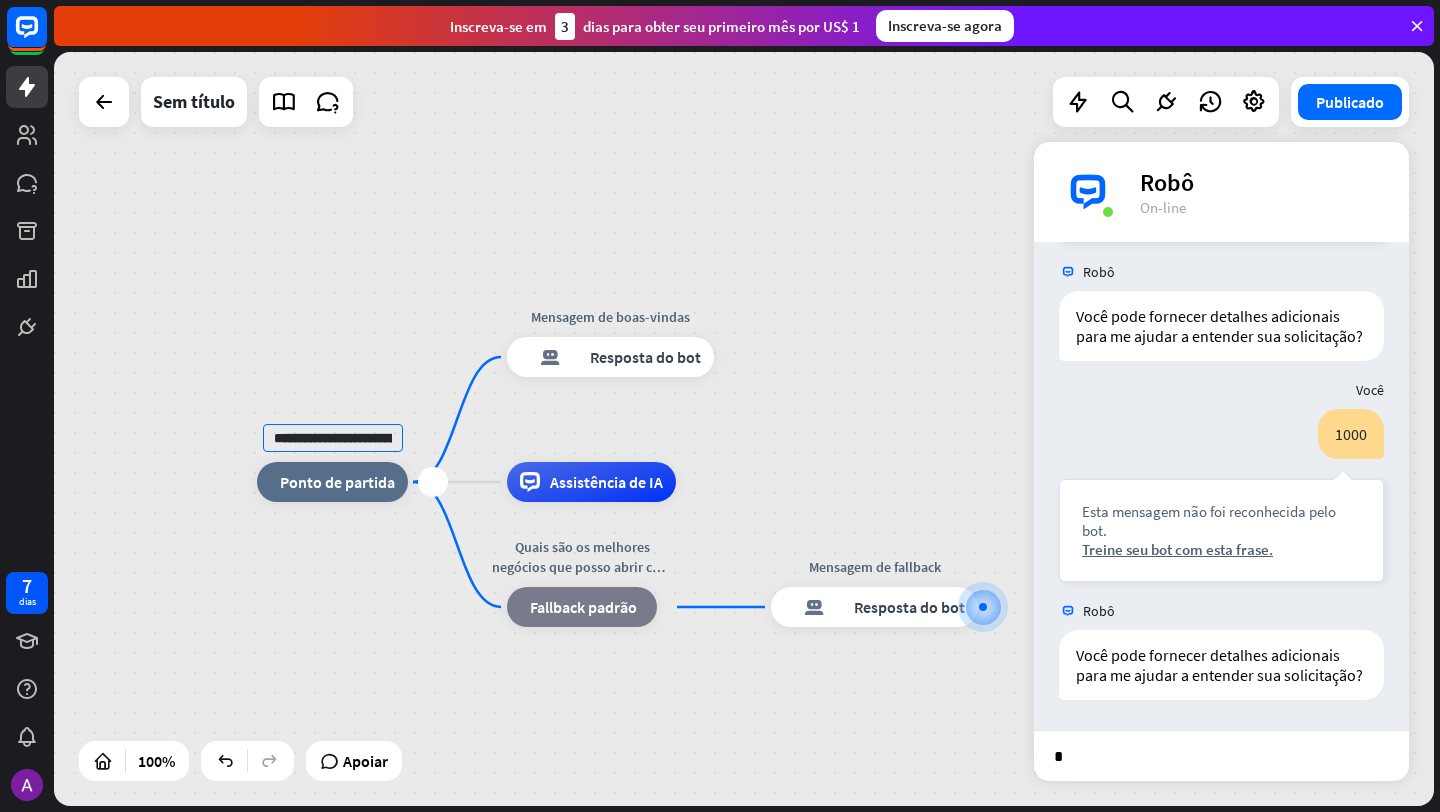 scroll, scrollTop: 0, scrollLeft: 175, axis: horizontal 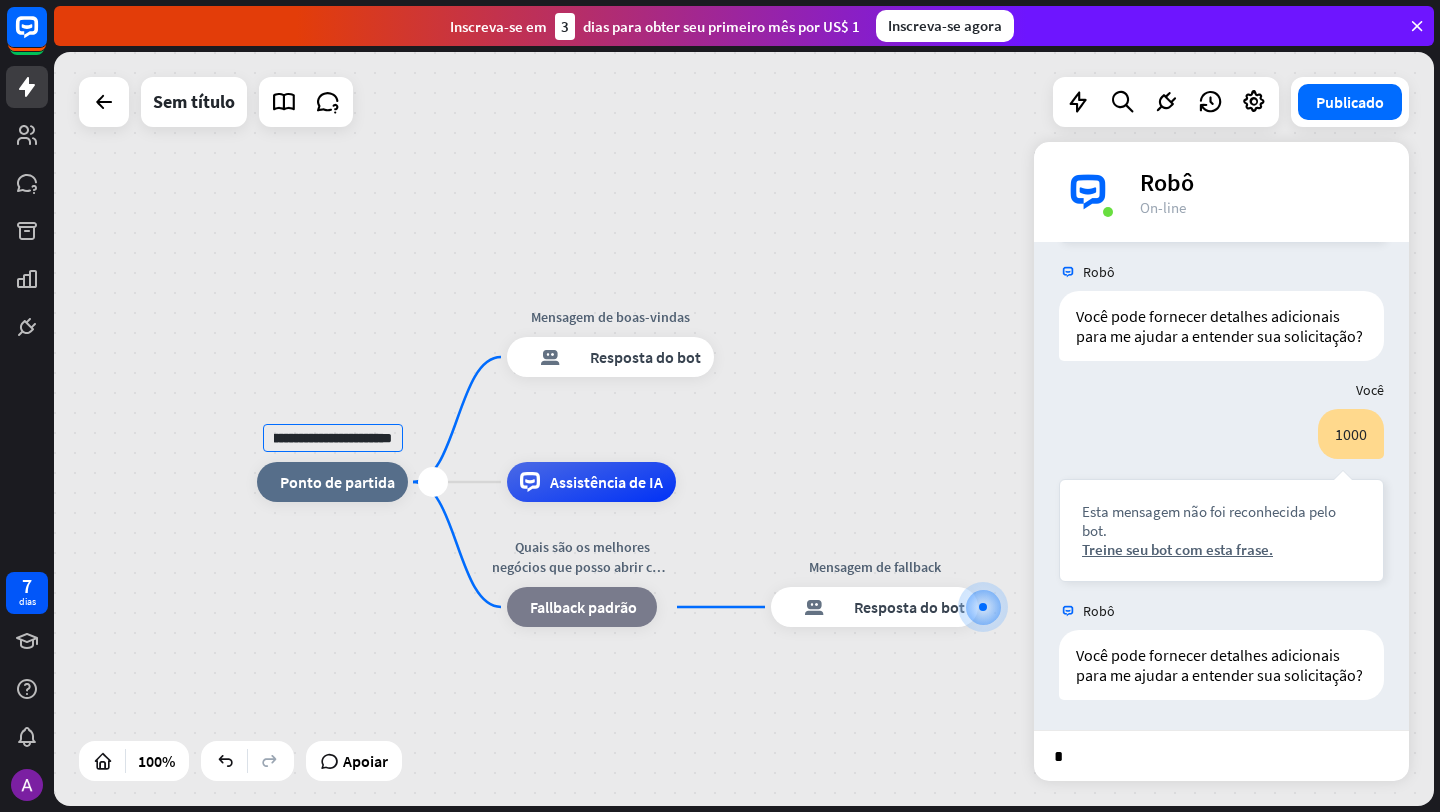 click on "casa_2   Ponto de partida" at bounding box center (332, 482) 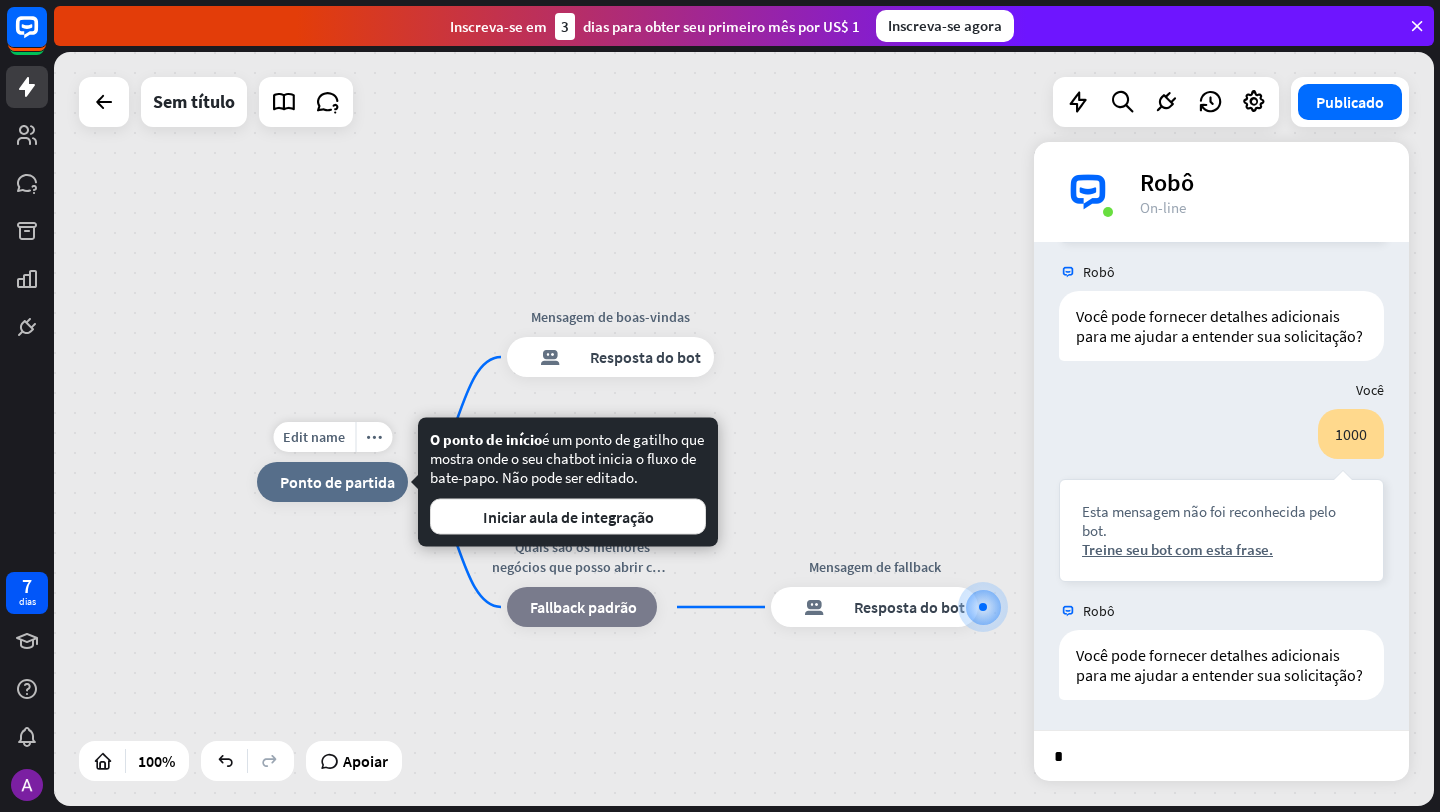 scroll, scrollTop: 0, scrollLeft: 0, axis: both 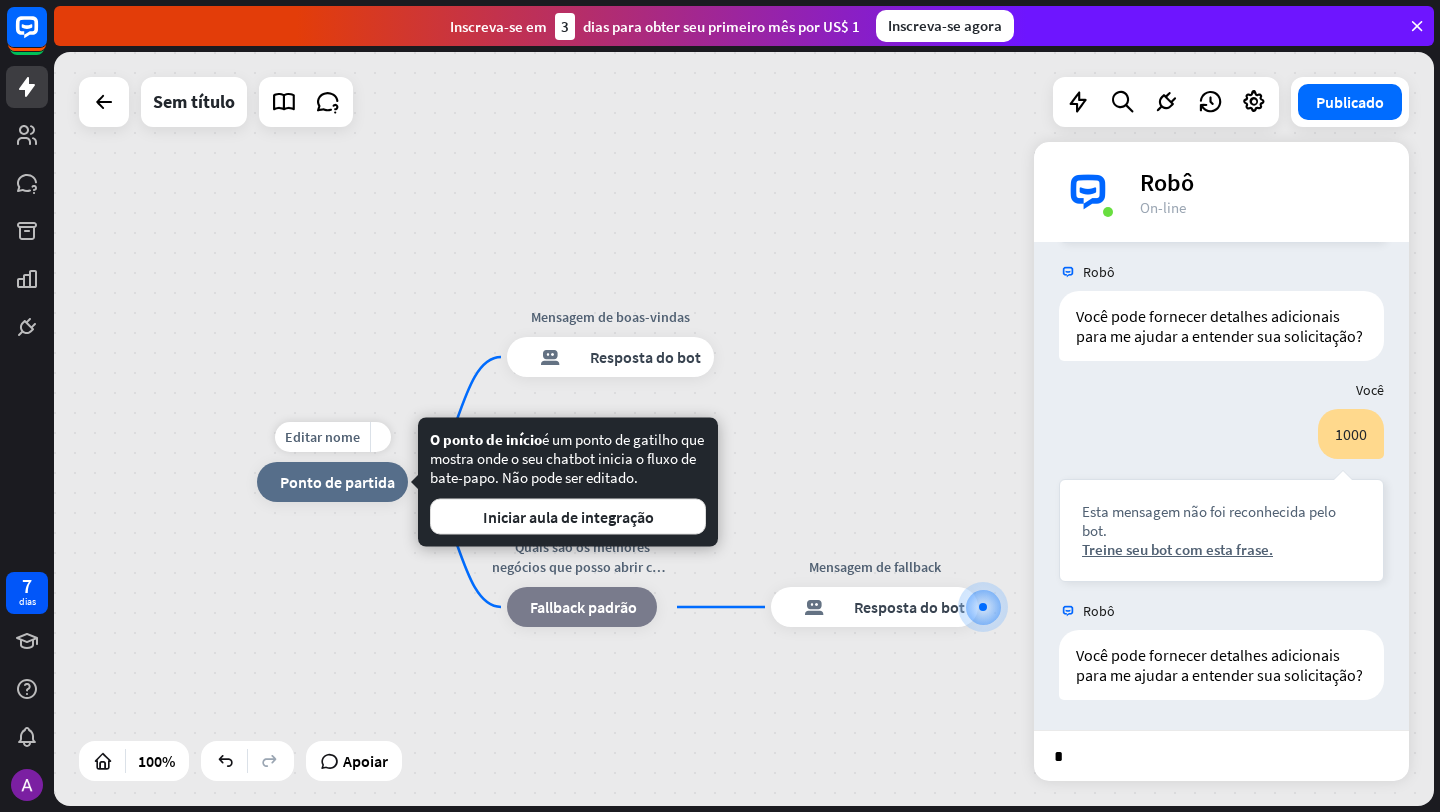 click on "Ponto de partida" at bounding box center [337, 482] 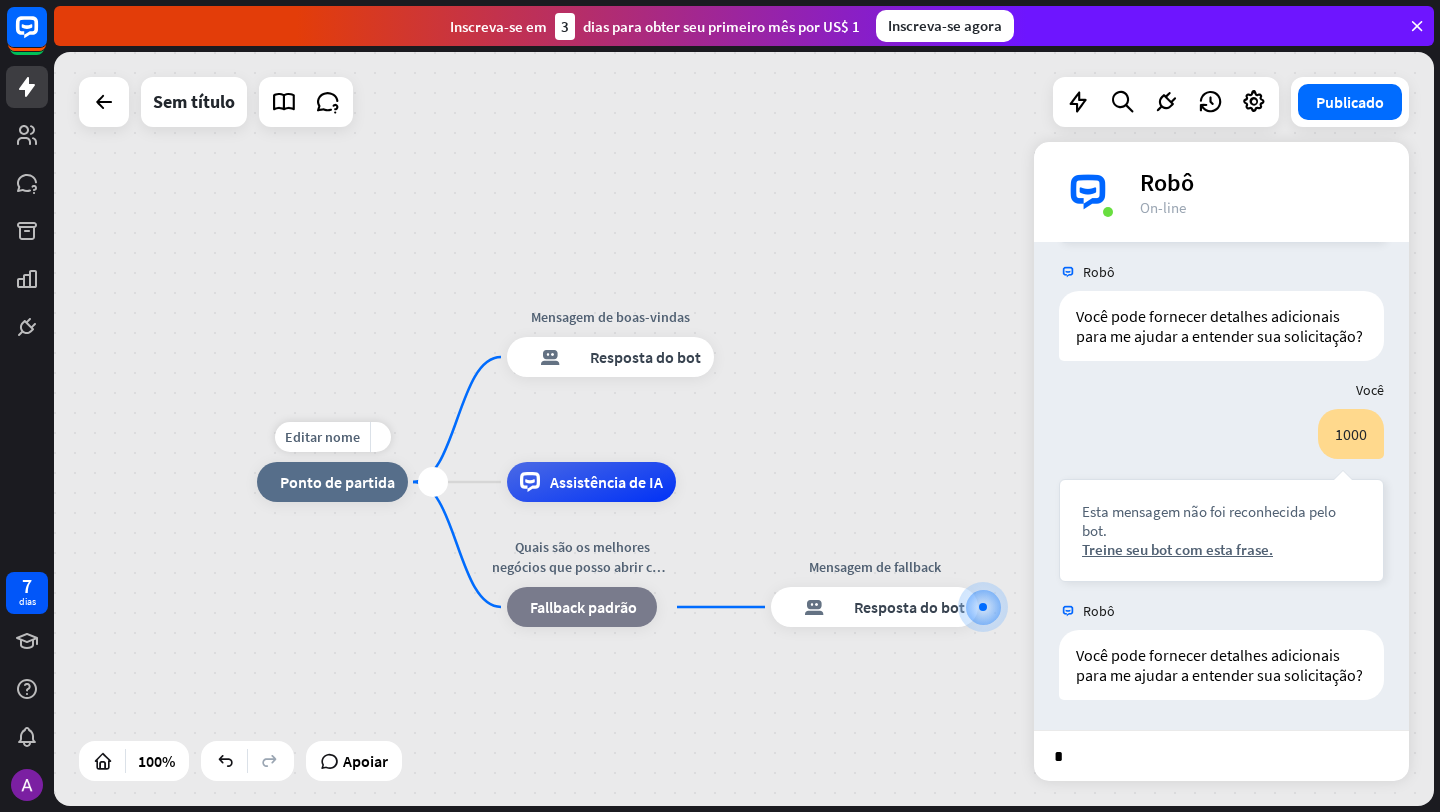 click on "Ponto de partida" at bounding box center (337, 482) 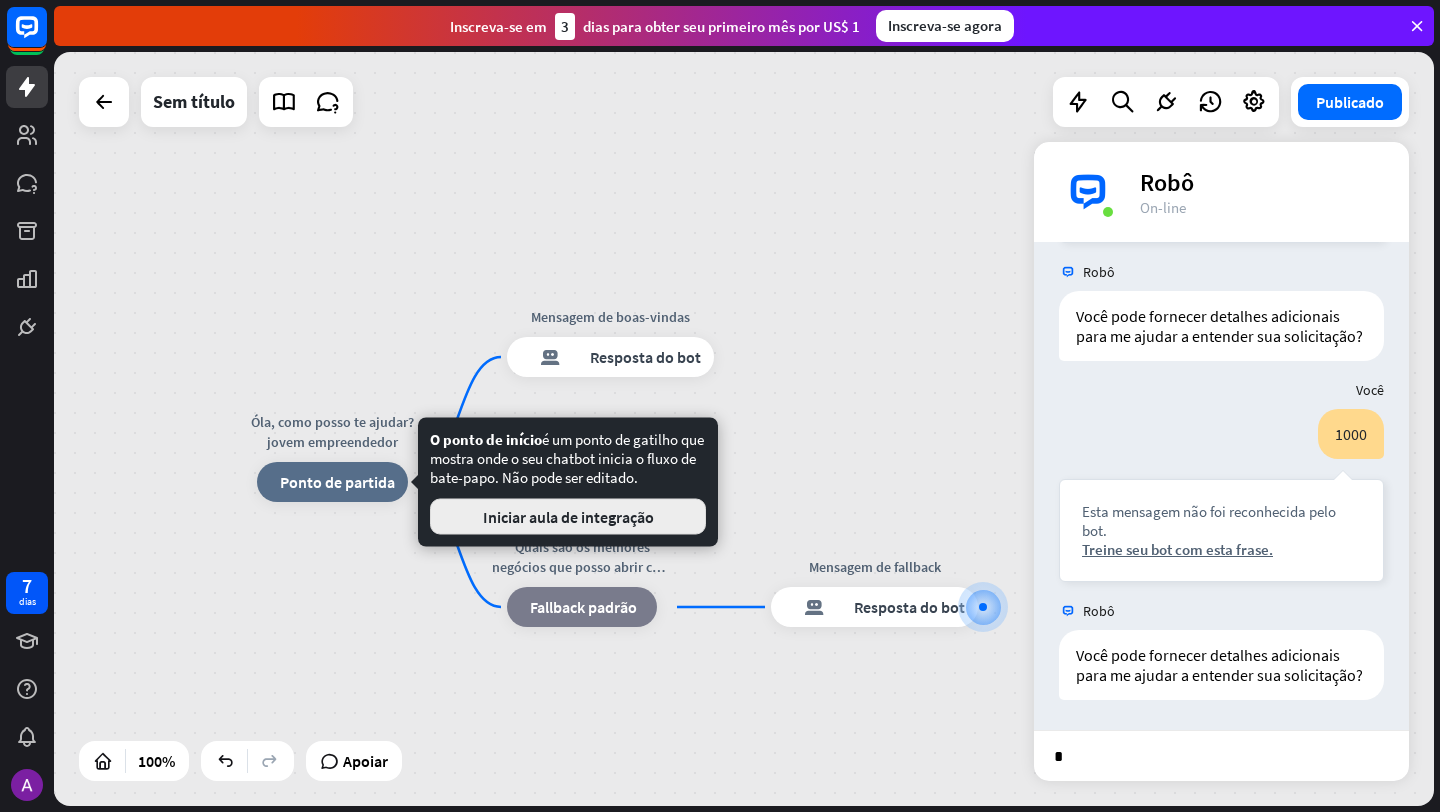 click on "Iniciar aula de integração" at bounding box center (568, 517) 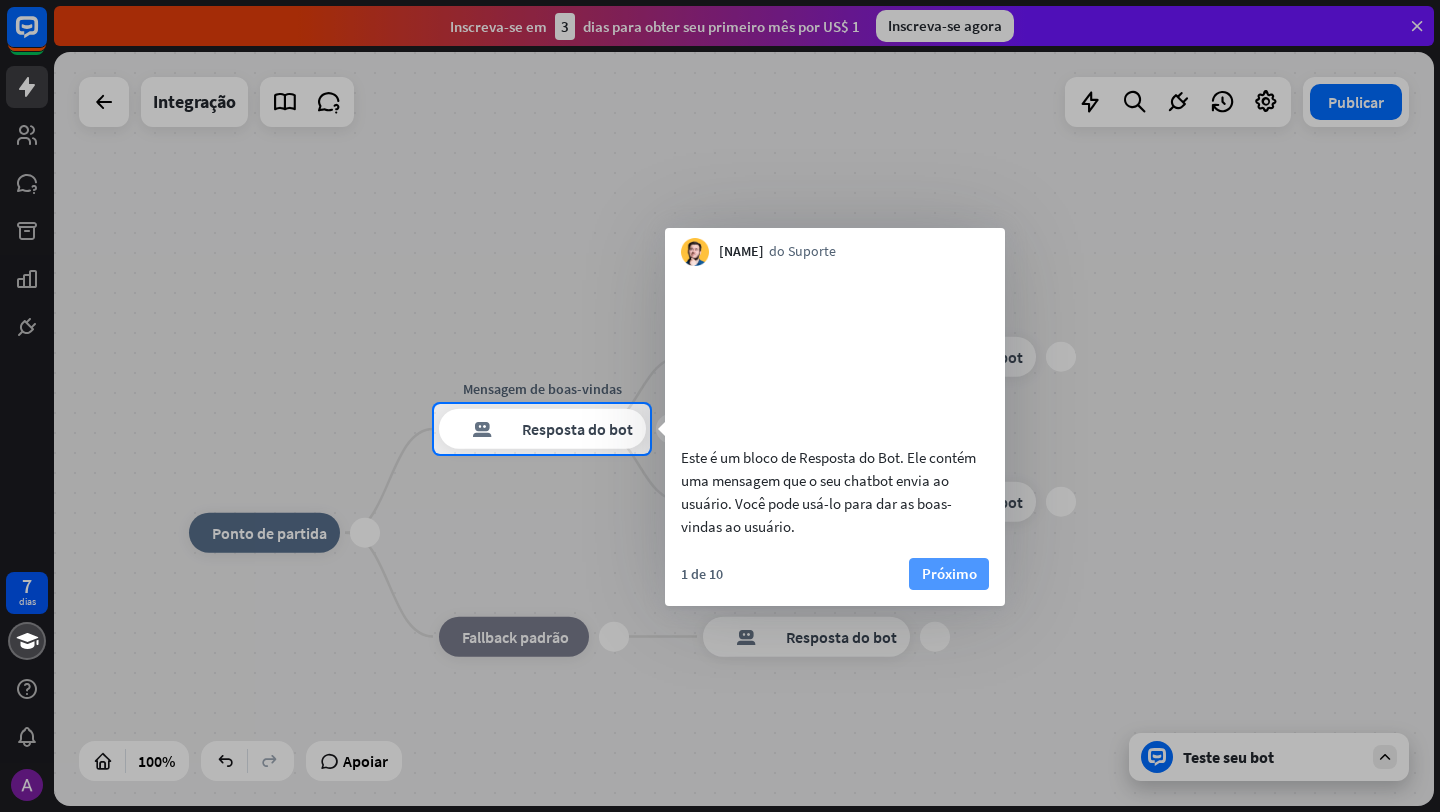click on "Próximo" at bounding box center (949, 573) 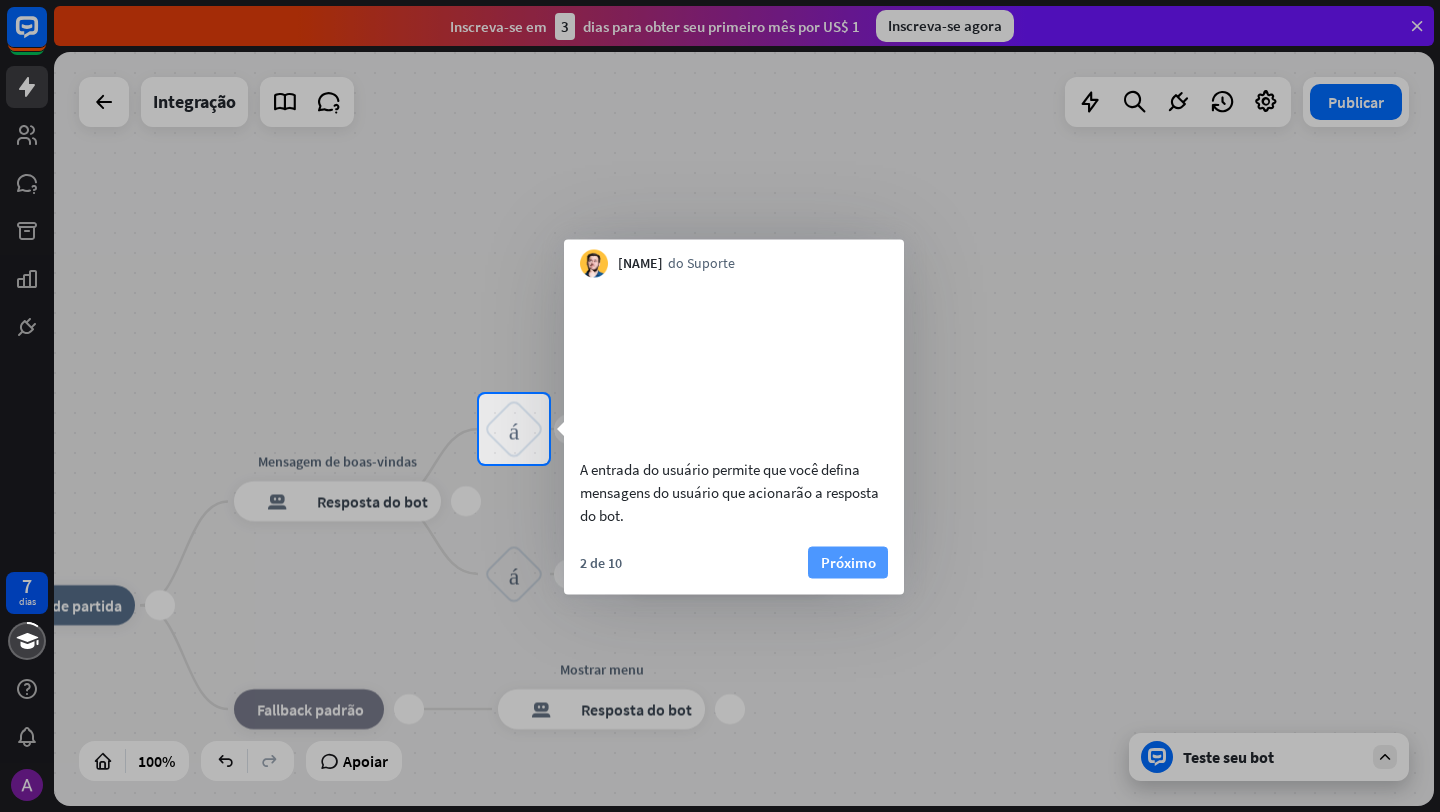 click on "Próximo" at bounding box center (848, 561) 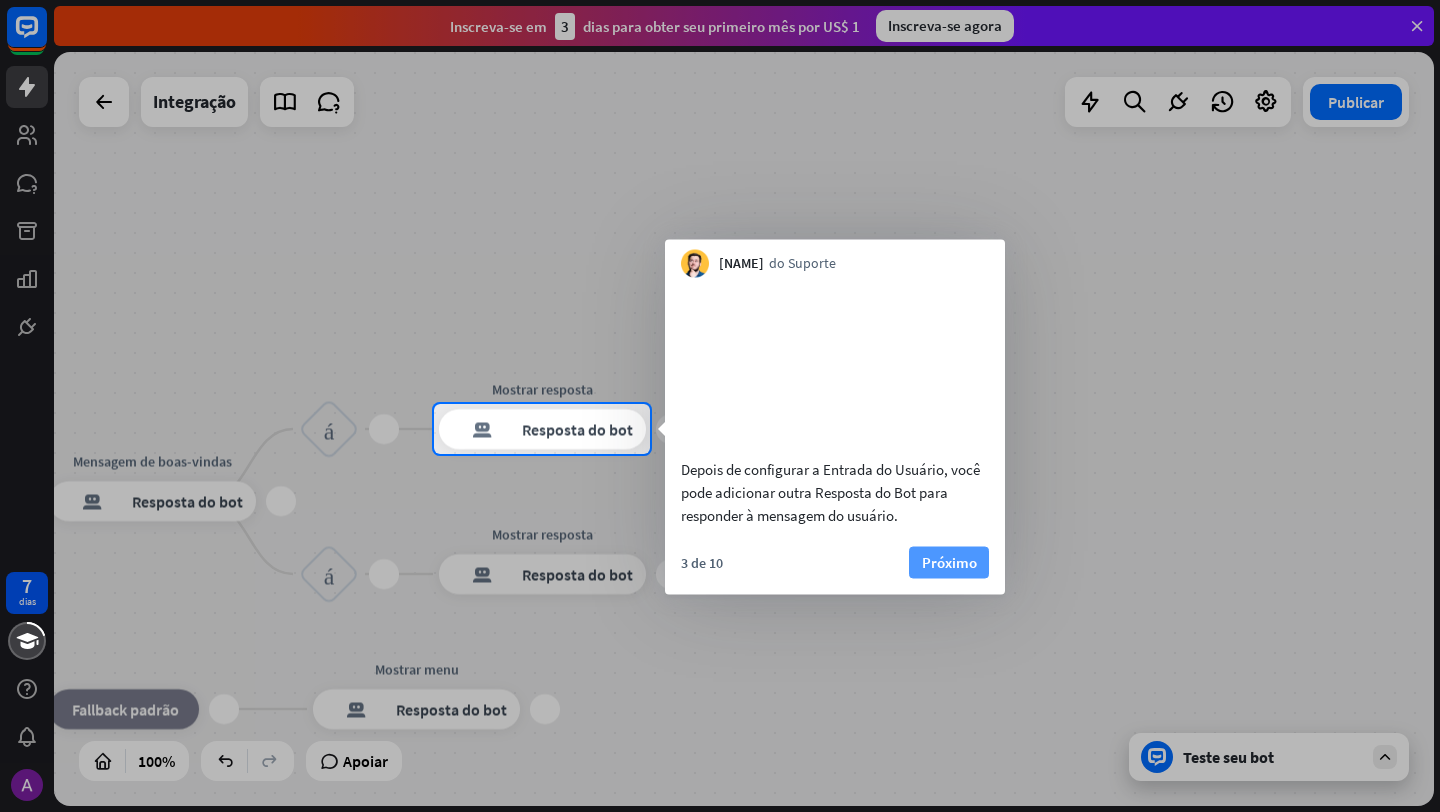 click on "Próximo" at bounding box center (949, 561) 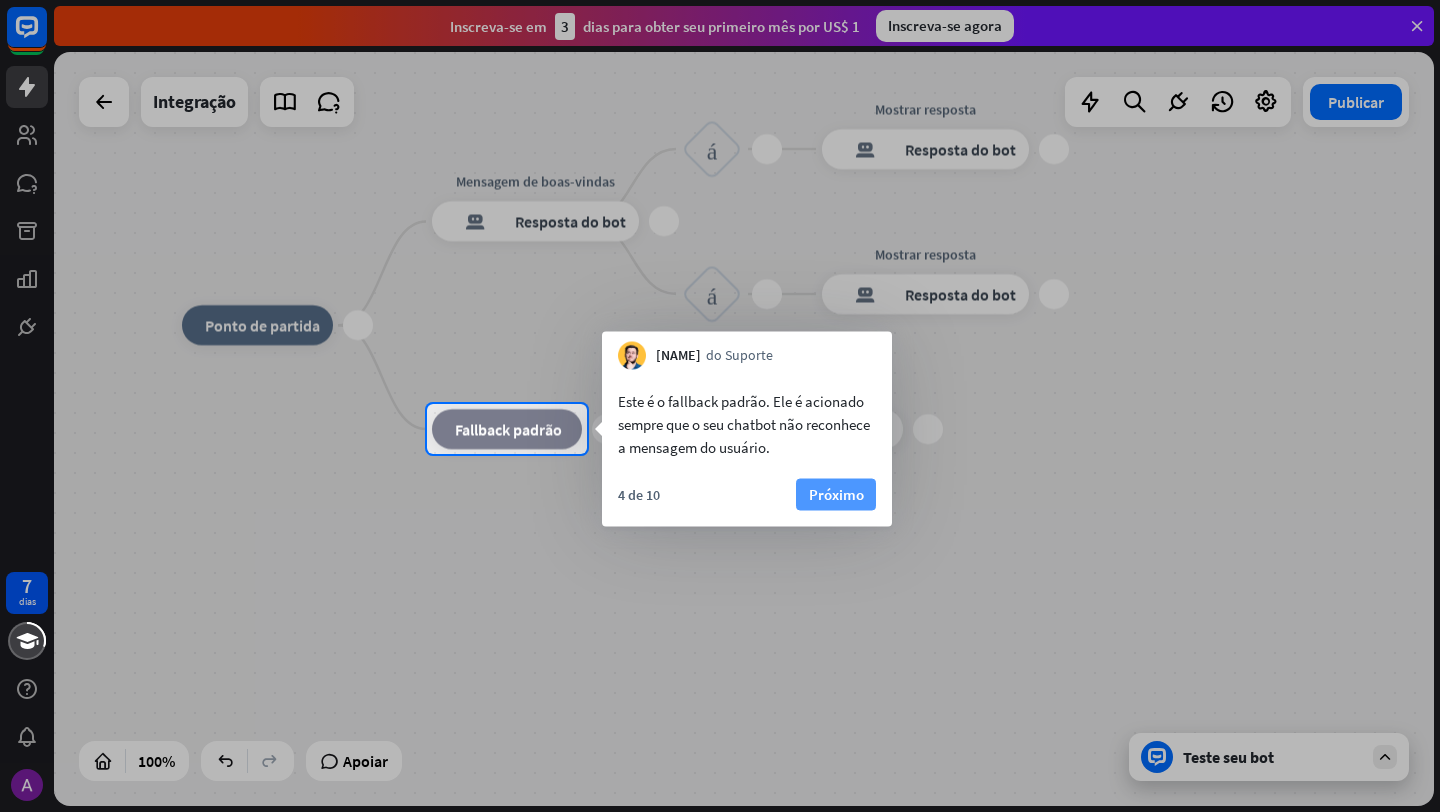 click on "Próximo" at bounding box center (836, 494) 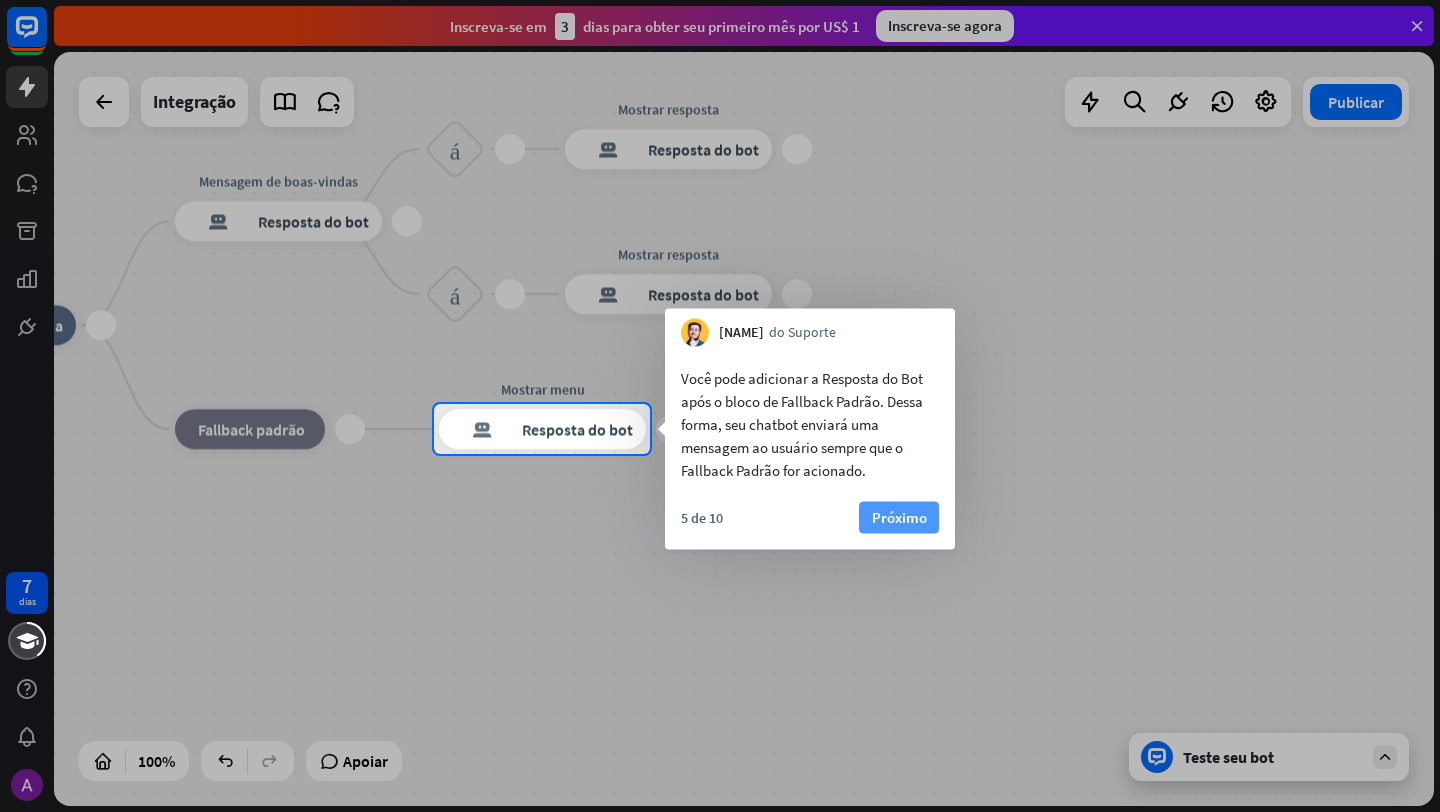 click on "Próximo" at bounding box center (899, 517) 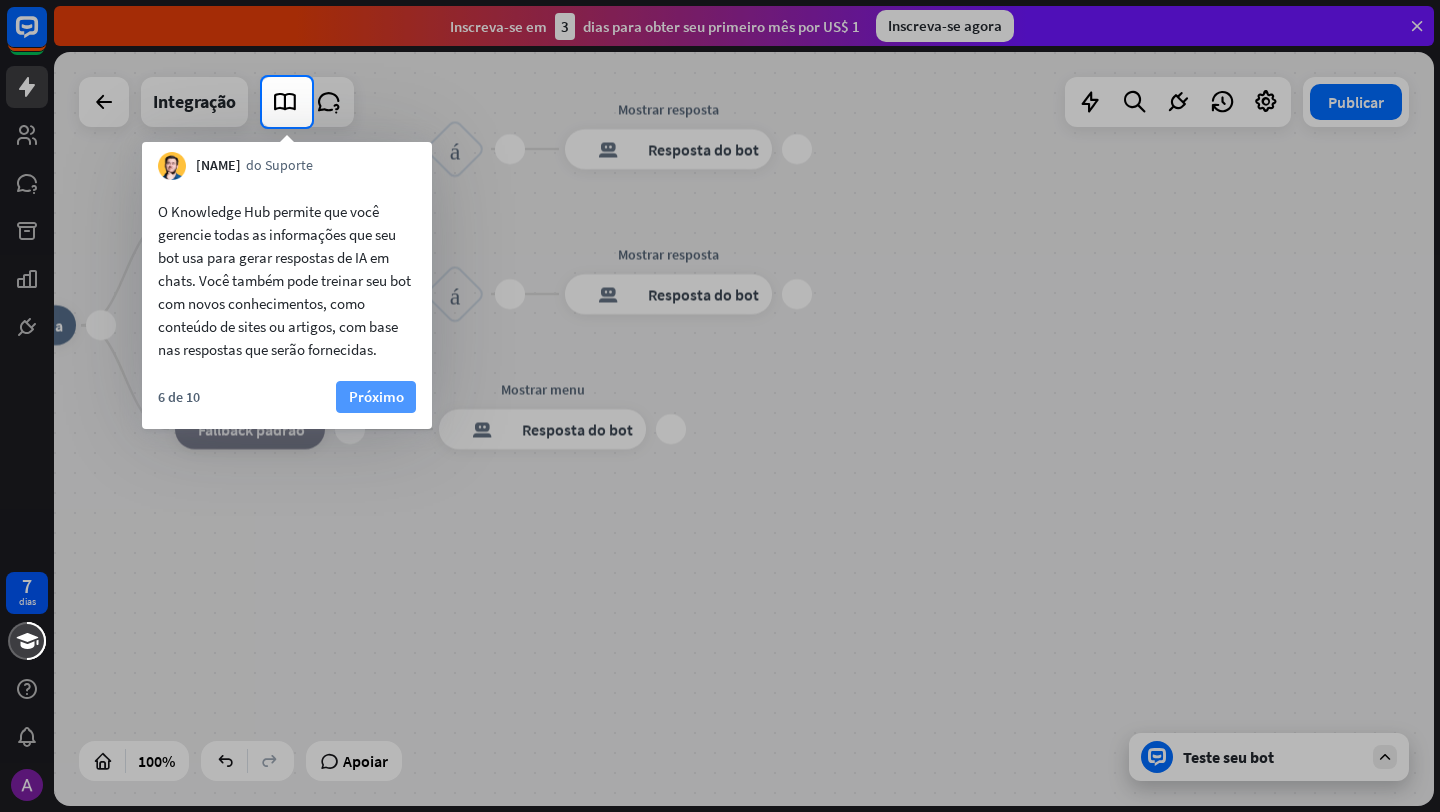 click on "Próximo" at bounding box center [376, 396] 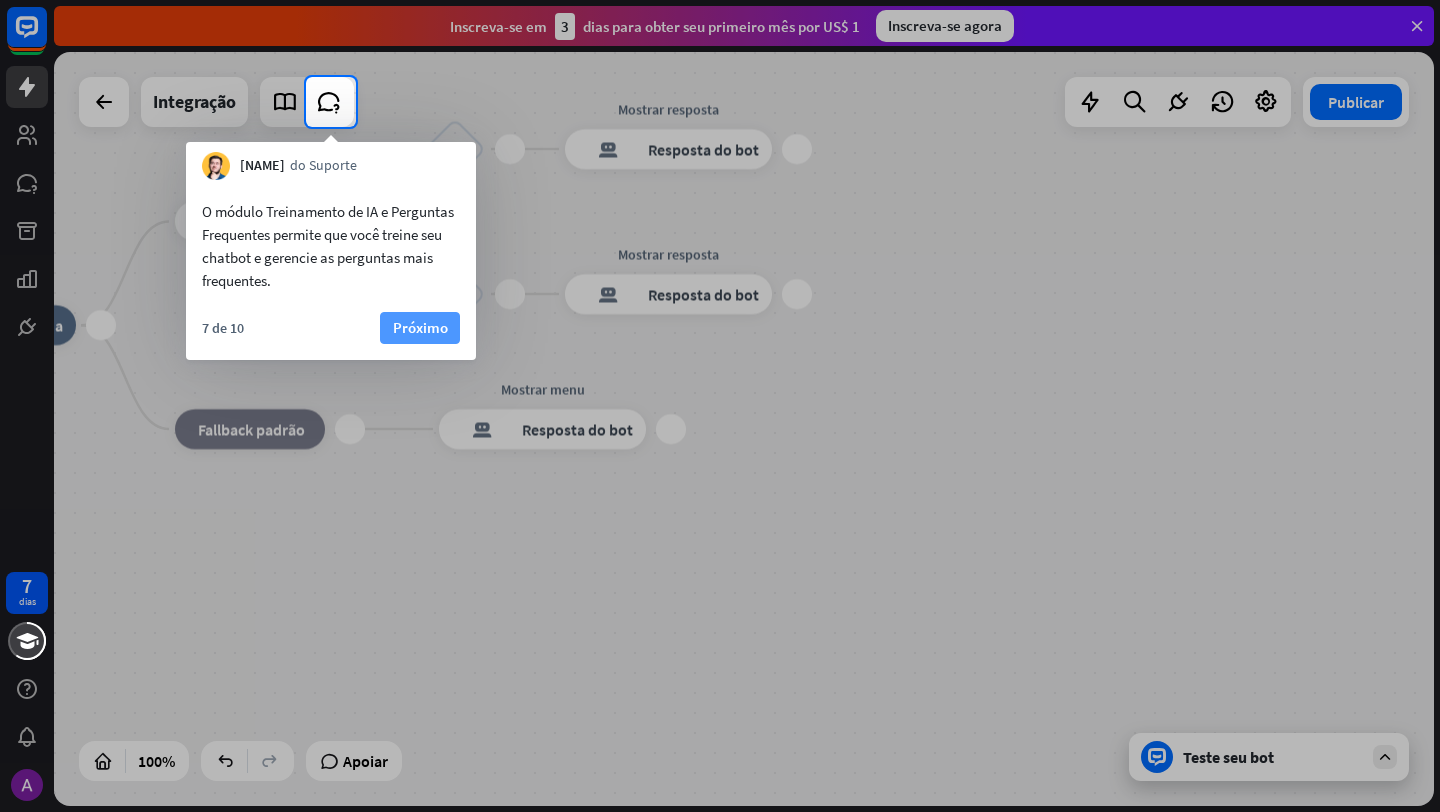 click on "Próximo" at bounding box center [420, 327] 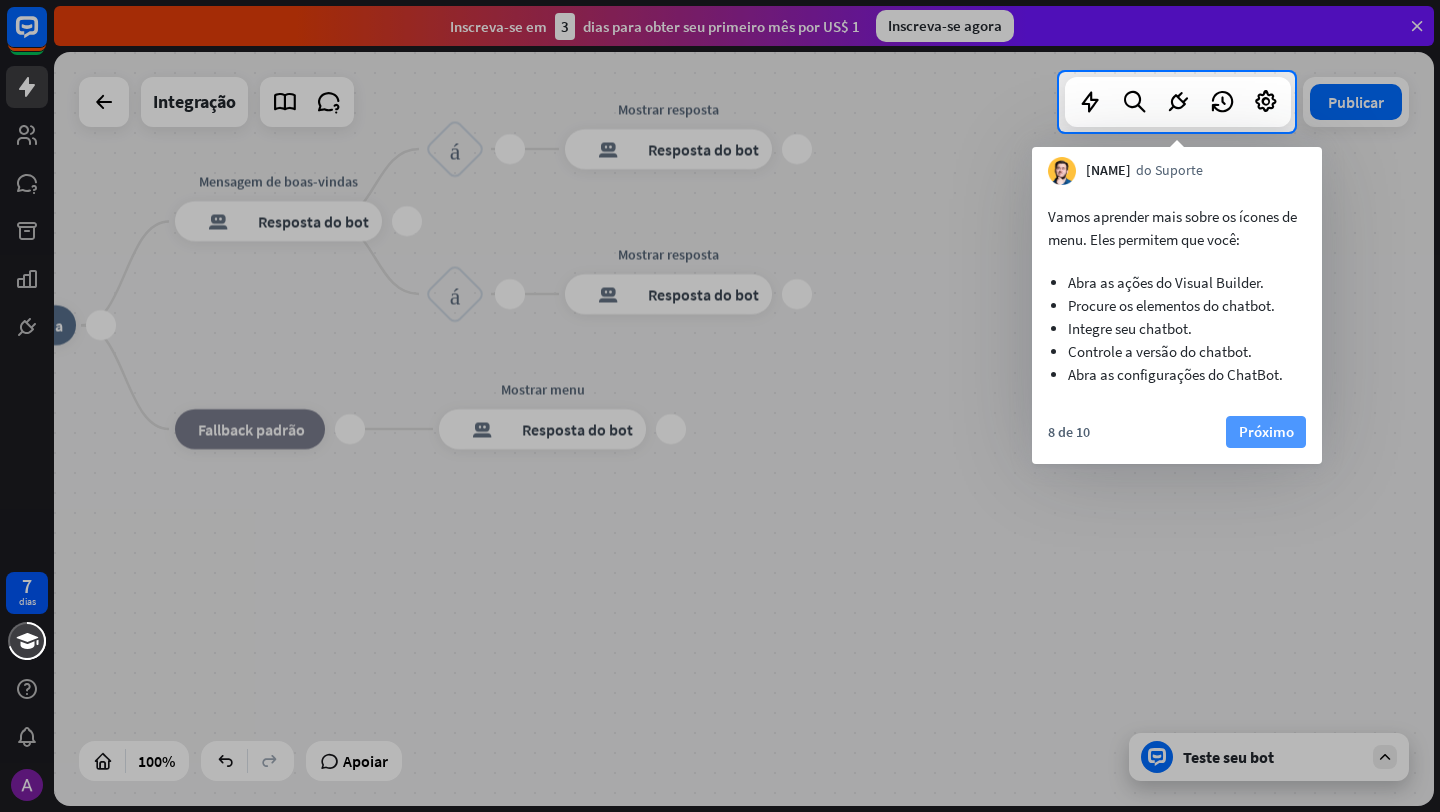 click on "Próximo" at bounding box center [1266, 432] 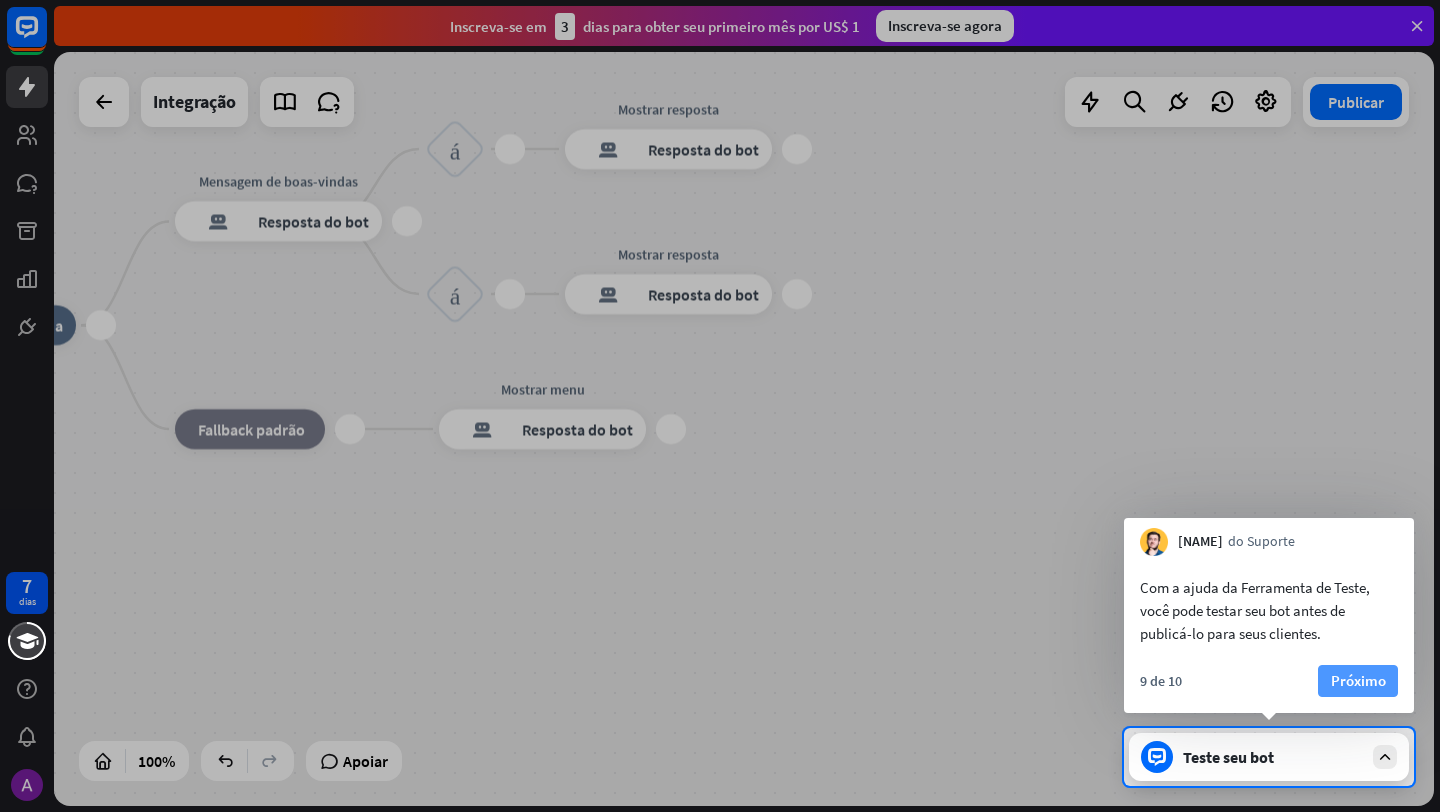 click on "Próximo" at bounding box center (1358, 680) 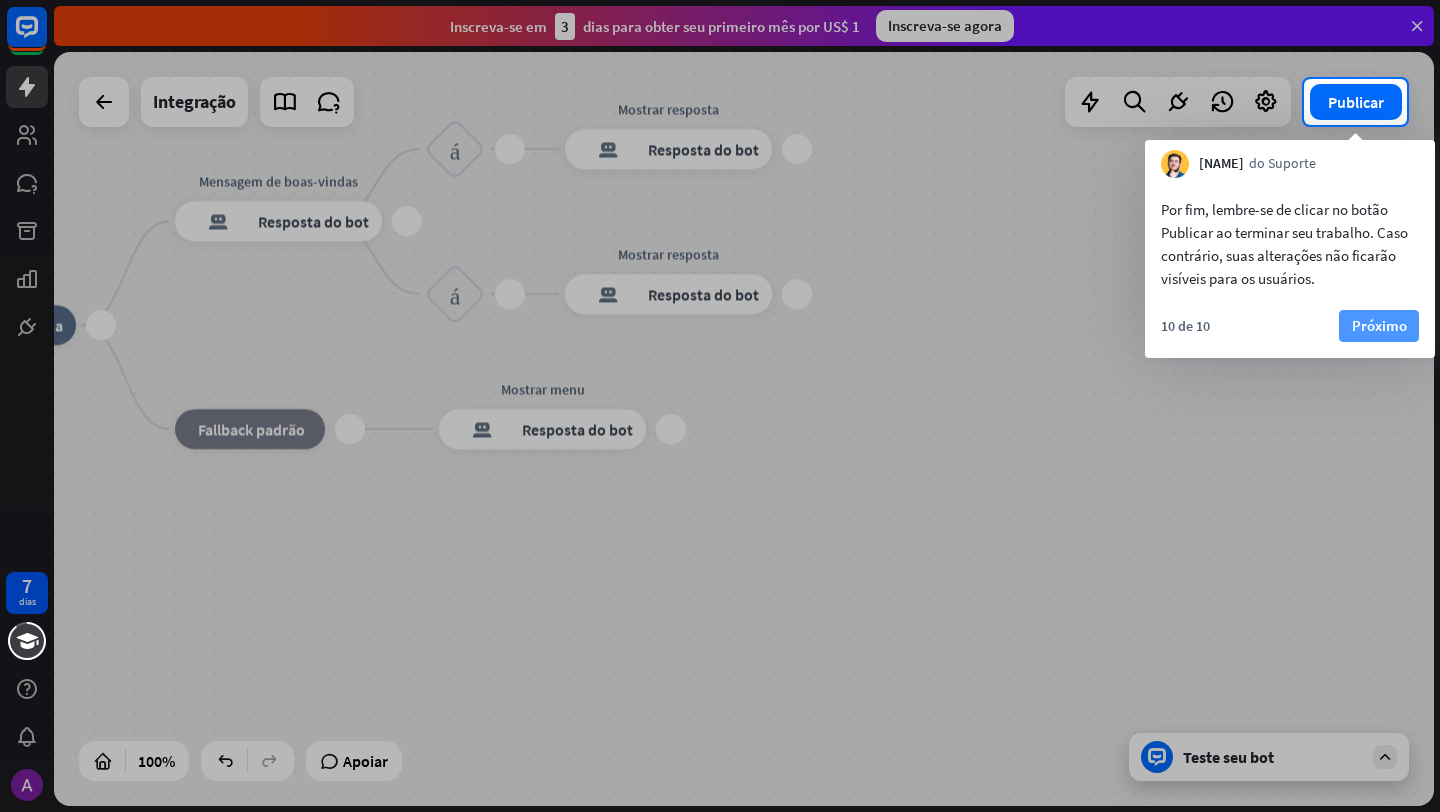 click on "Próximo" at bounding box center [1379, 325] 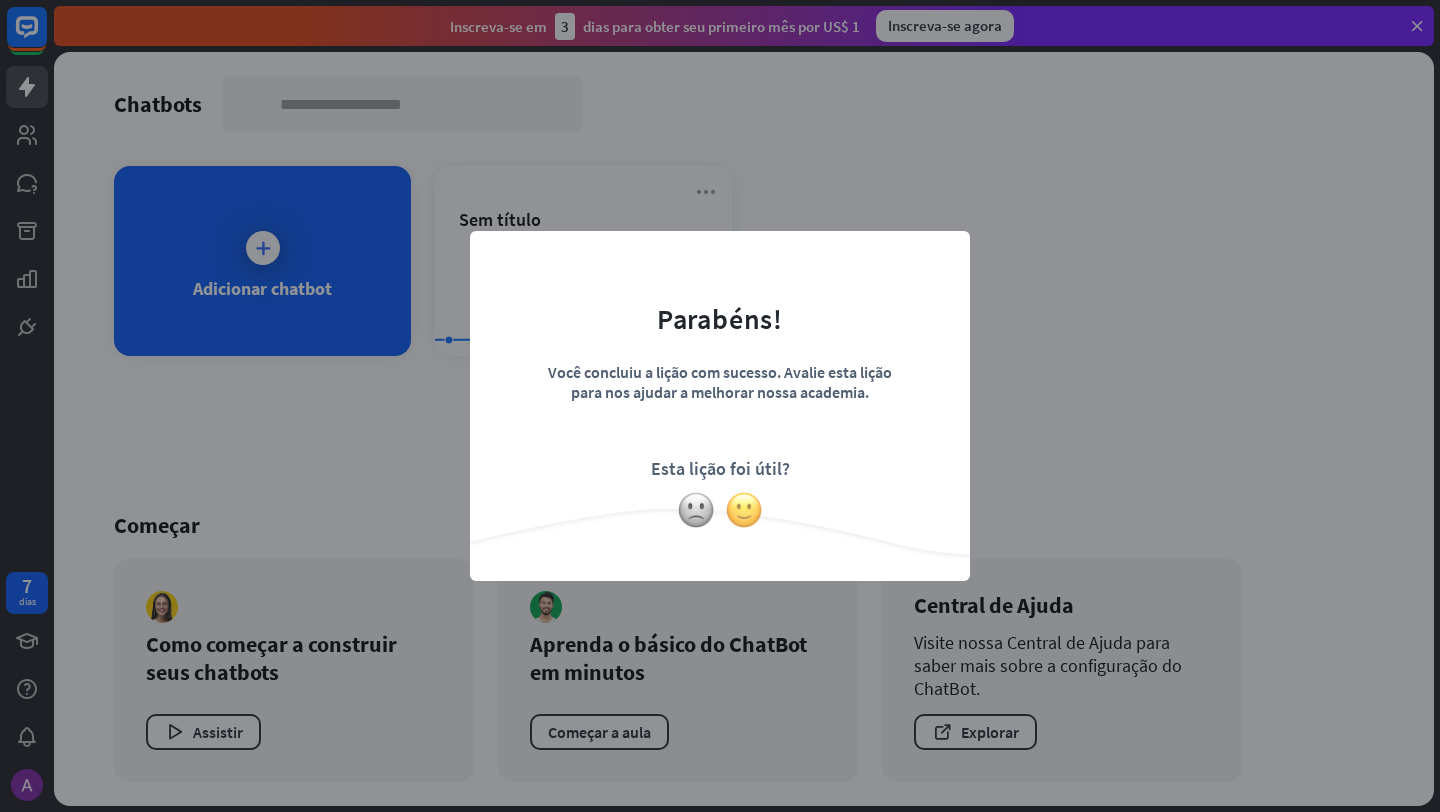 click at bounding box center [744, 510] 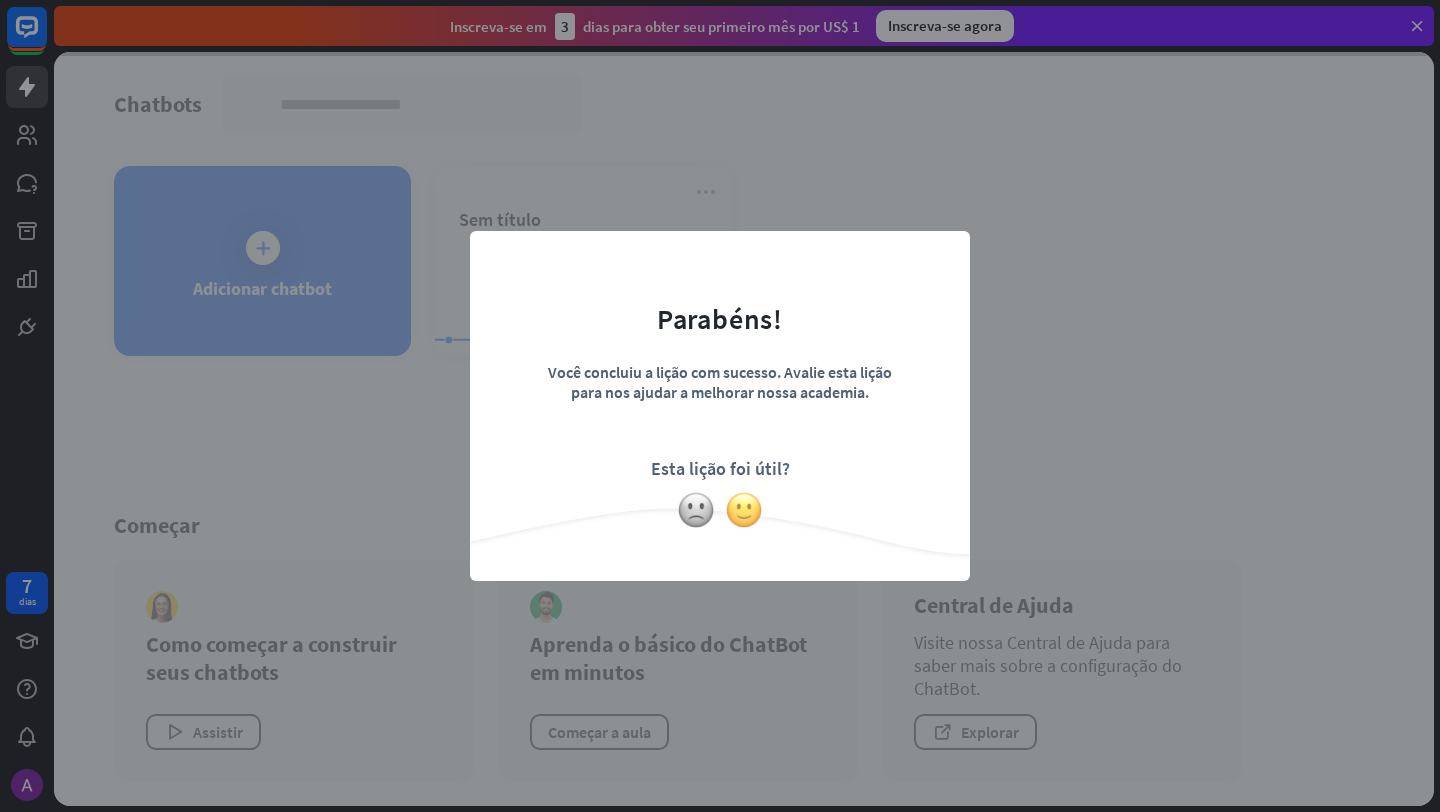 click at bounding box center [744, 510] 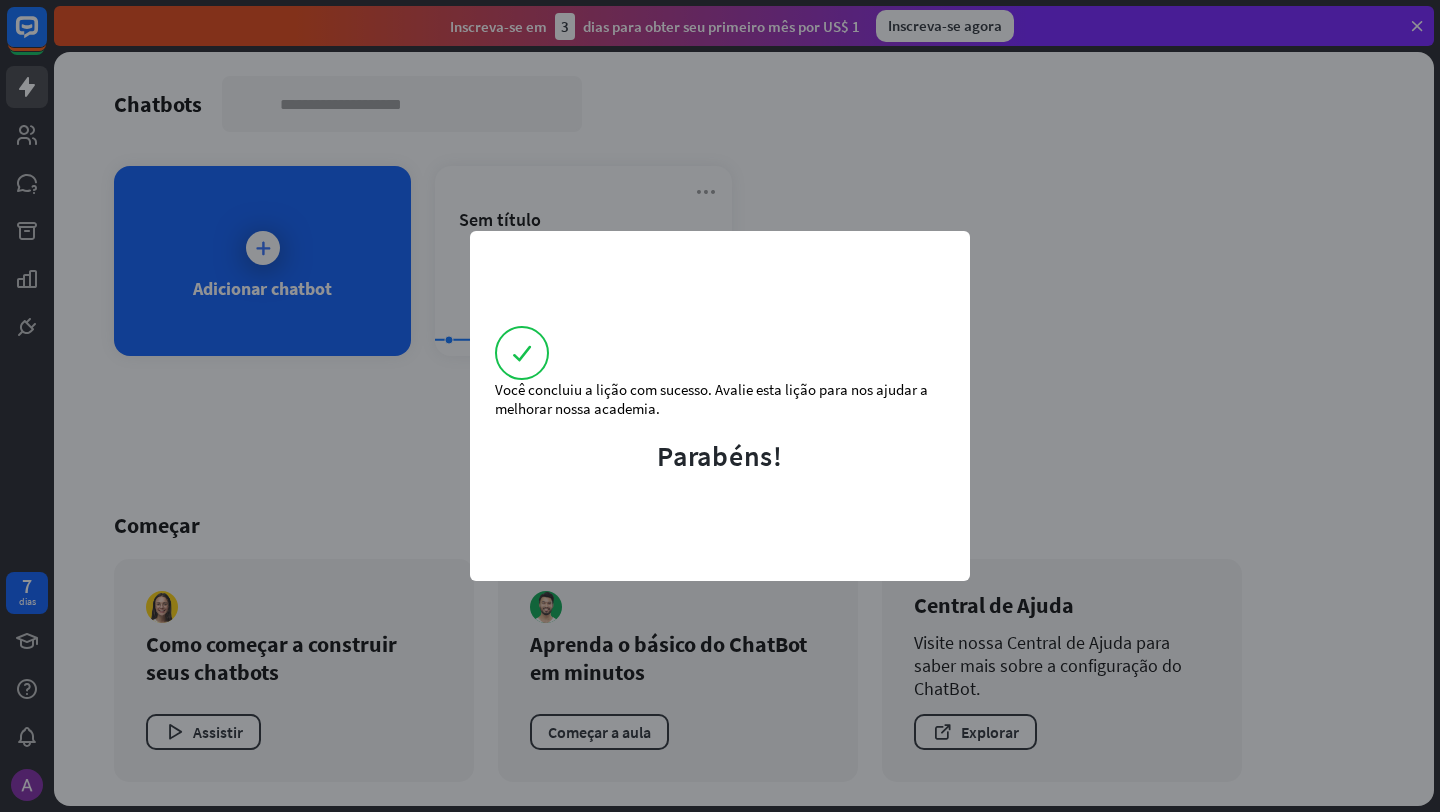 click on "Você concluiu a lição com sucesso. Avalie esta lição para nos ajudar a melhorar nossa academia.
Parabéns!" at bounding box center [720, 406] 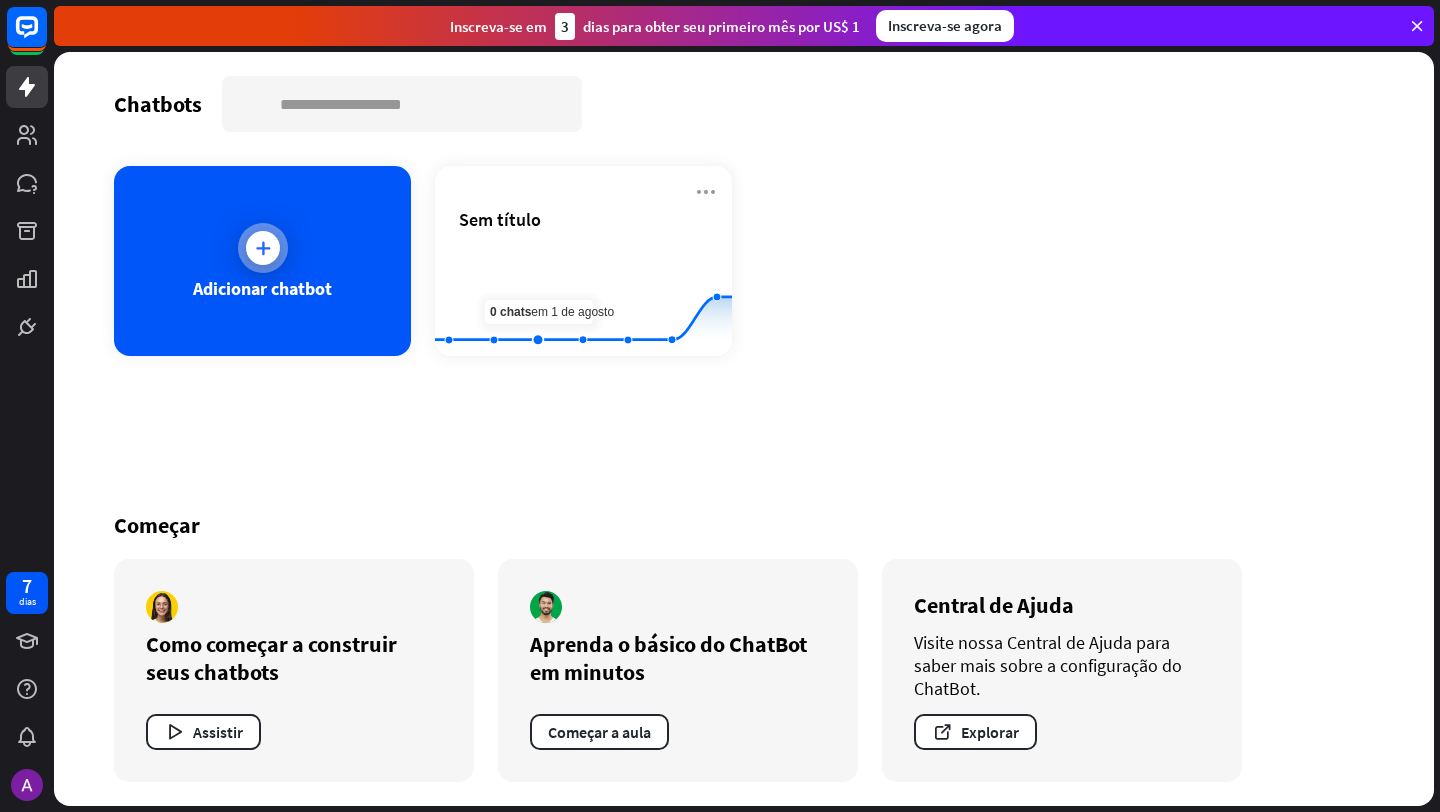 click on "Adicionar chatbot" at bounding box center (262, 288) 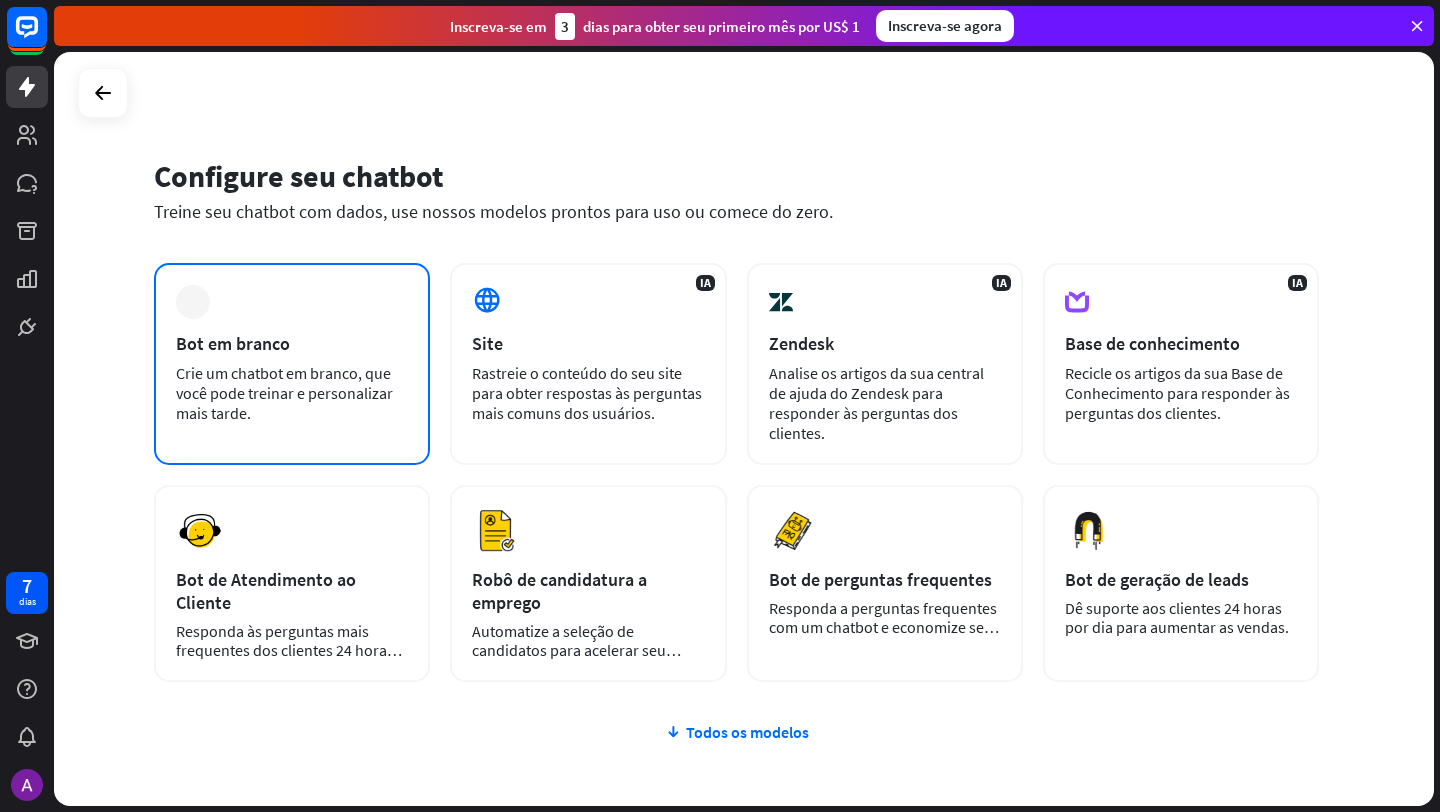 click on "Crie um chatbot em branco, que você pode treinar e personalizar mais tarde." at bounding box center (292, 393) 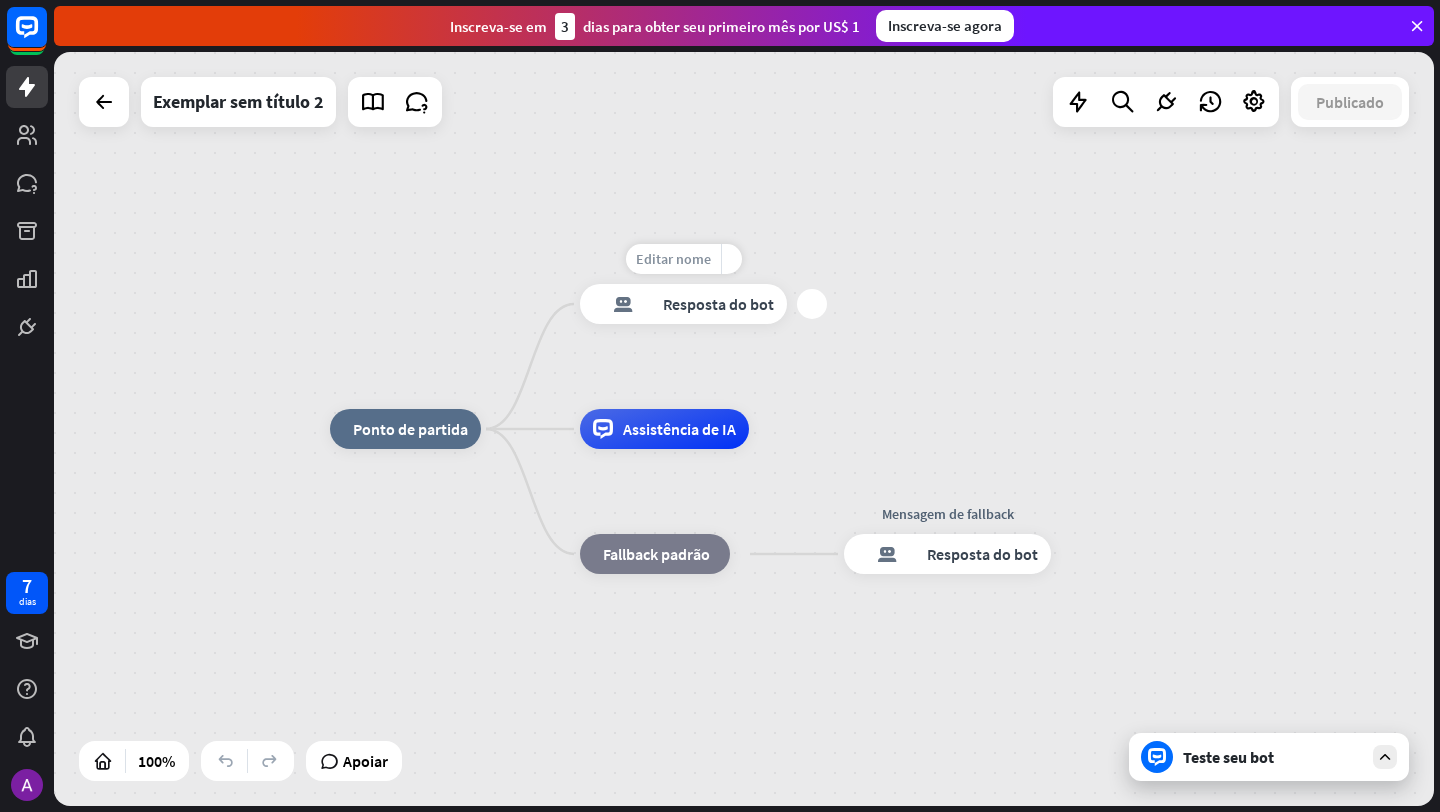click on "Editar nome" at bounding box center (673, 259) 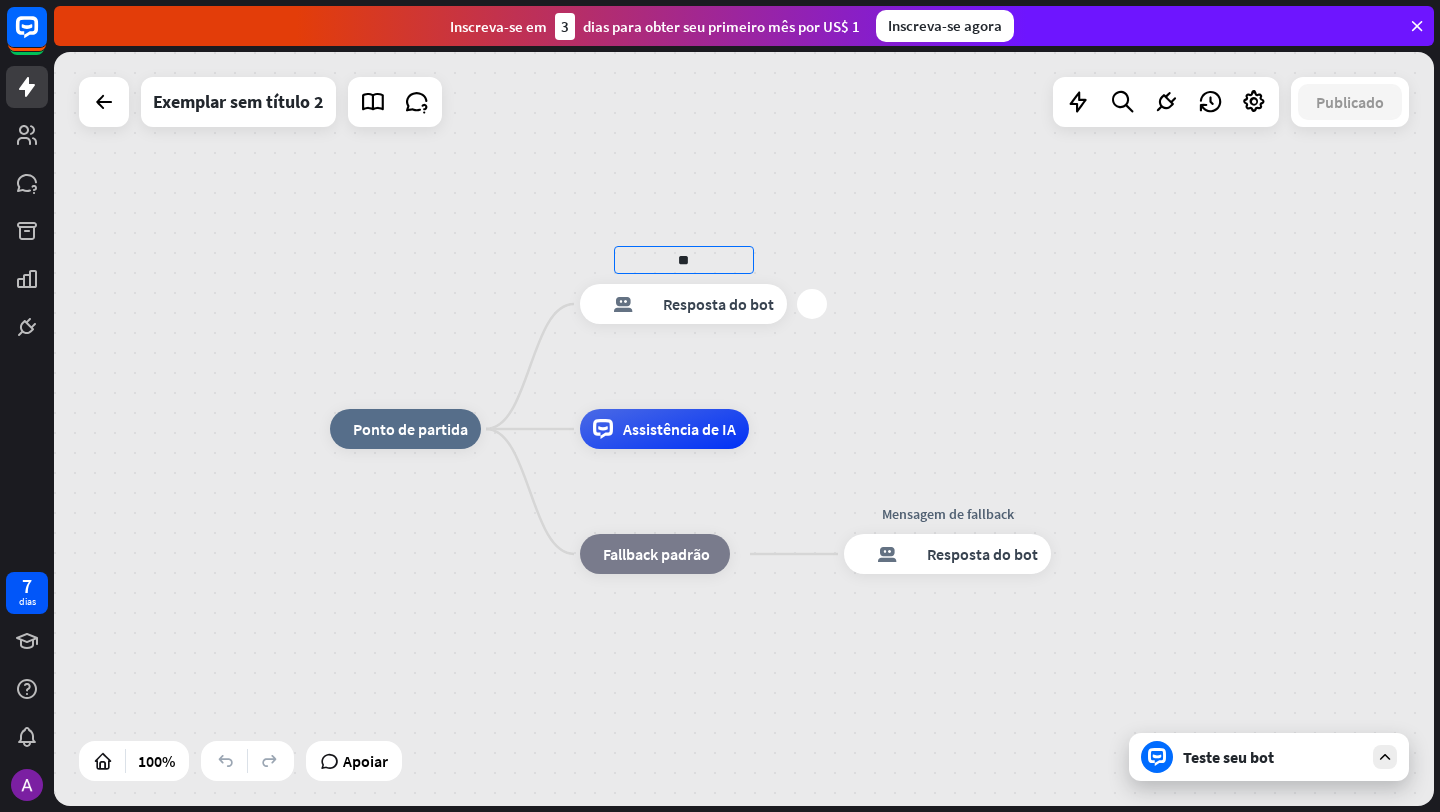type on "*" 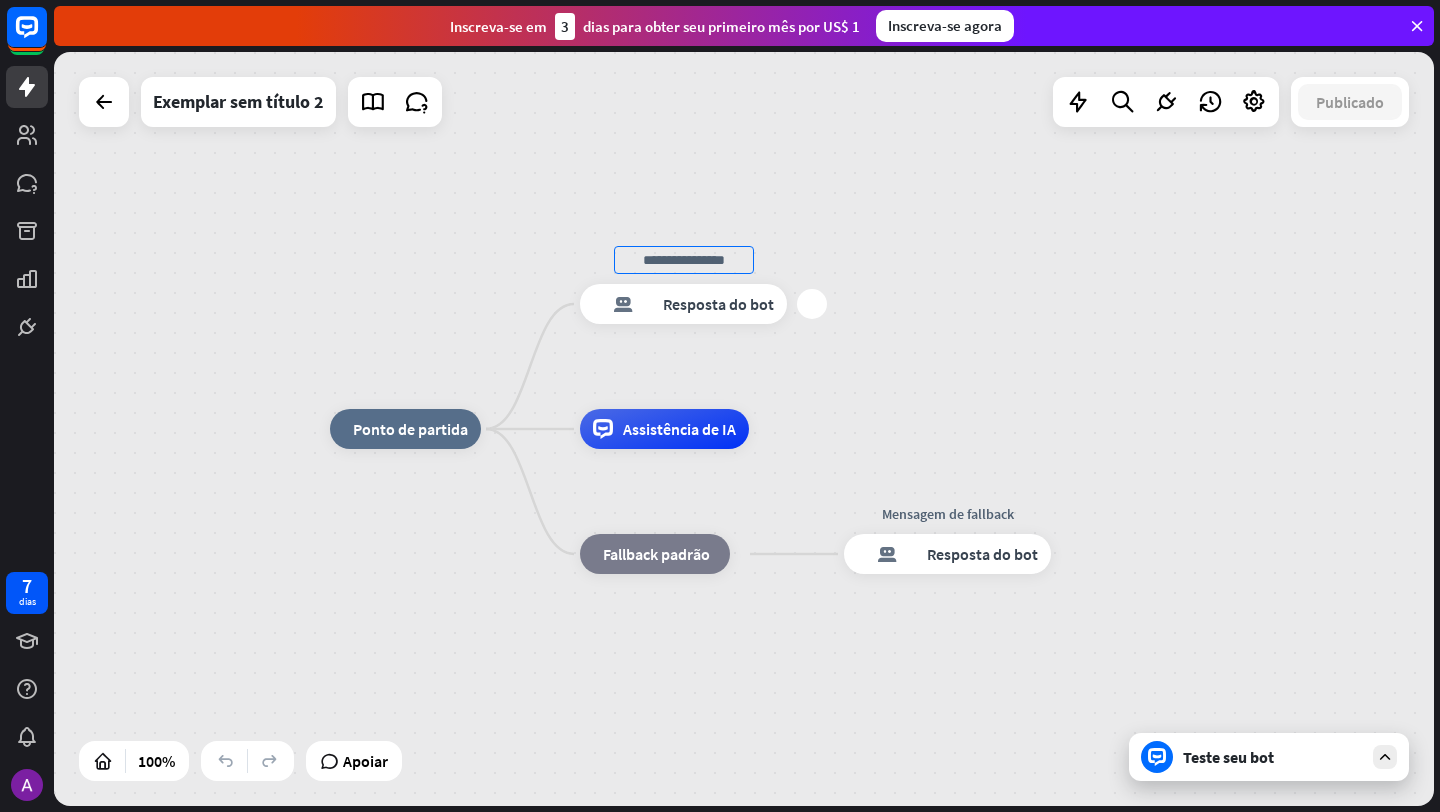 type on "*" 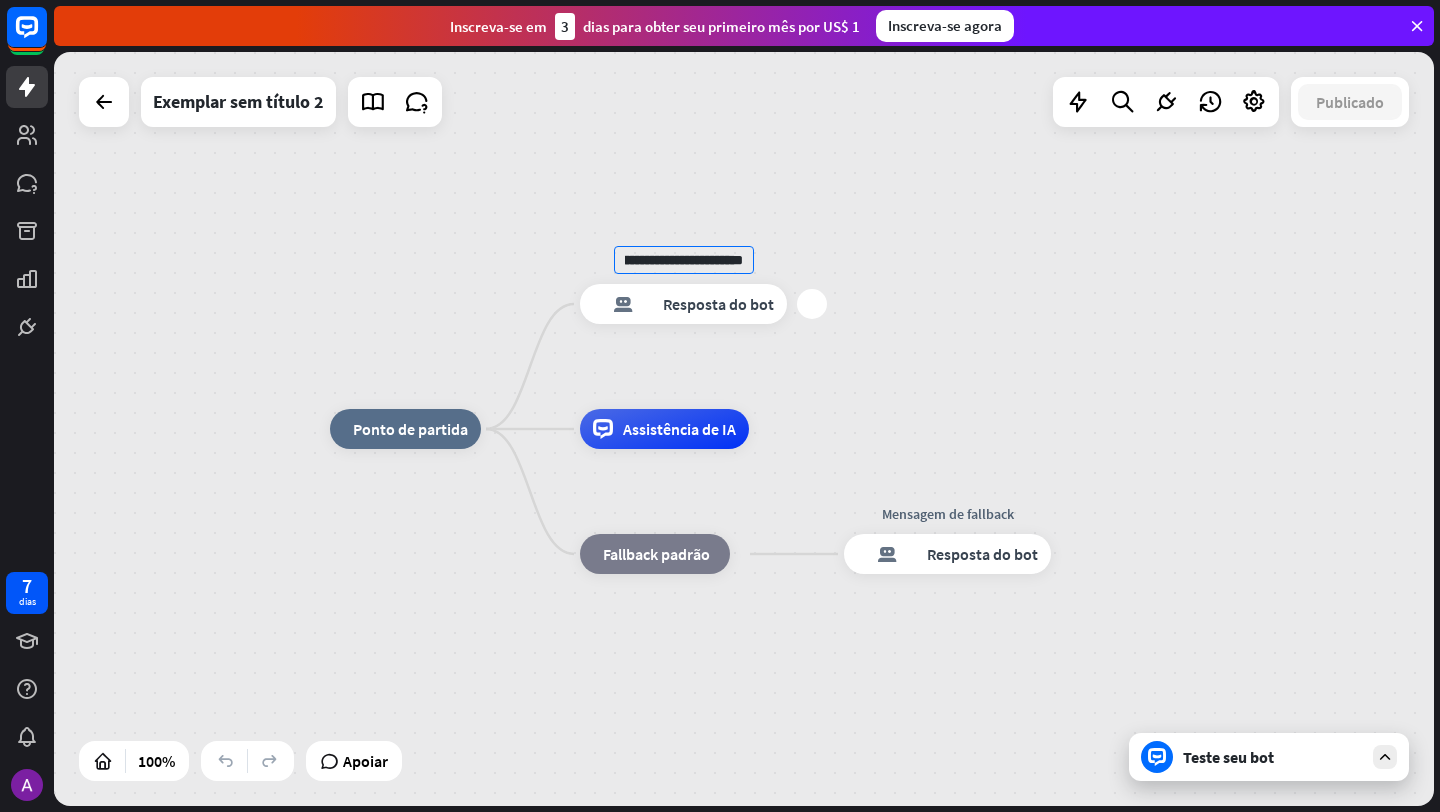 scroll, scrollTop: 0, scrollLeft: 174, axis: horizontal 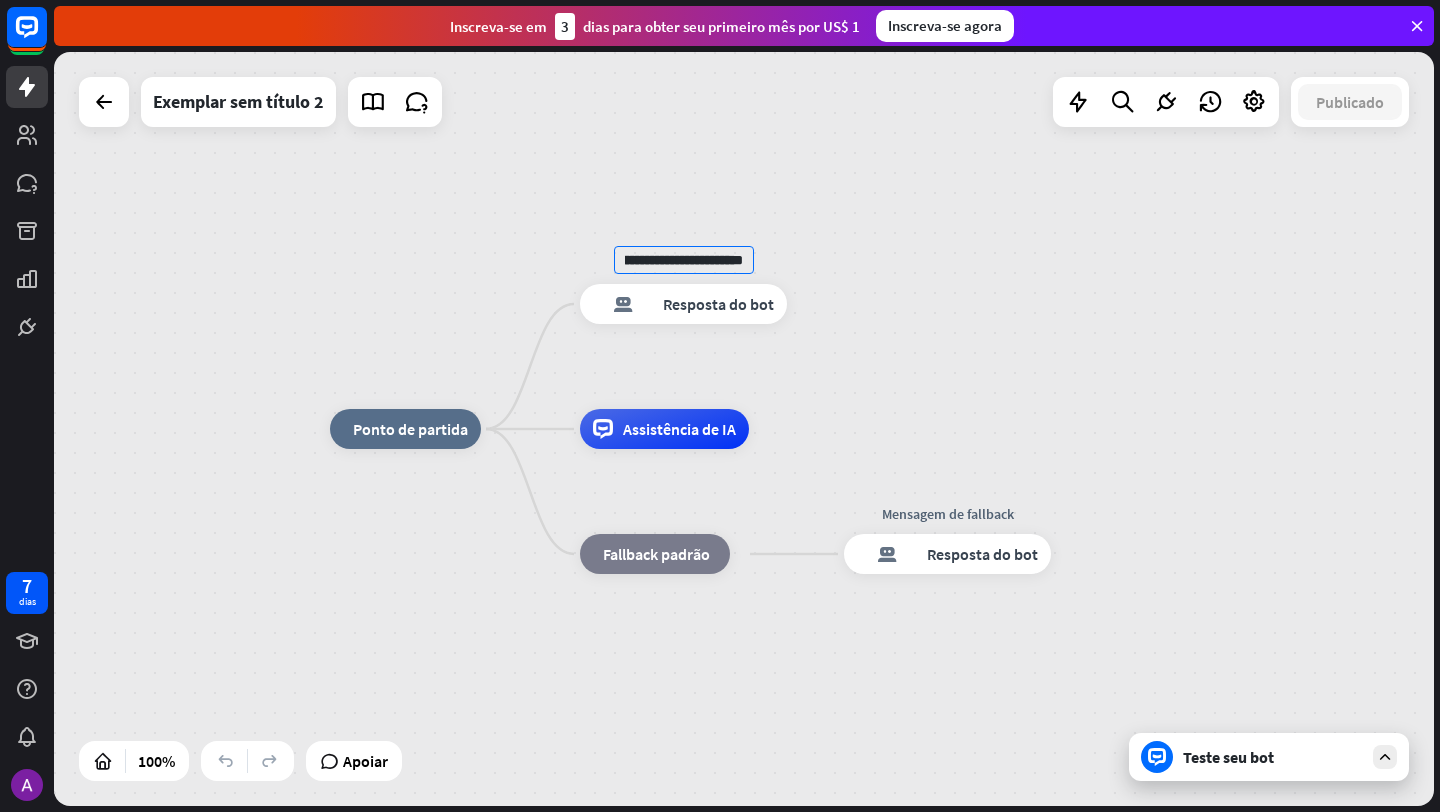 type on "**********" 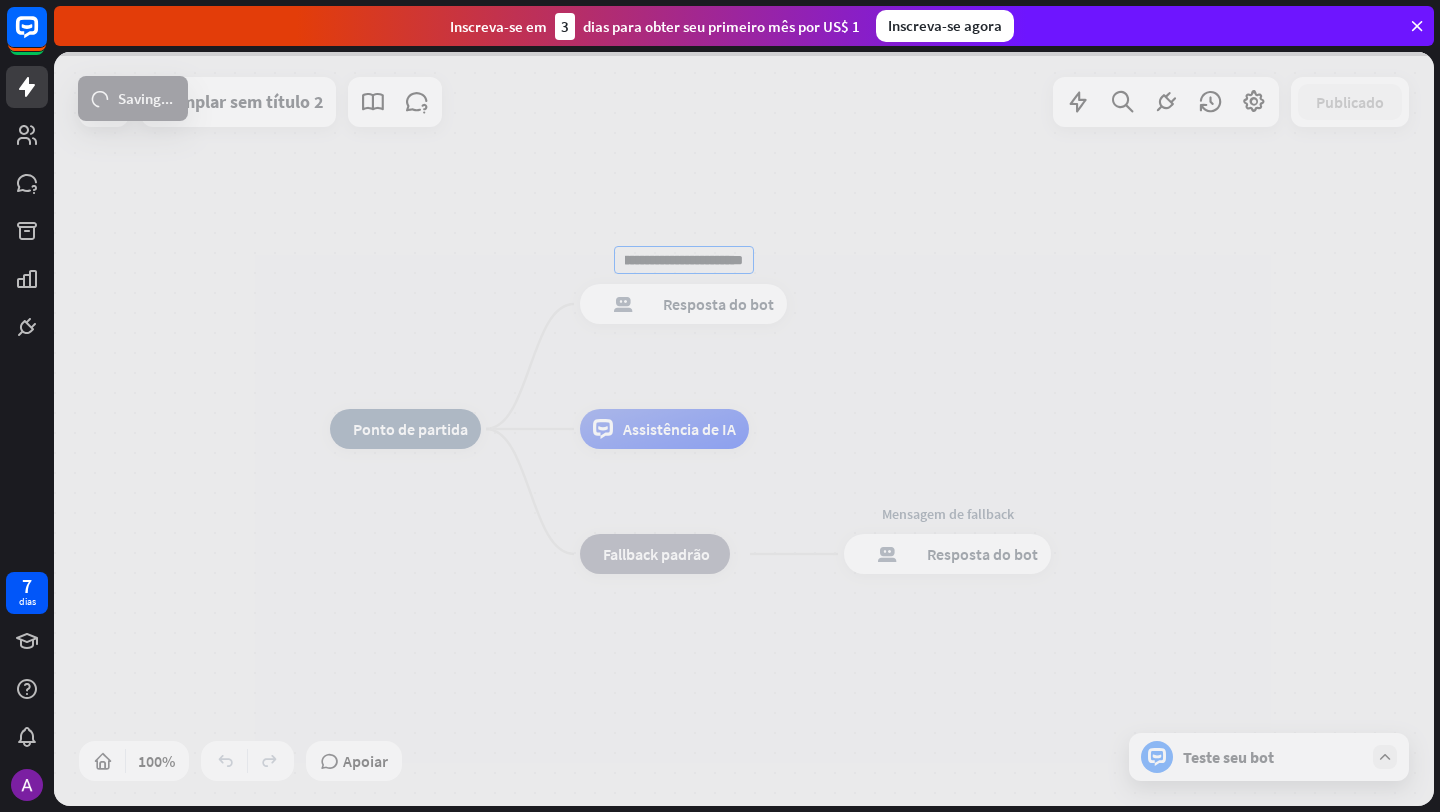 scroll, scrollTop: 0, scrollLeft: 0, axis: both 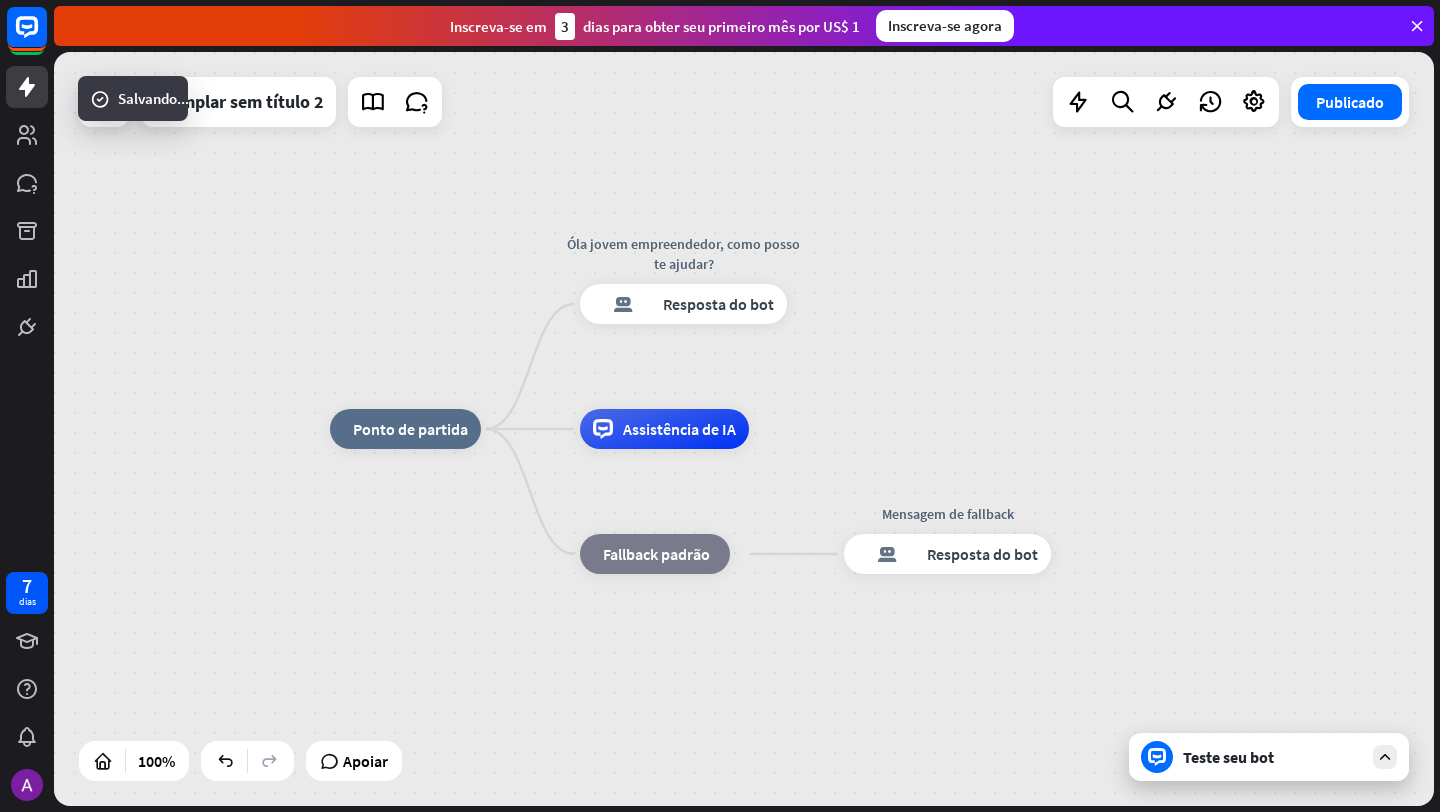 click on "Teste seu bot" at bounding box center (1228, 757) 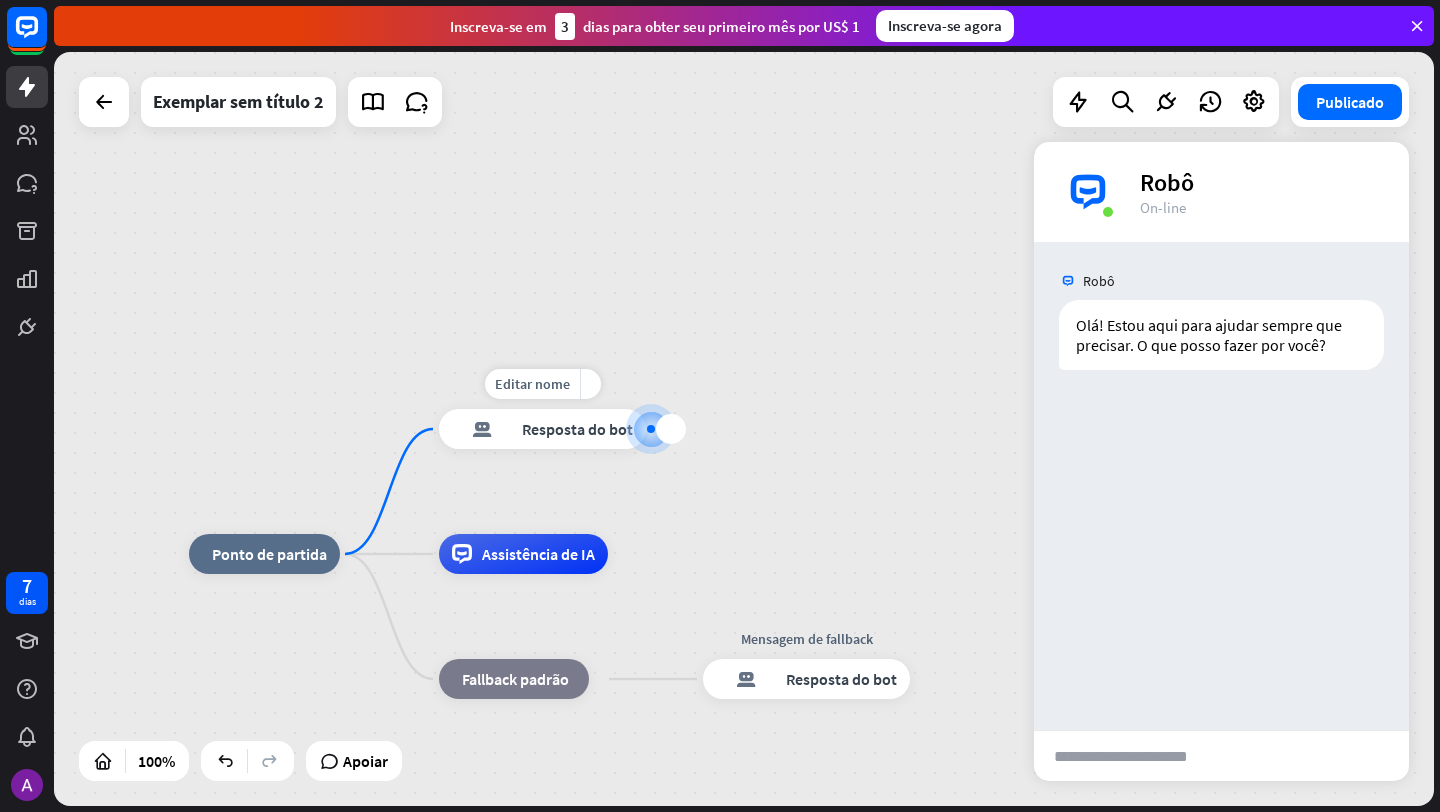 click on "Resposta do bot" at bounding box center (577, 429) 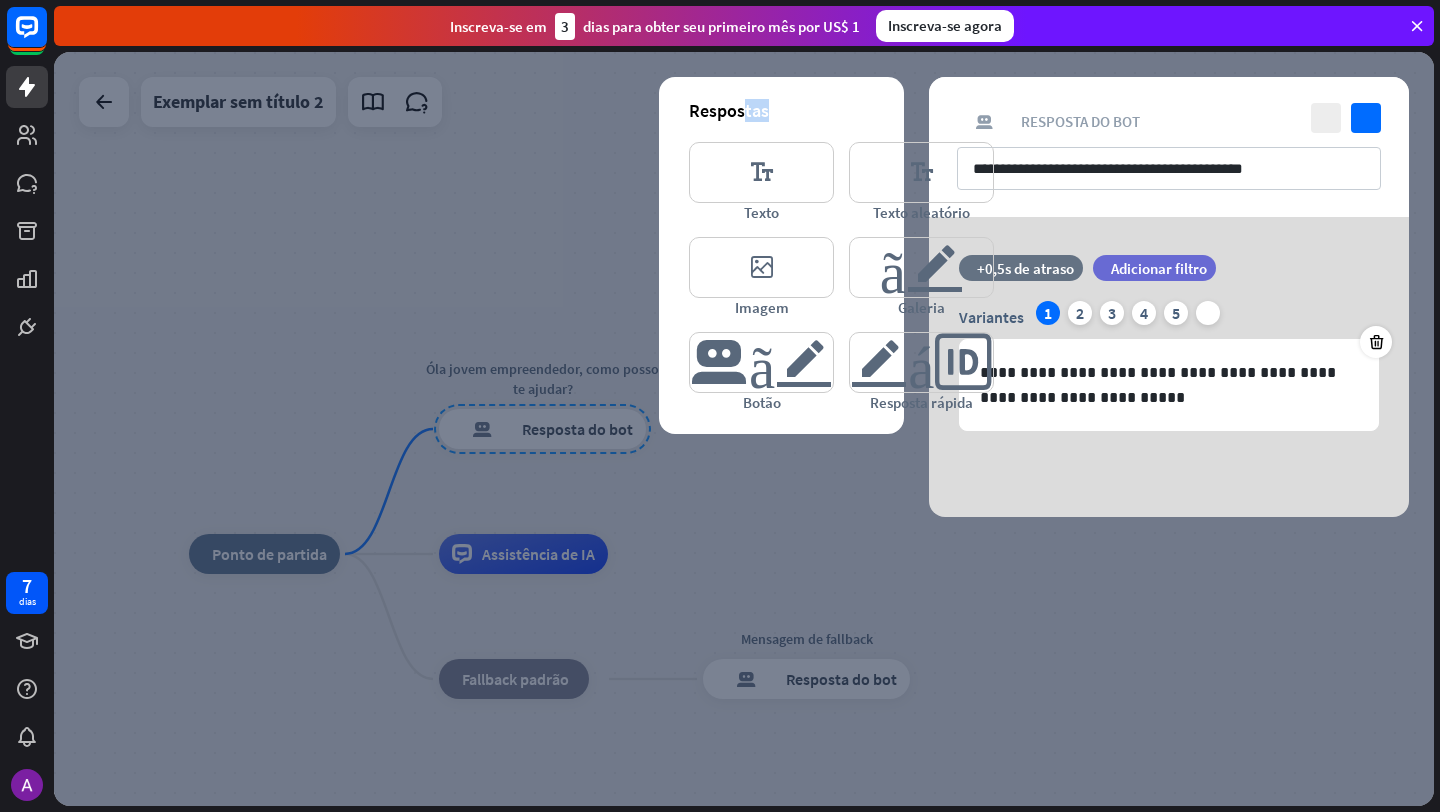 drag, startPoint x: 820, startPoint y: 107, endPoint x: 740, endPoint y: 119, distance: 80.895 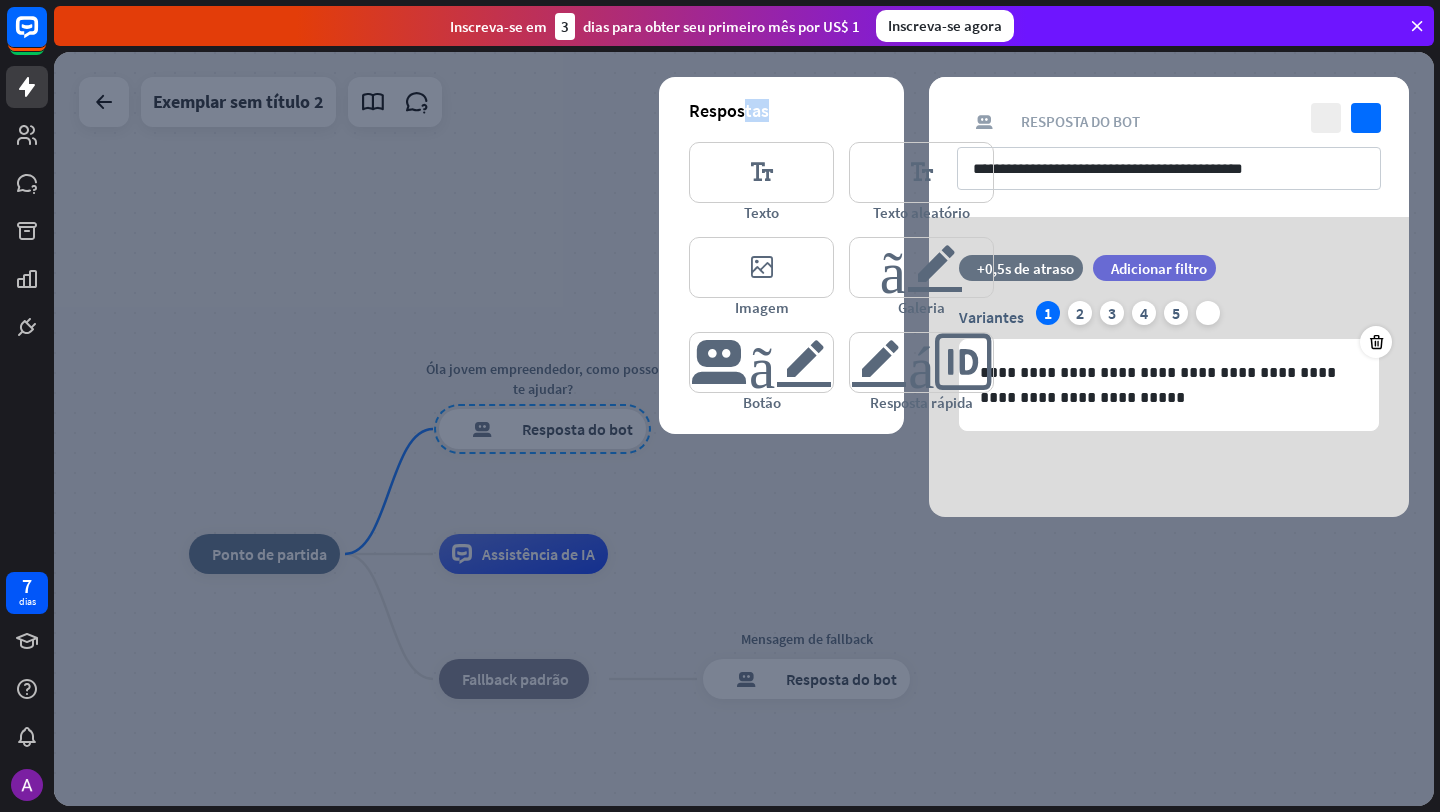 click on "Respostas" at bounding box center [781, 110] 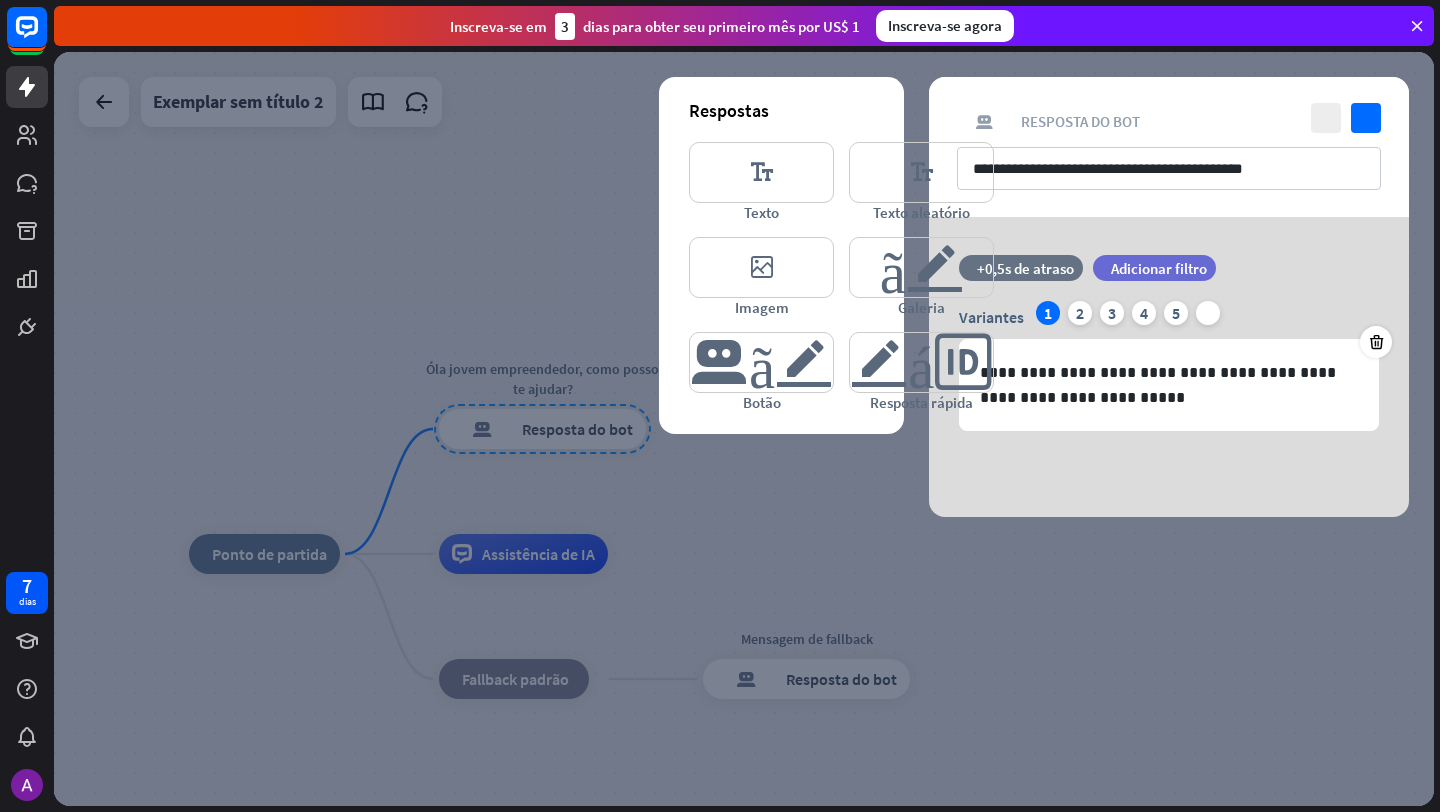 click on "Respostas" at bounding box center (729, 110) 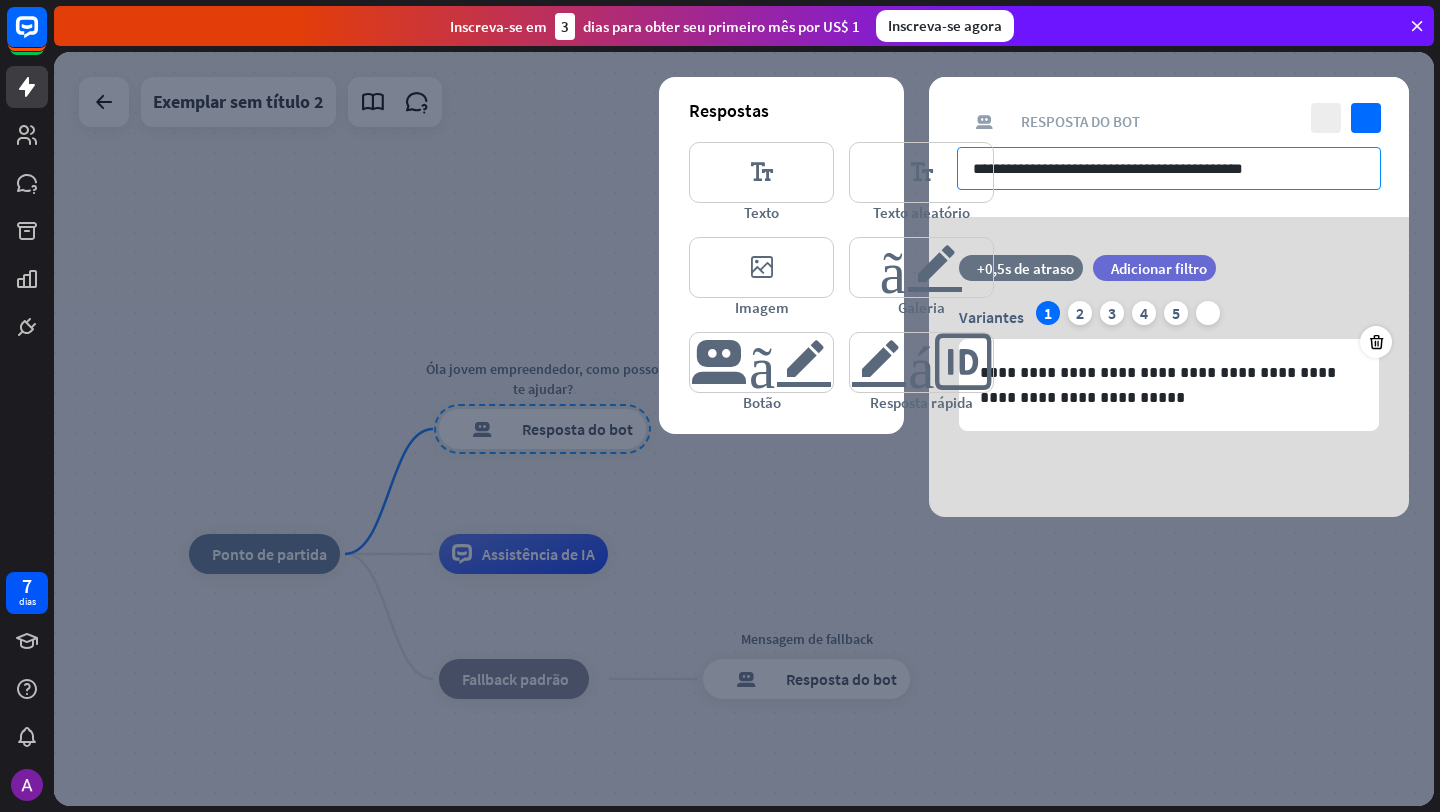 click on "**********" at bounding box center (1169, 168) 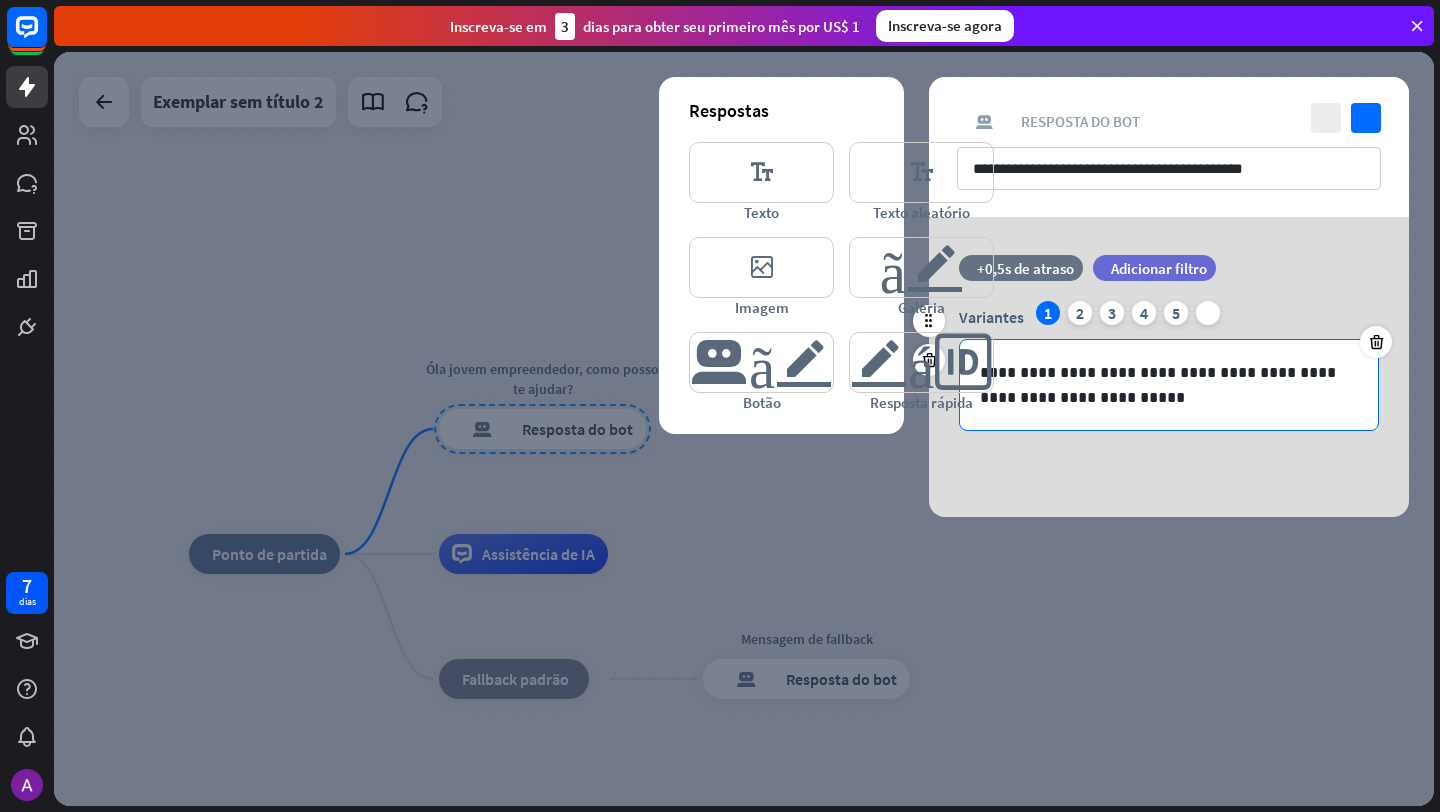 click on "**********" at bounding box center [1169, 385] 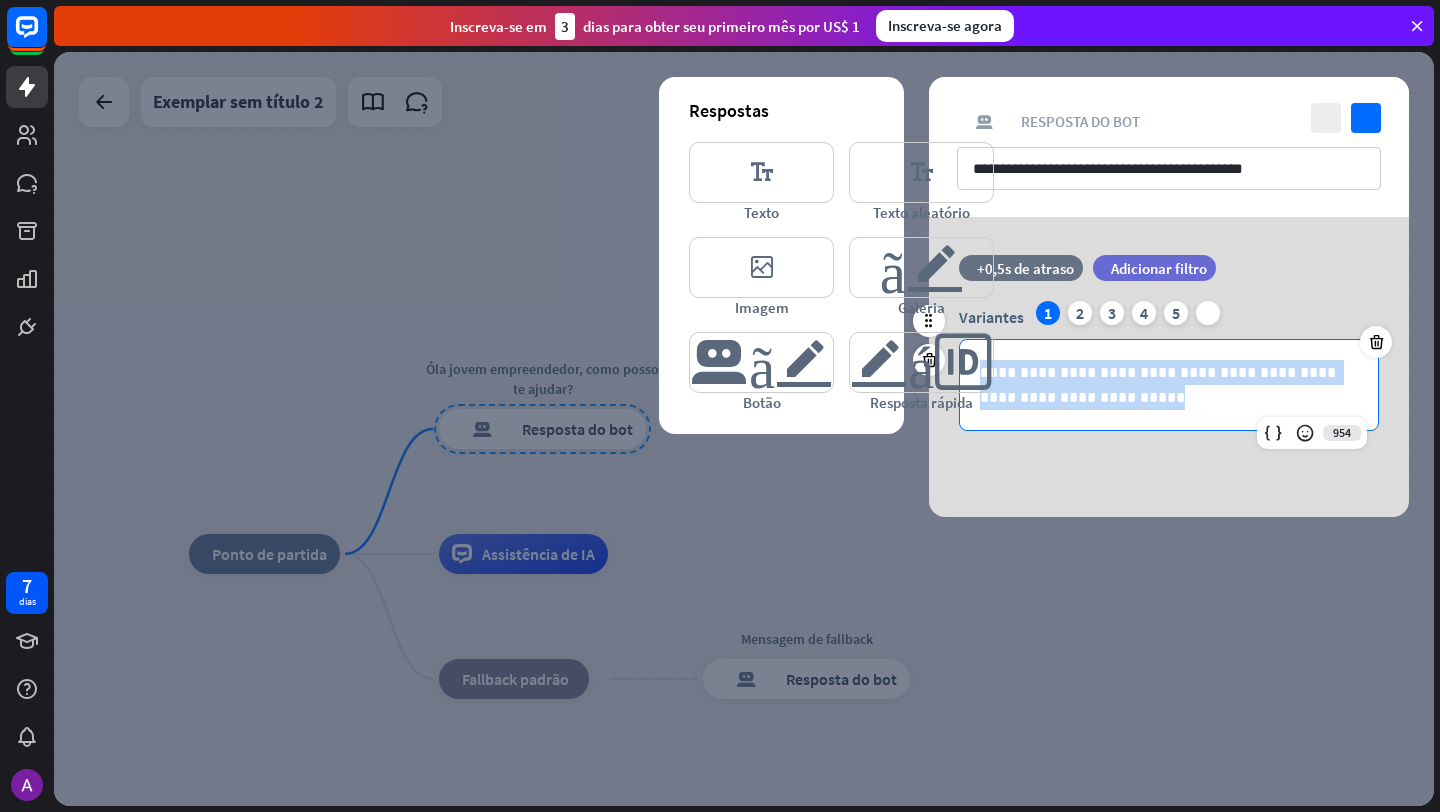 click on "**********" at bounding box center (1169, 385) 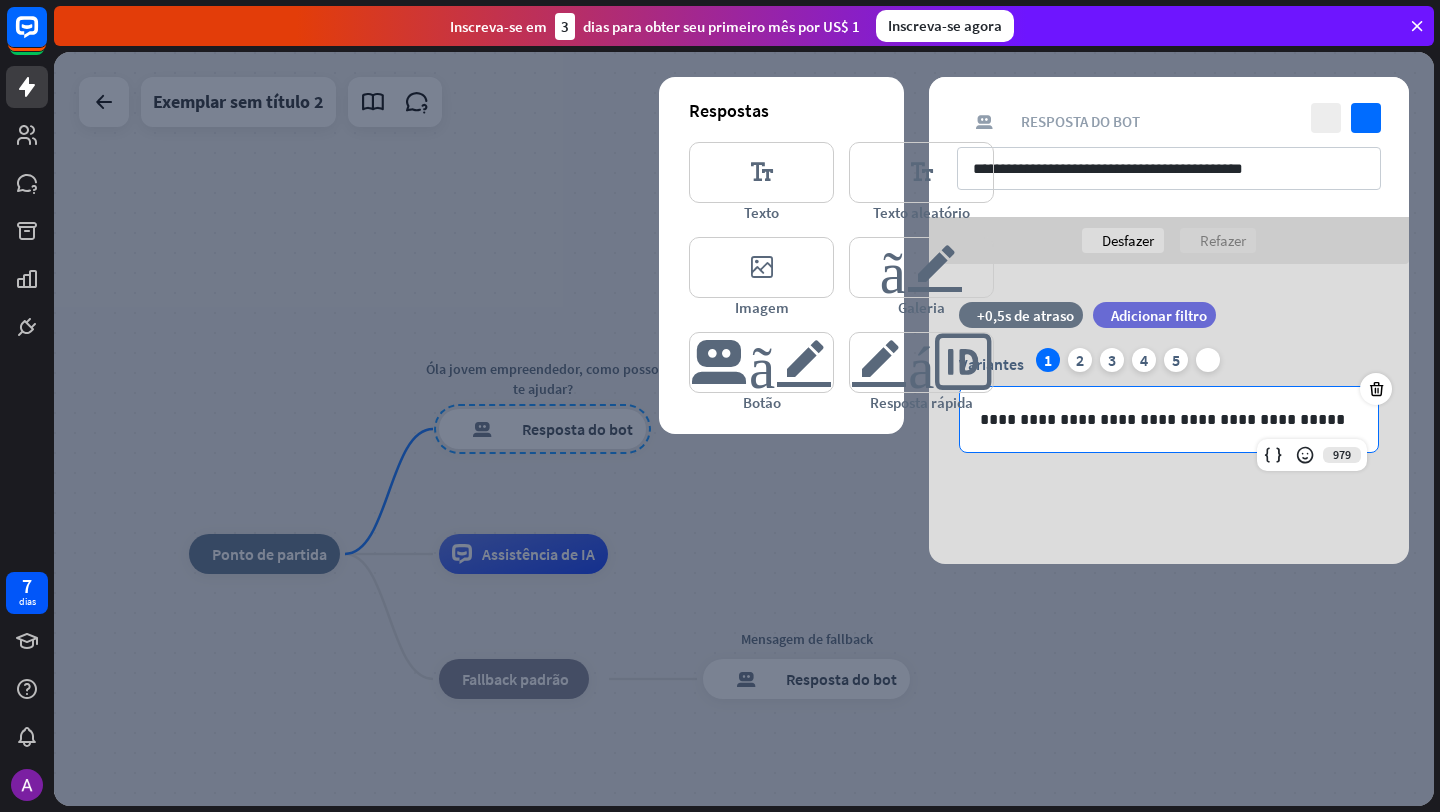 click on "**********" at bounding box center [1169, 147] 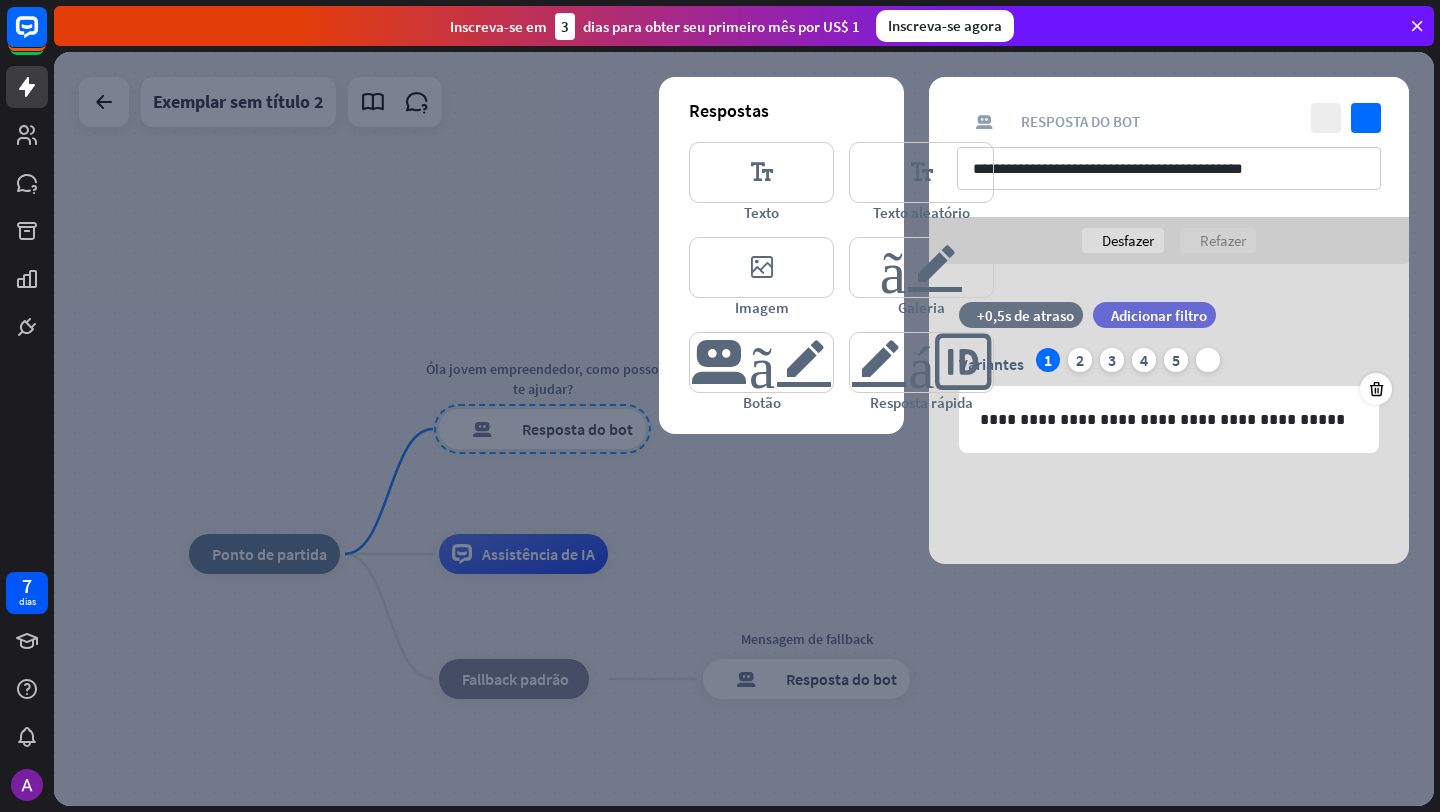 click on "Inscreva-se em
3
dias para obter seu primeiro mês por US$ 1
Inscreva-se agora" at bounding box center [744, 26] 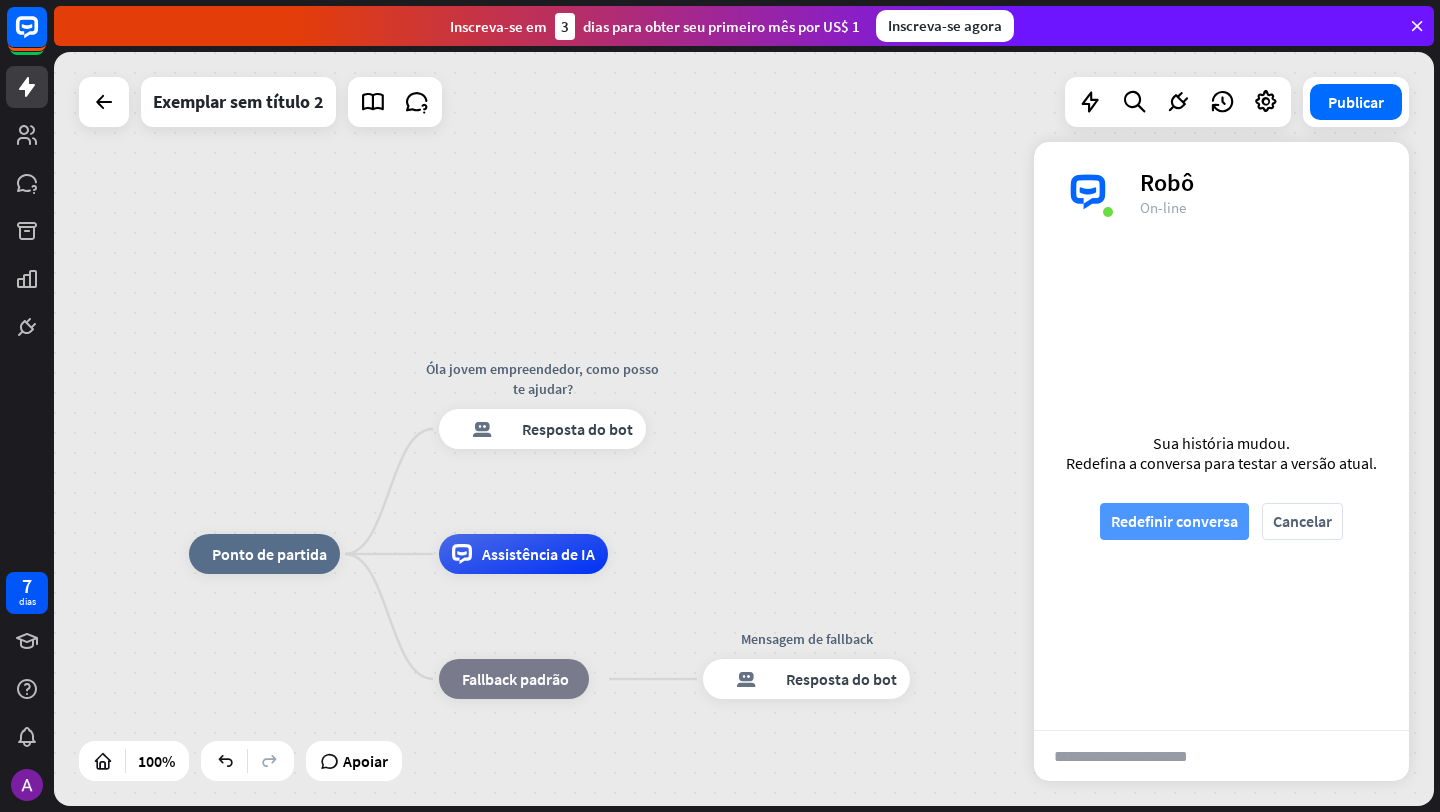click on "Redefinir conversa" at bounding box center [1174, 521] 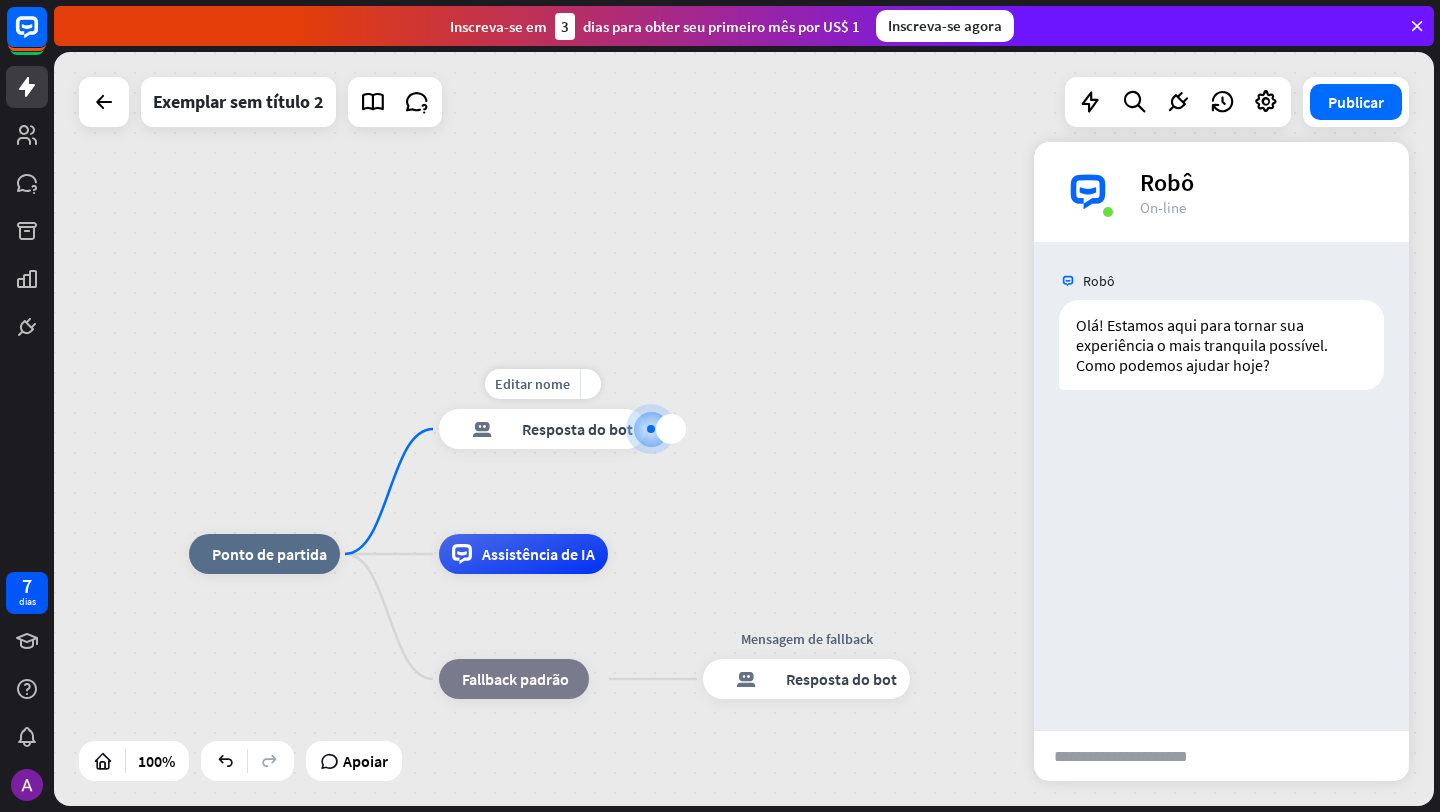 click on "mais" at bounding box center [671, 429] 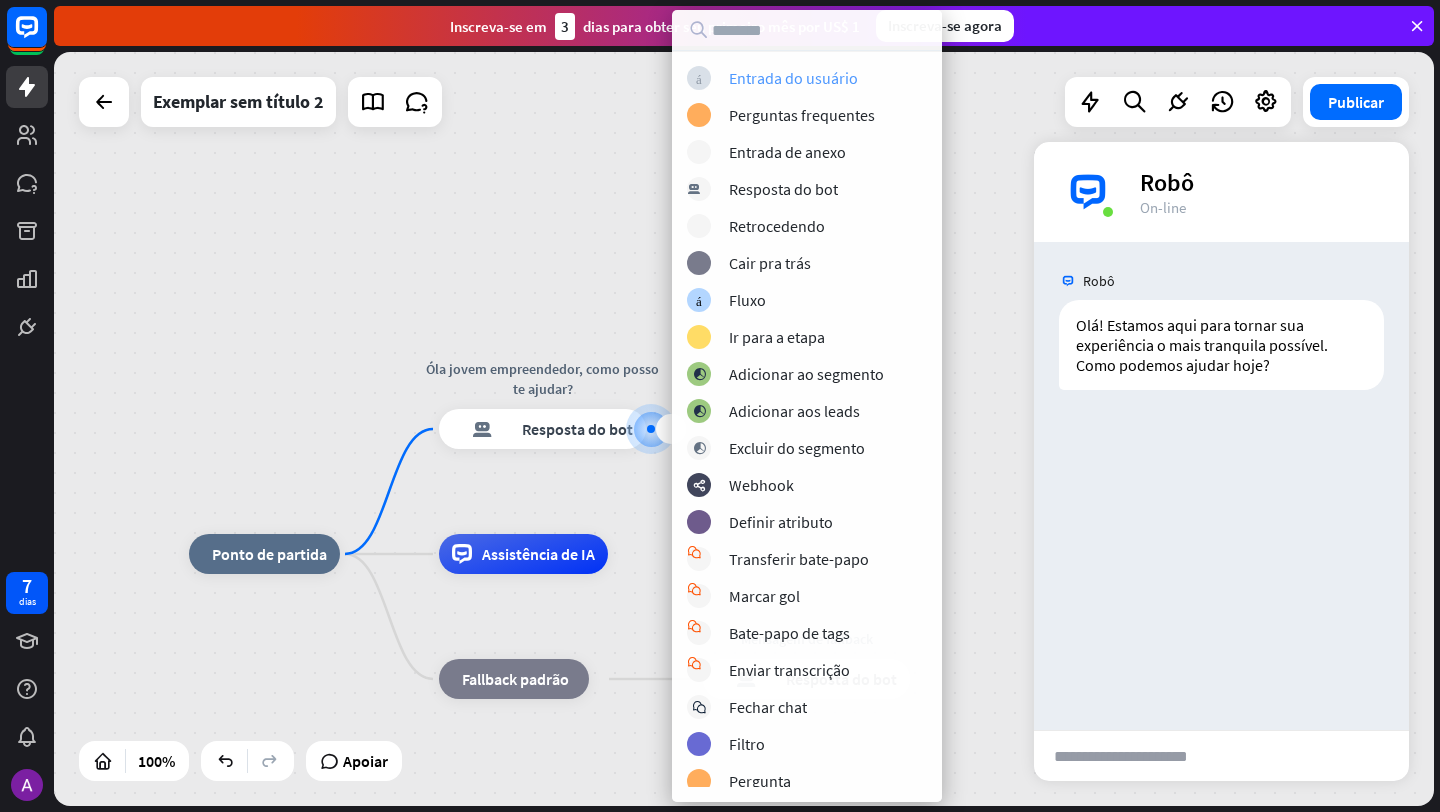 click on "Entrada do usuário" at bounding box center (793, 78) 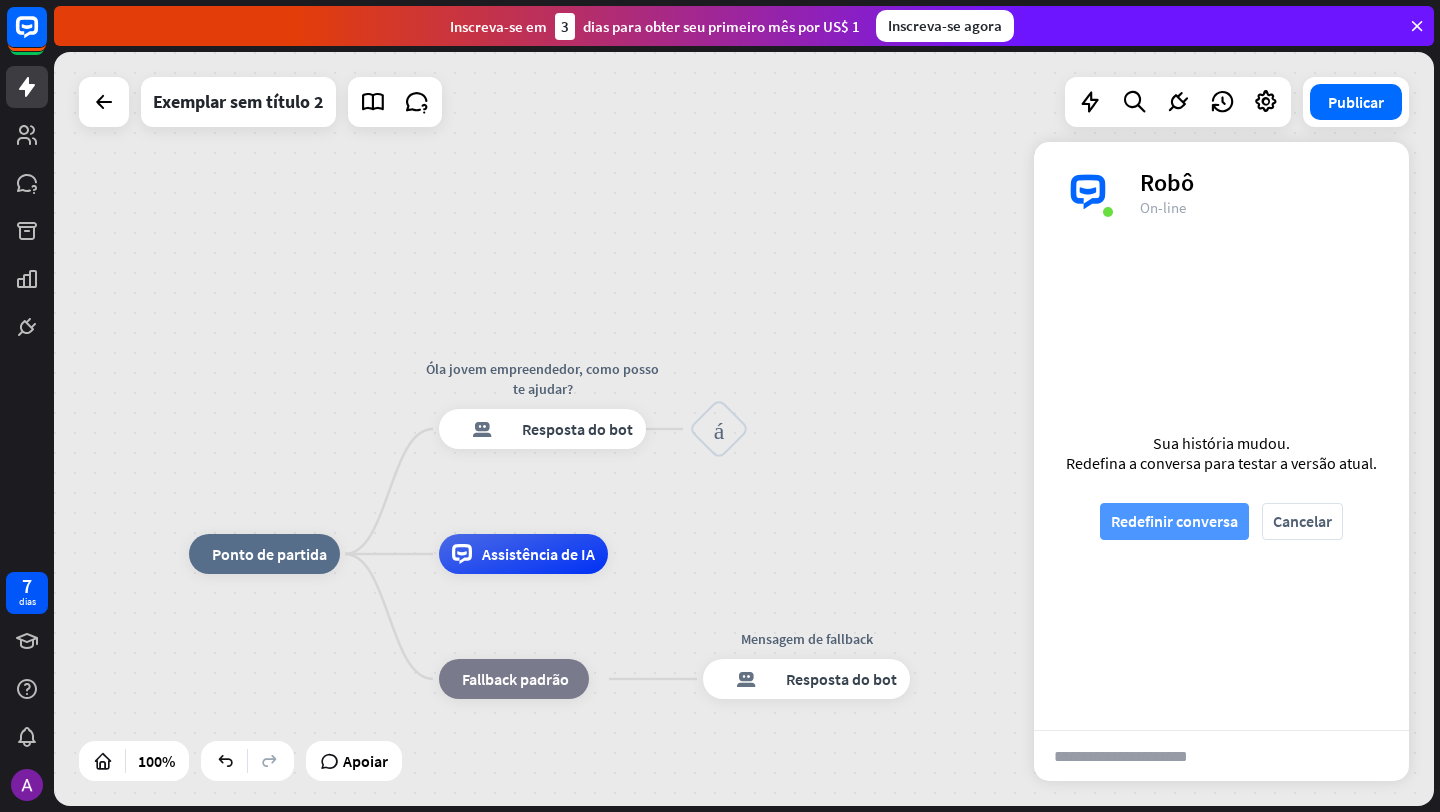 click on "Redefinir conversa" at bounding box center (1174, 521) 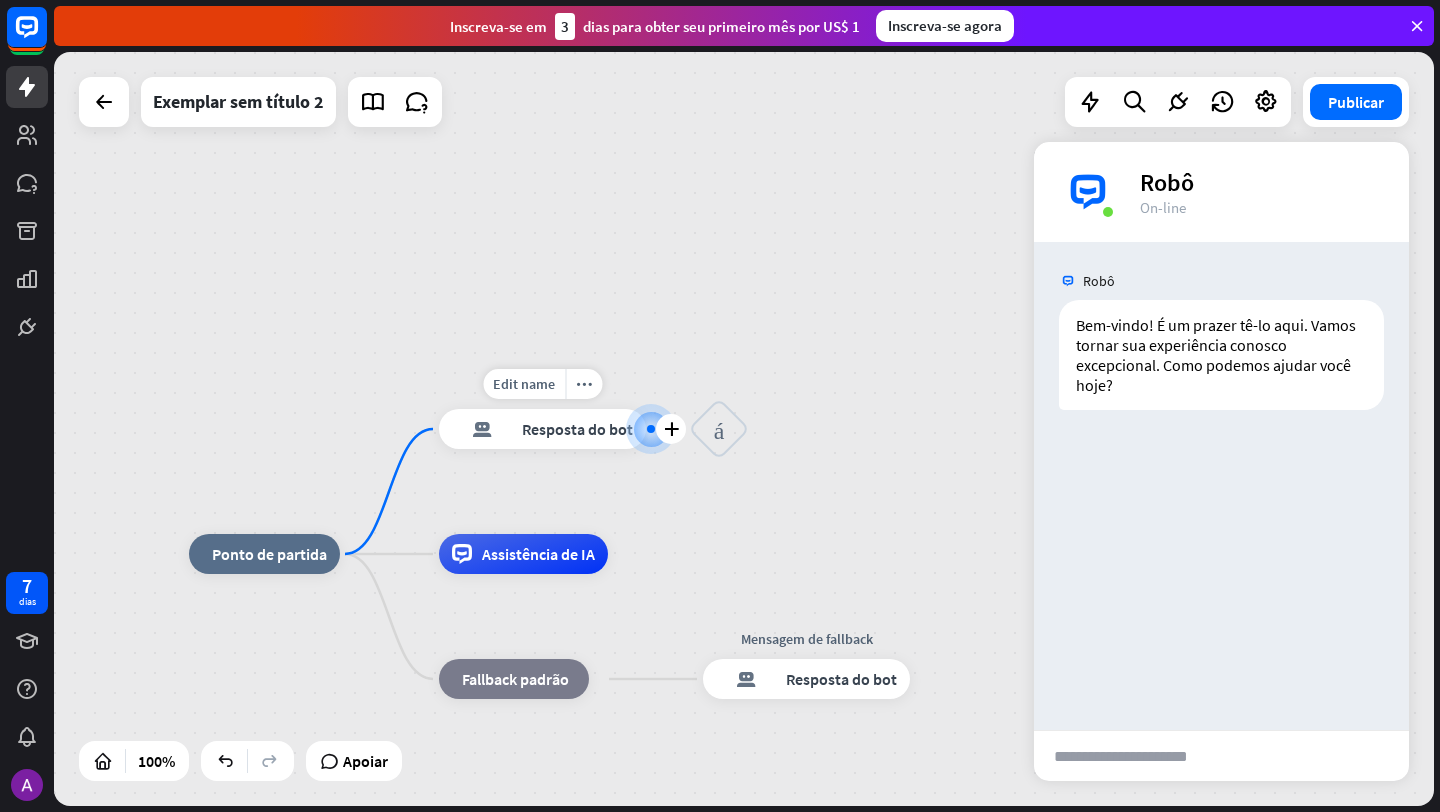 click on "Resposta do bot" at bounding box center (577, 429) 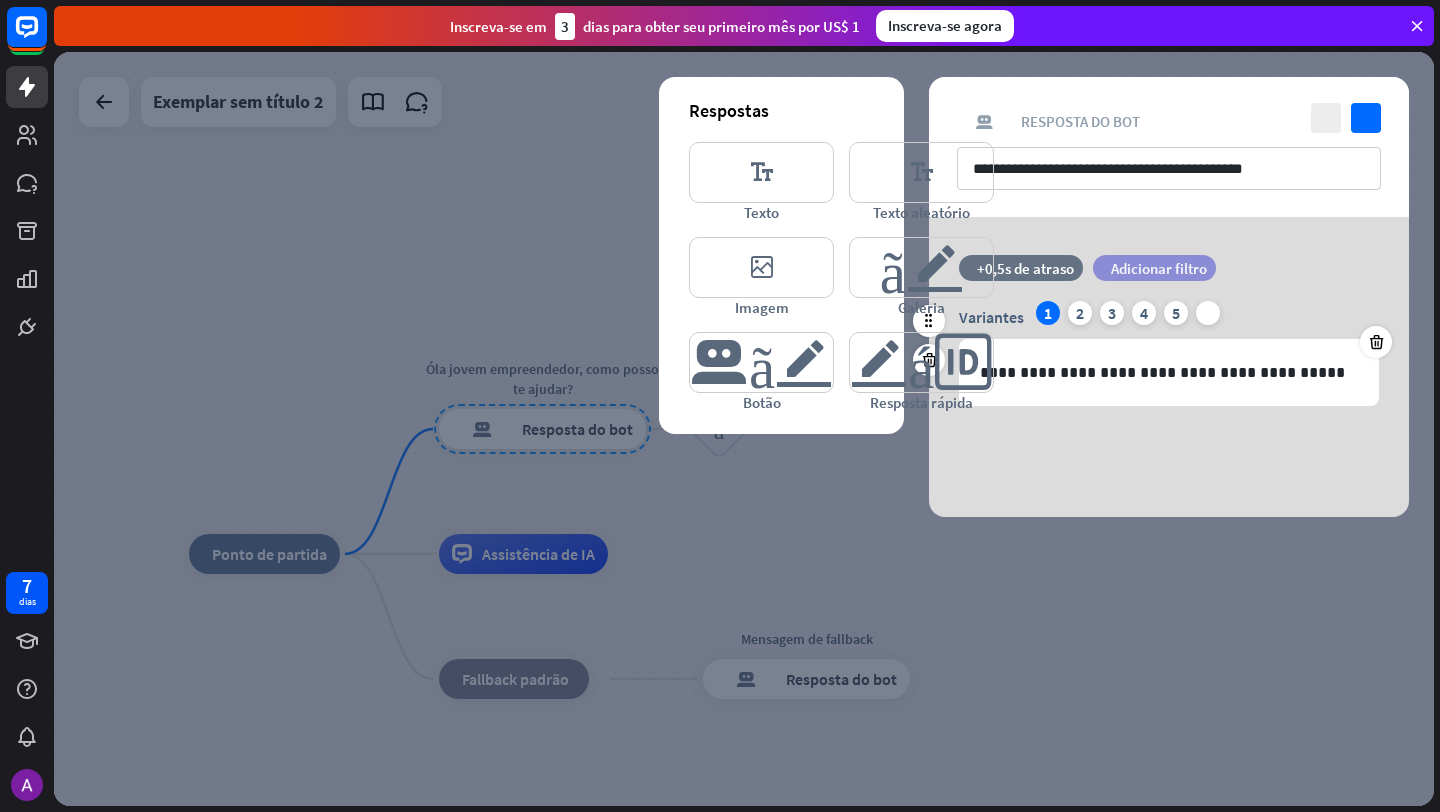 click on "Adicionar filtro" at bounding box center (1159, 268) 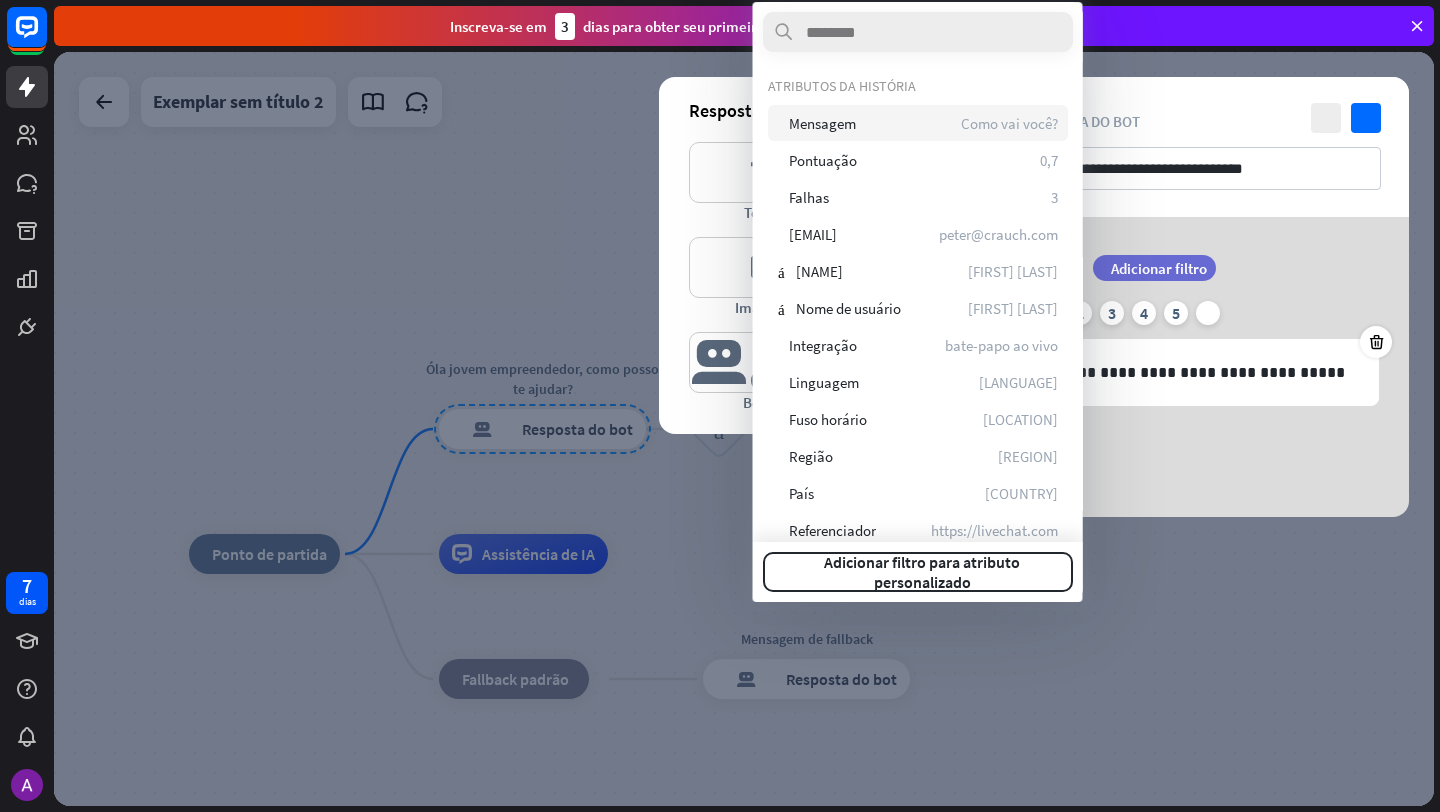 click on "enviar
Mensagem
Como vai você?" at bounding box center (918, 123) 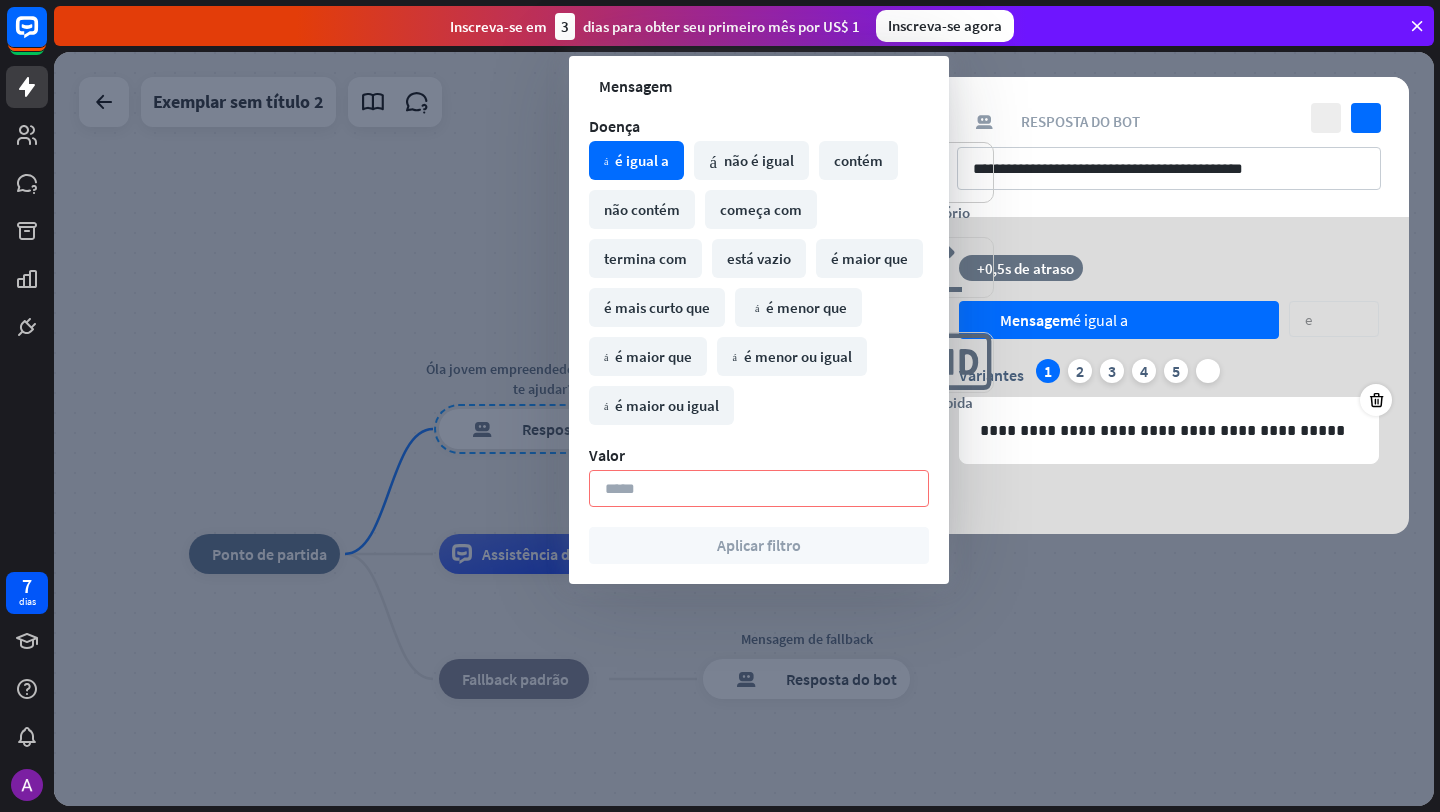 click on "e
seta para baixo" at bounding box center (1334, 319) 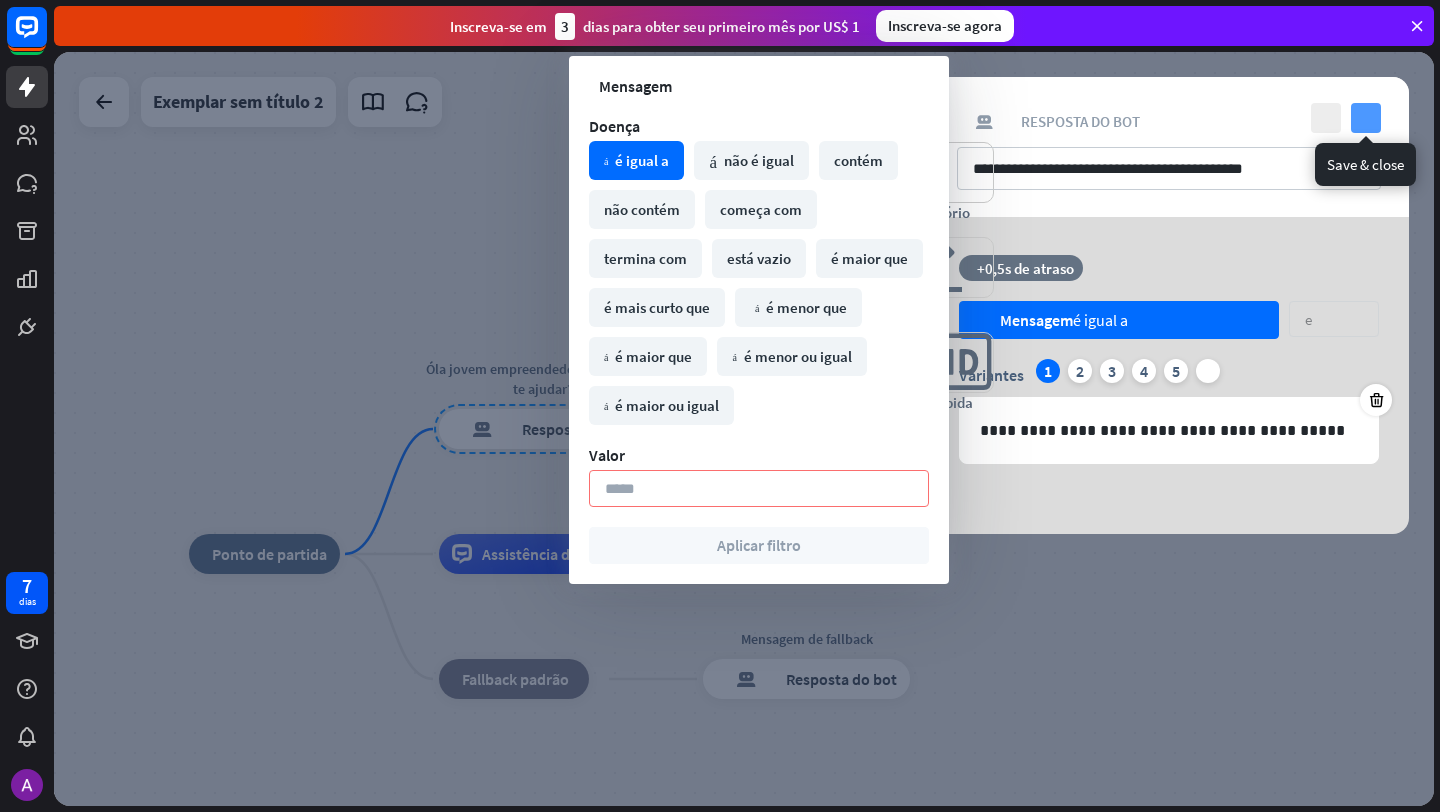 click on "verificar" at bounding box center (1366, 118) 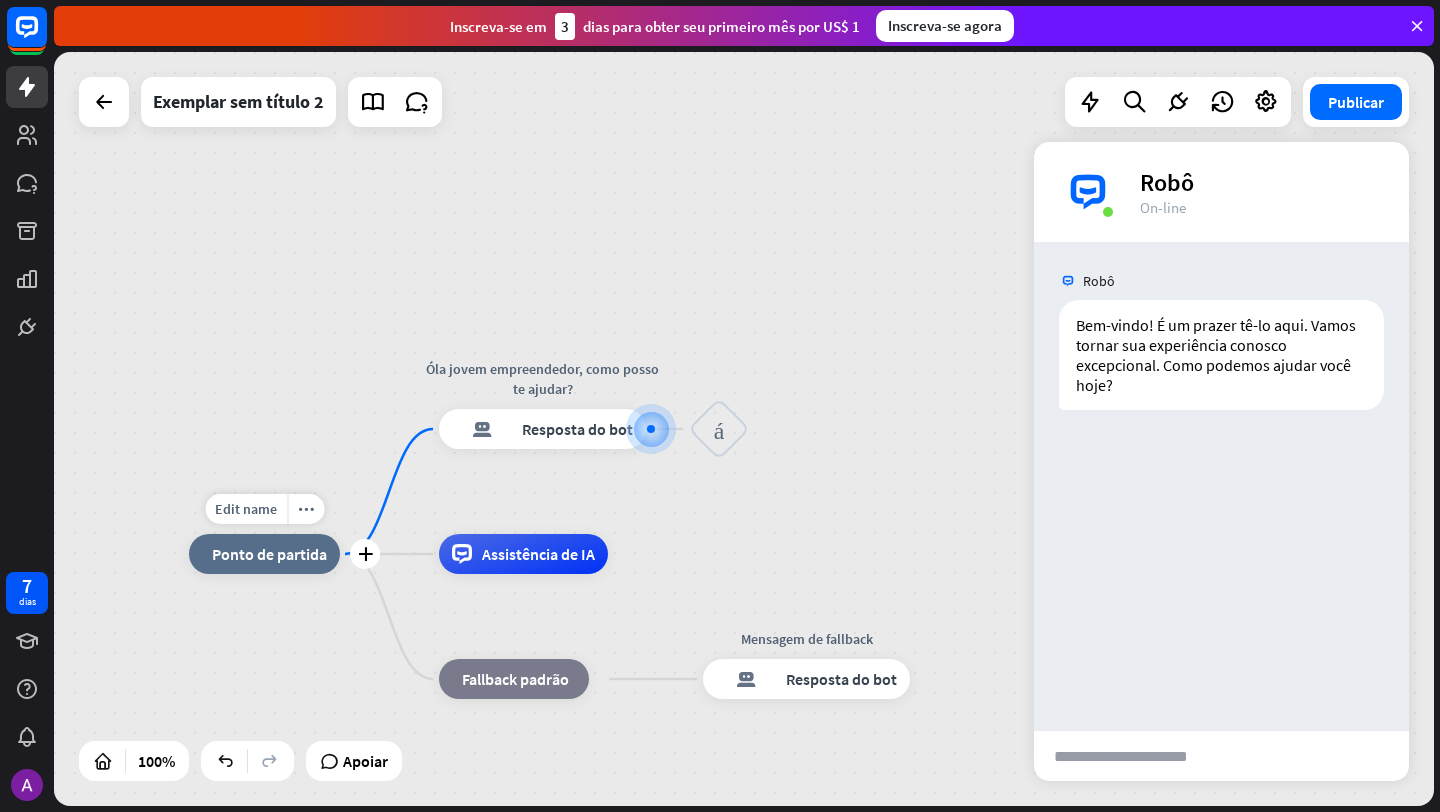 click on "Ponto de partida" at bounding box center [269, 554] 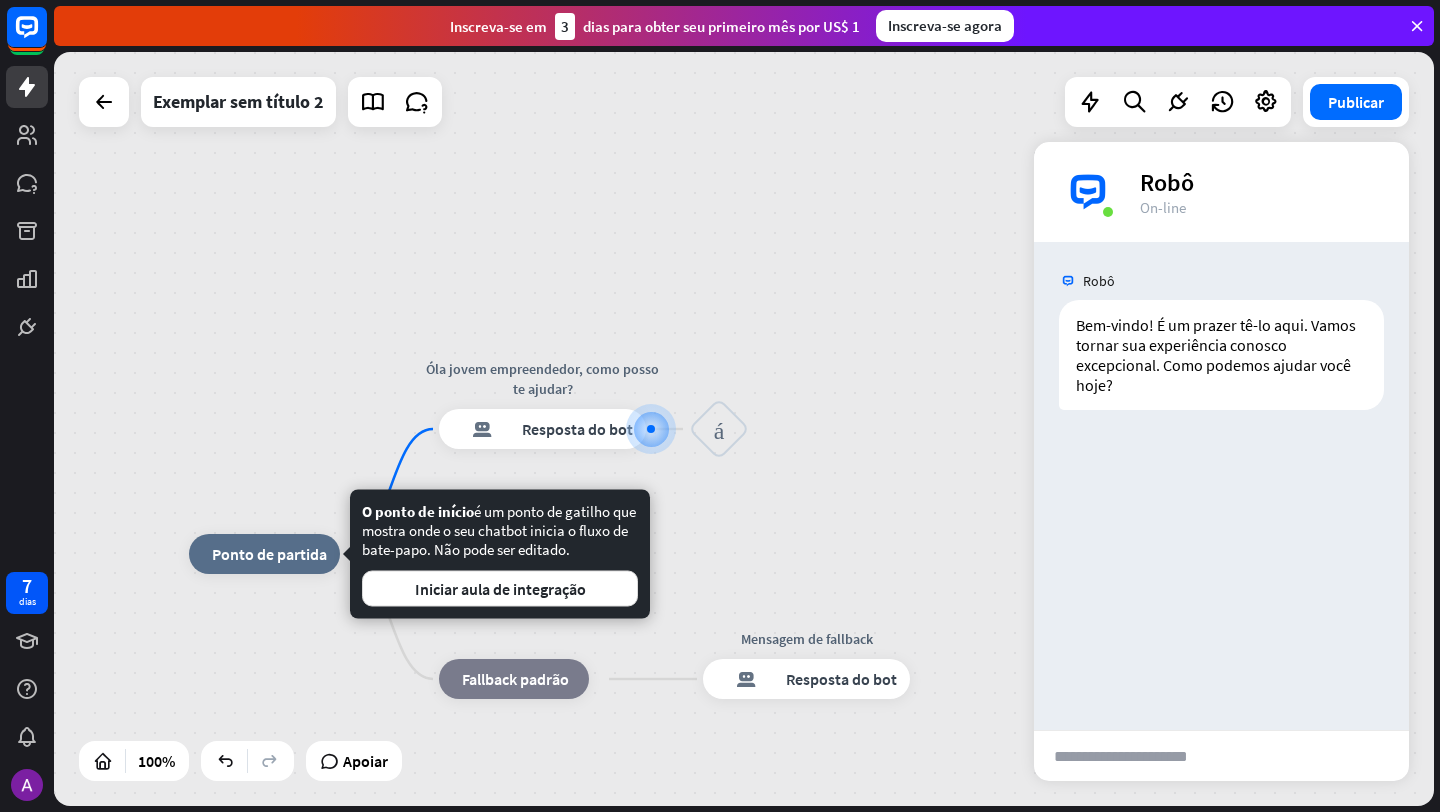 click at bounding box center (1135, 756) 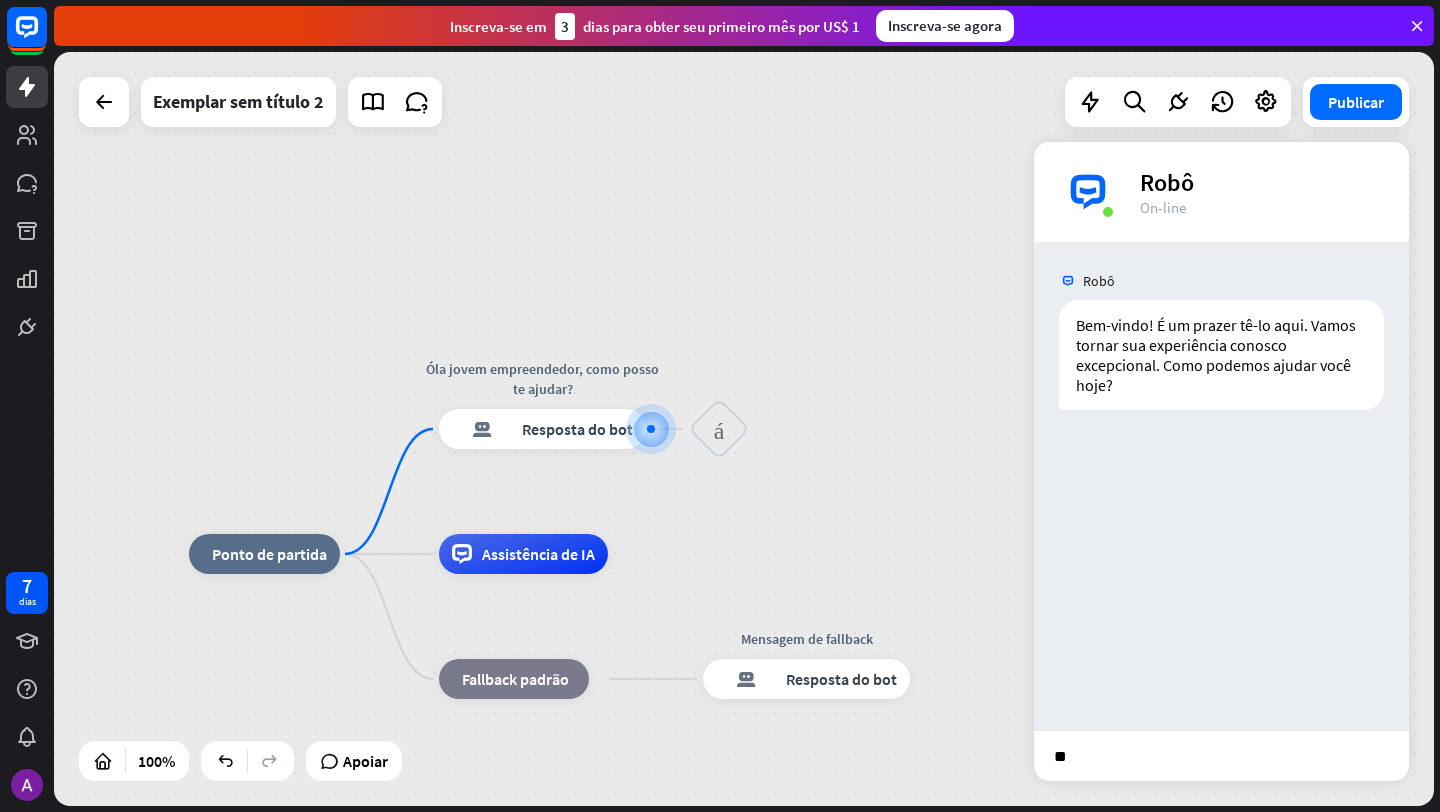 type on "***" 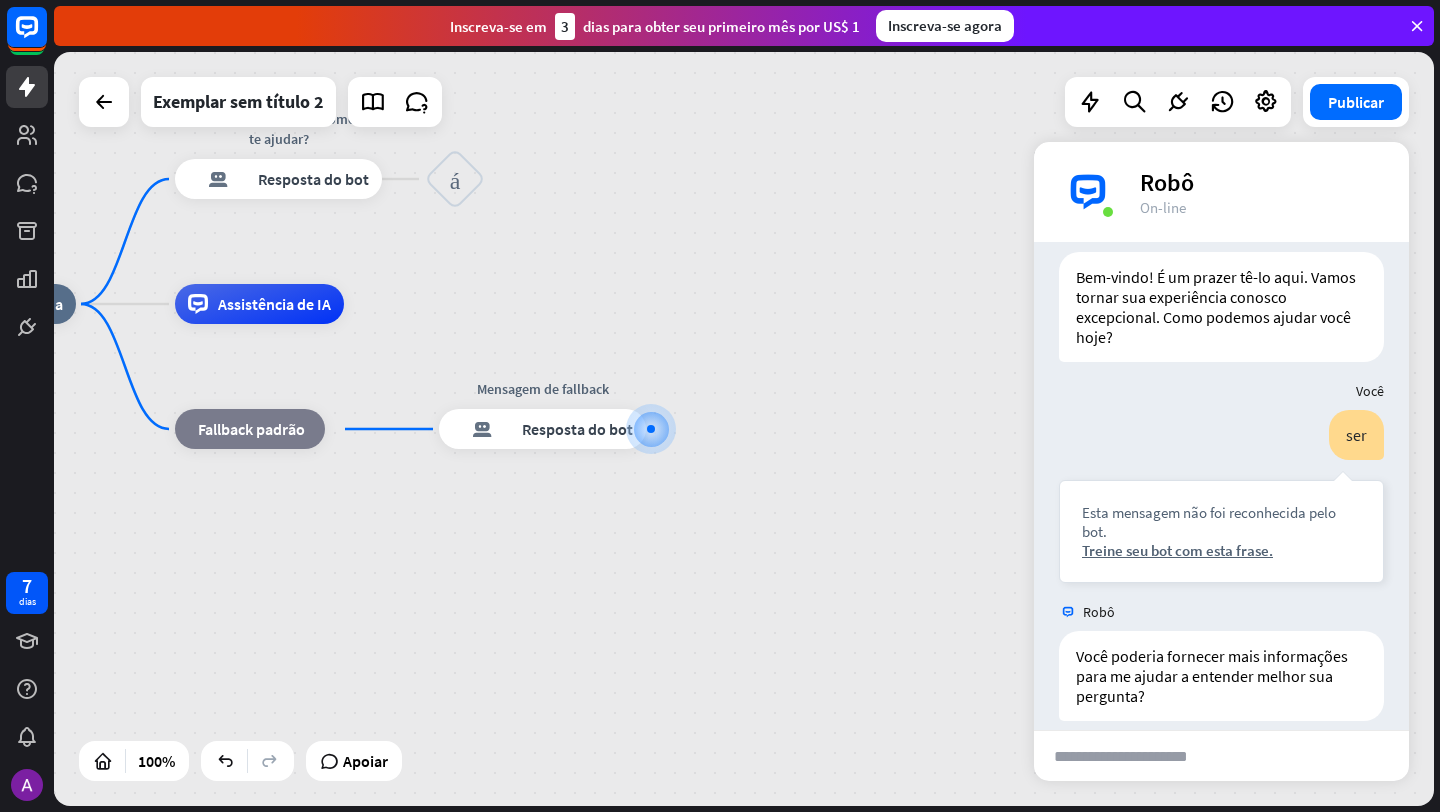 scroll, scrollTop: 49, scrollLeft: 0, axis: vertical 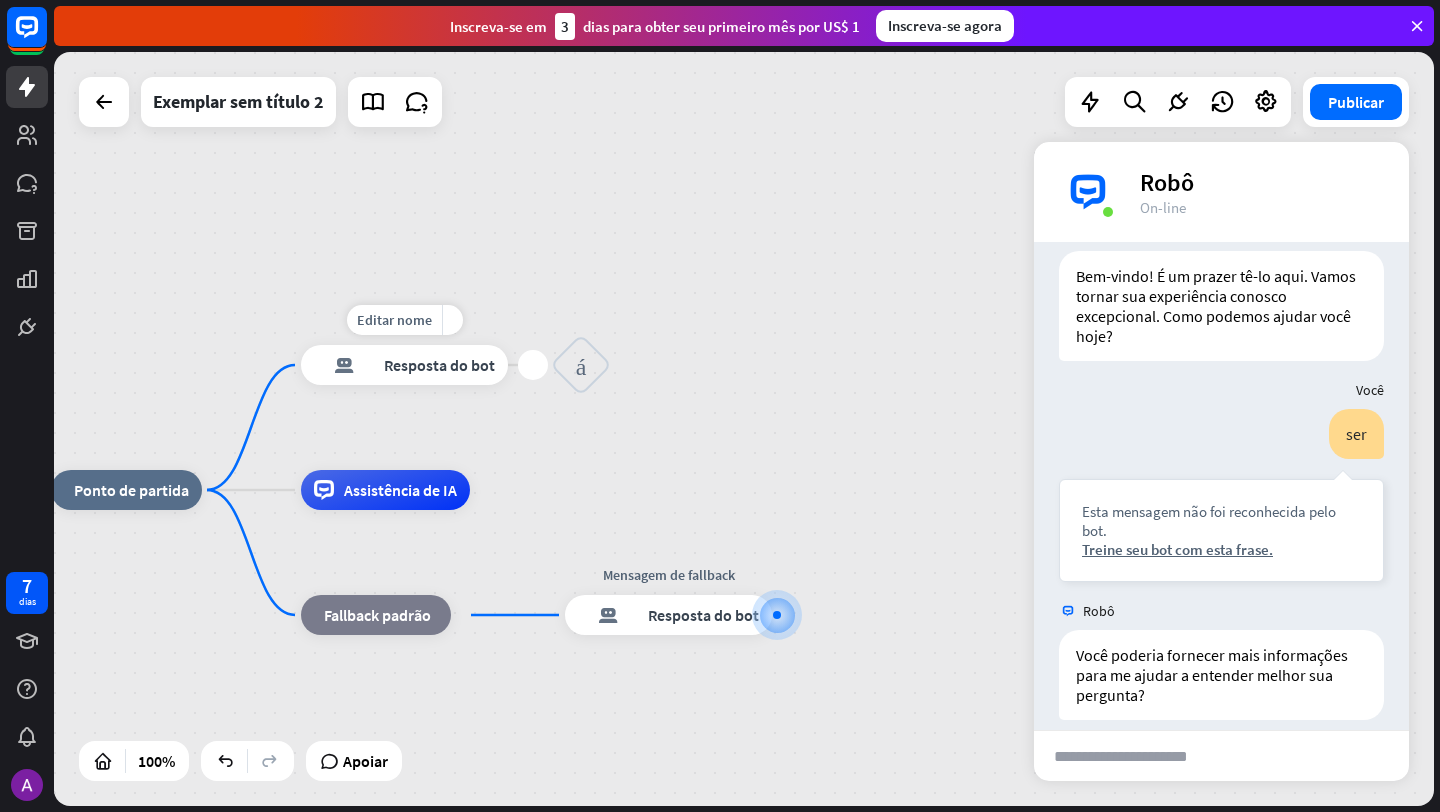 click on "resposta do bot de bloco" at bounding box center (344, 365) 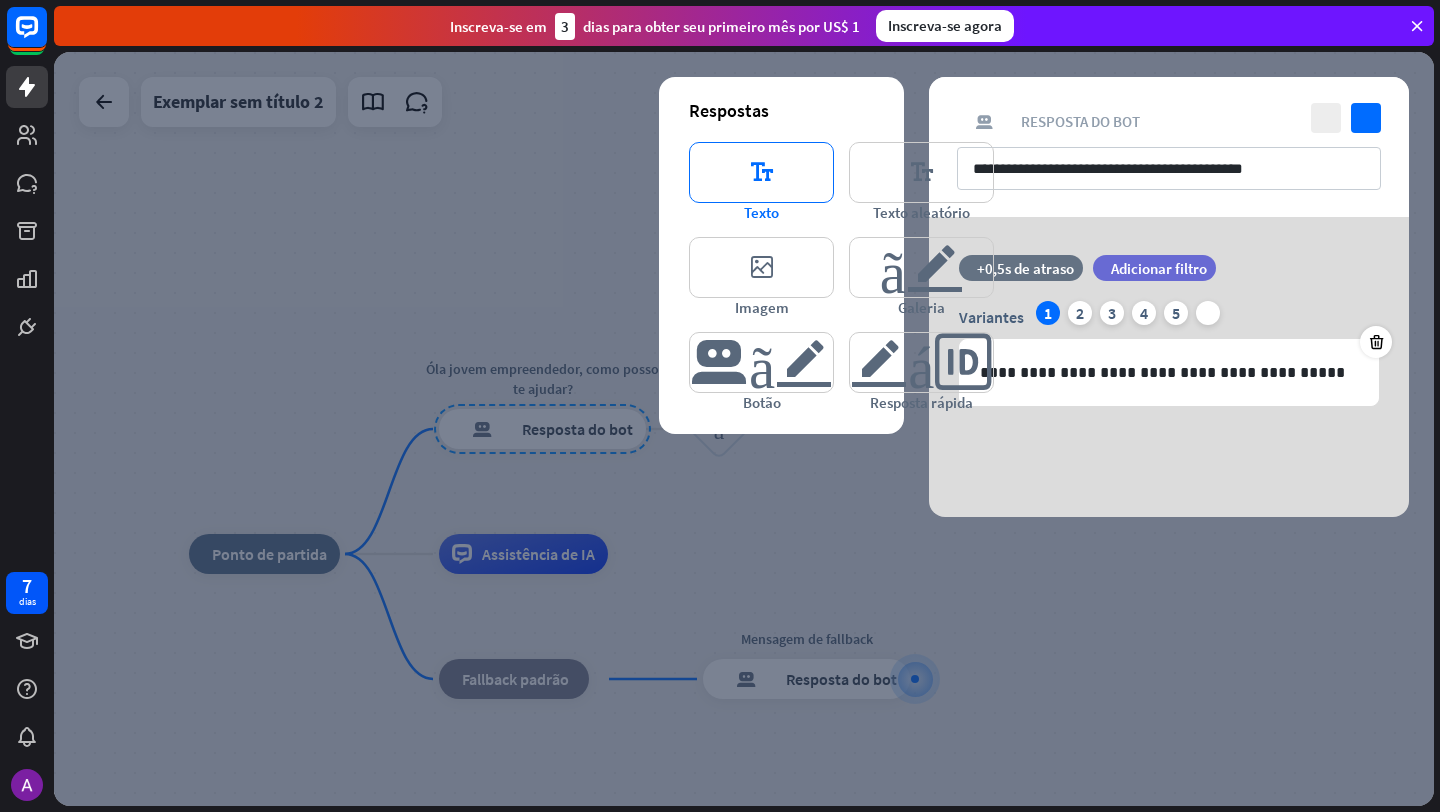 click on "editor_text" at bounding box center (762, 172) 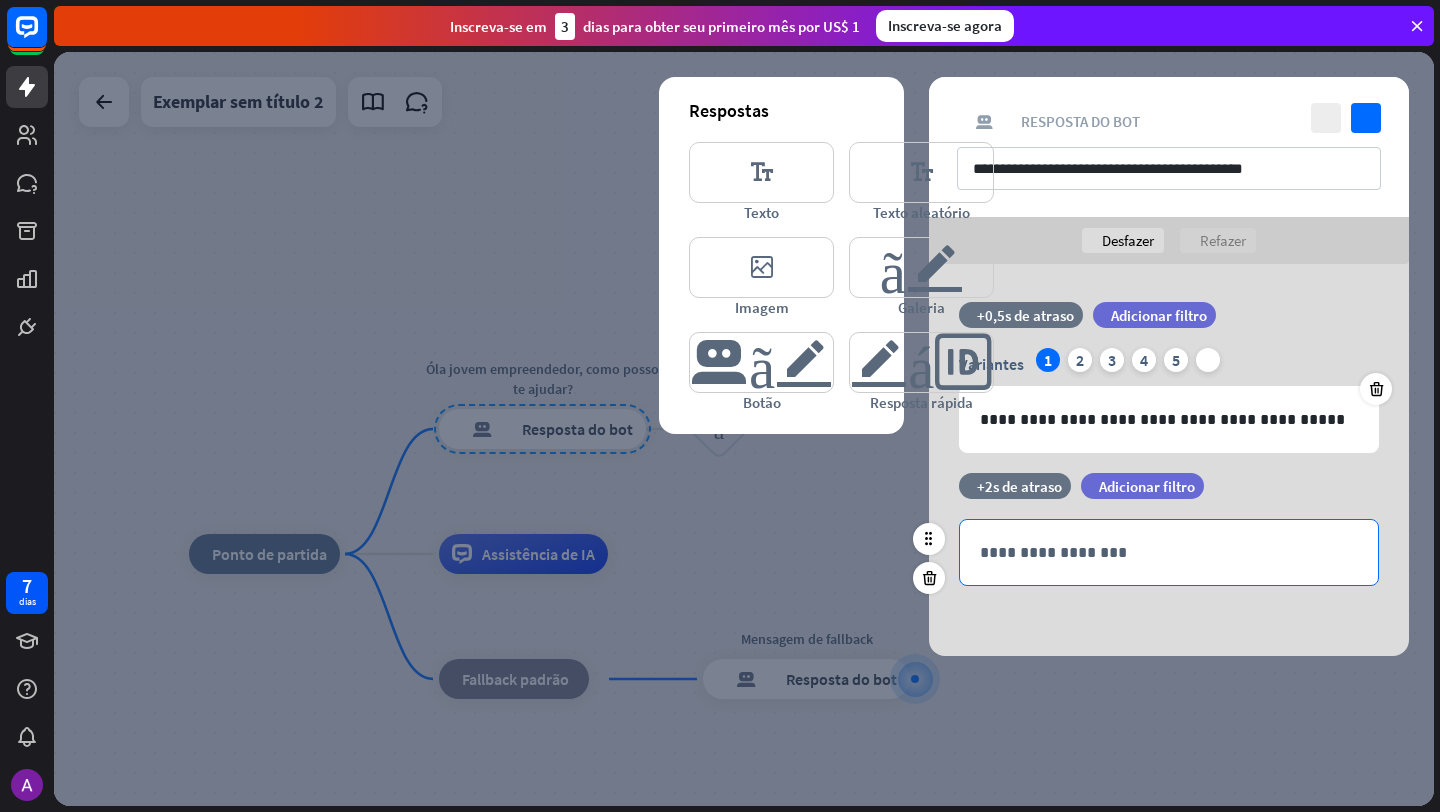 click on "**********" at bounding box center (1169, 552) 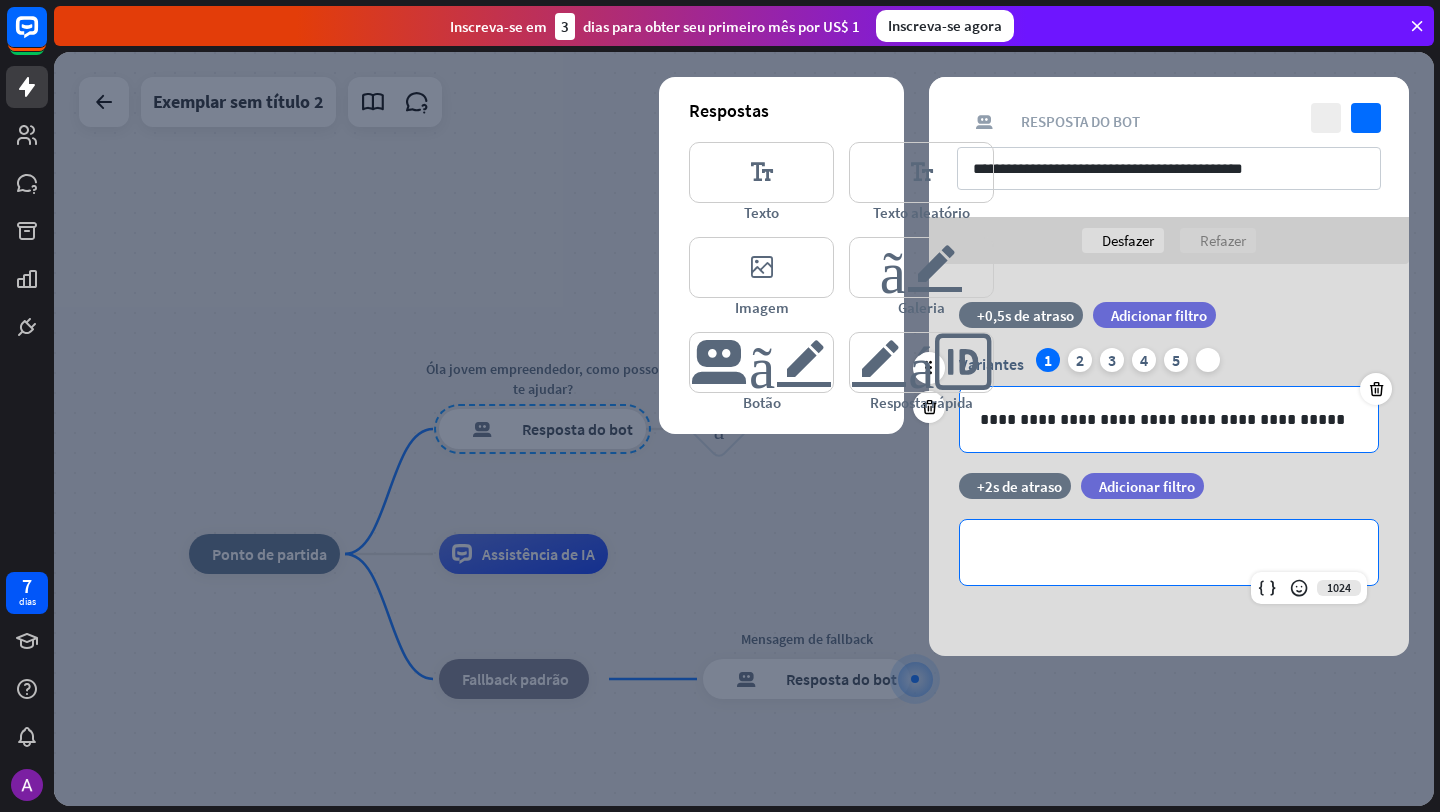 click on "**********" at bounding box center [1169, 419] 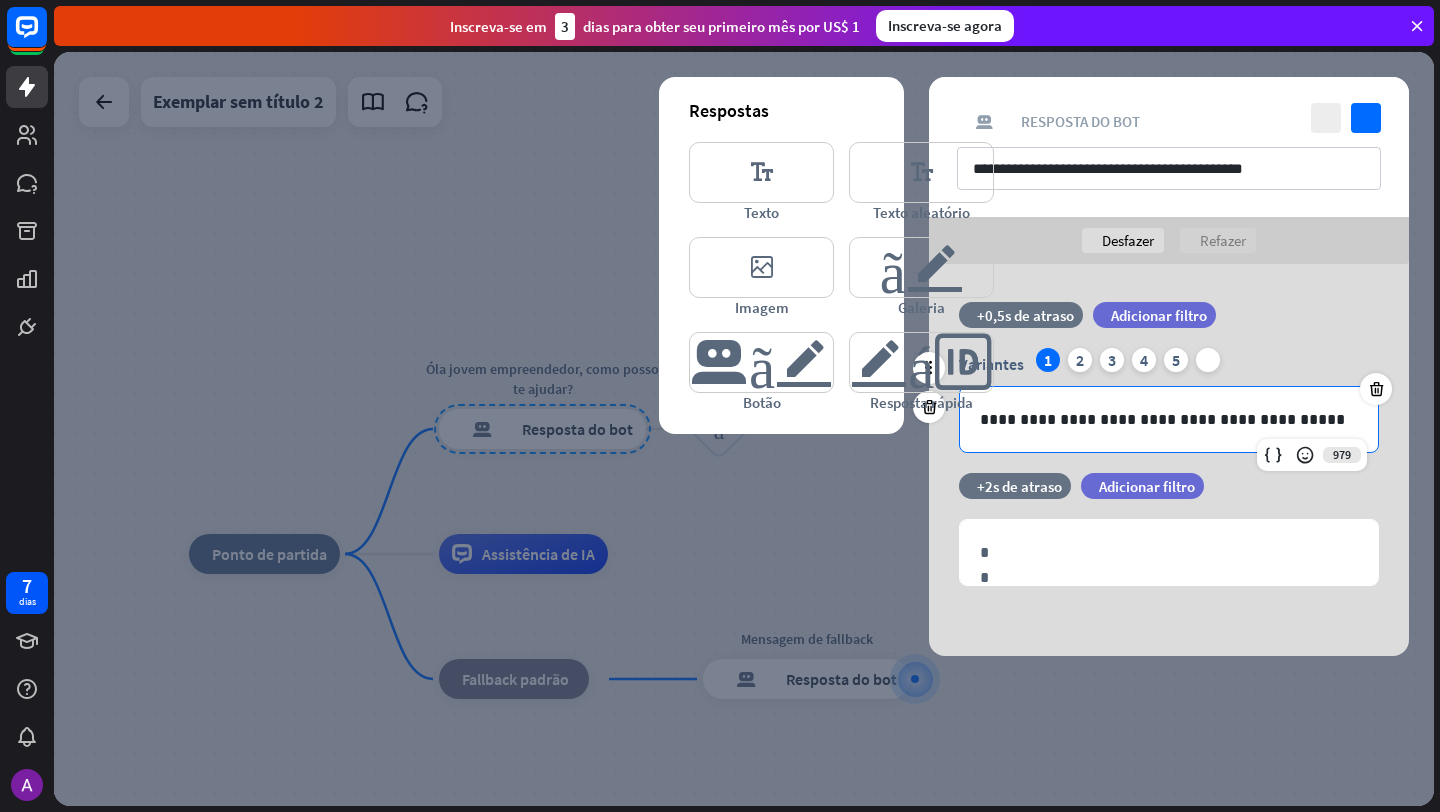 click on "**********" at bounding box center [1169, 419] 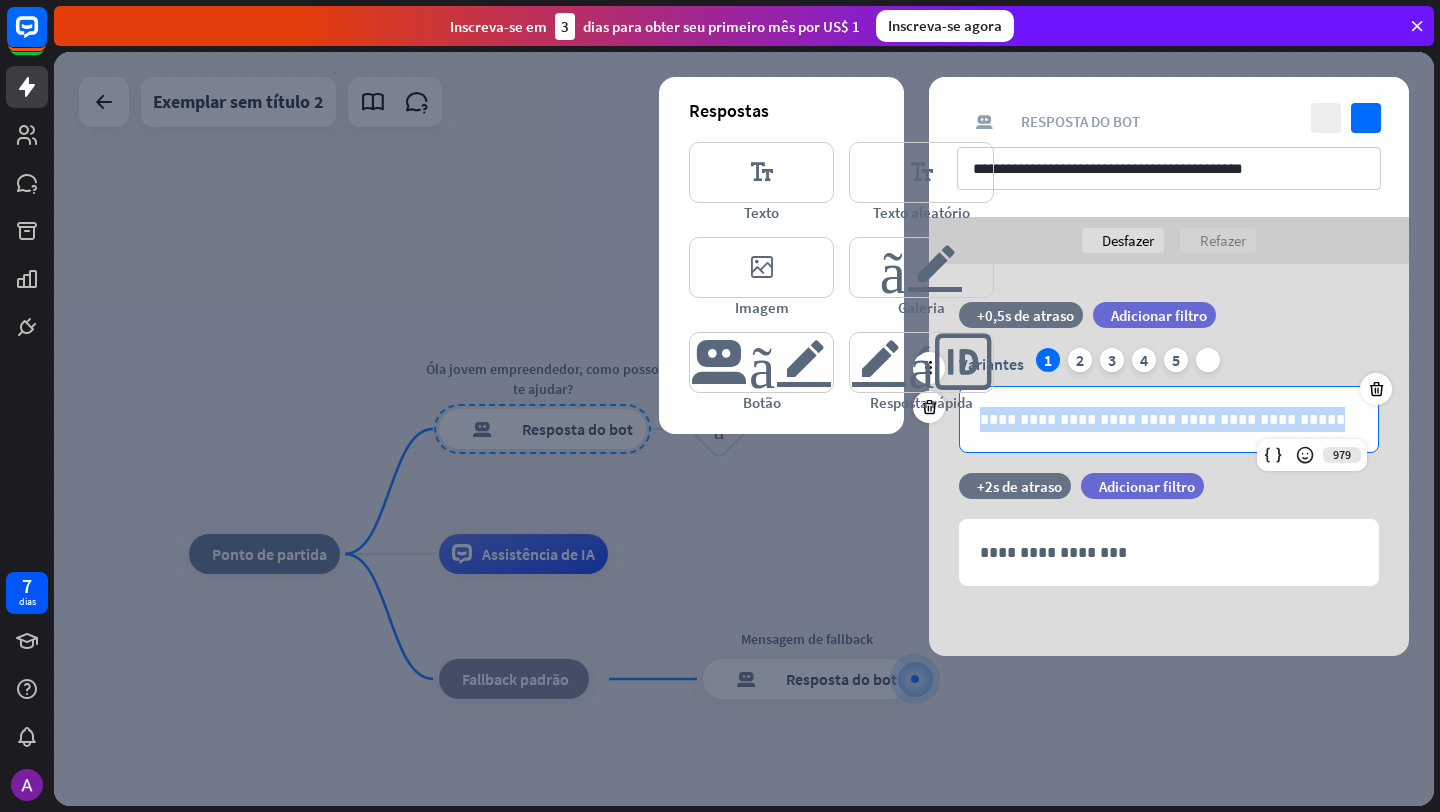 copy on "**********" 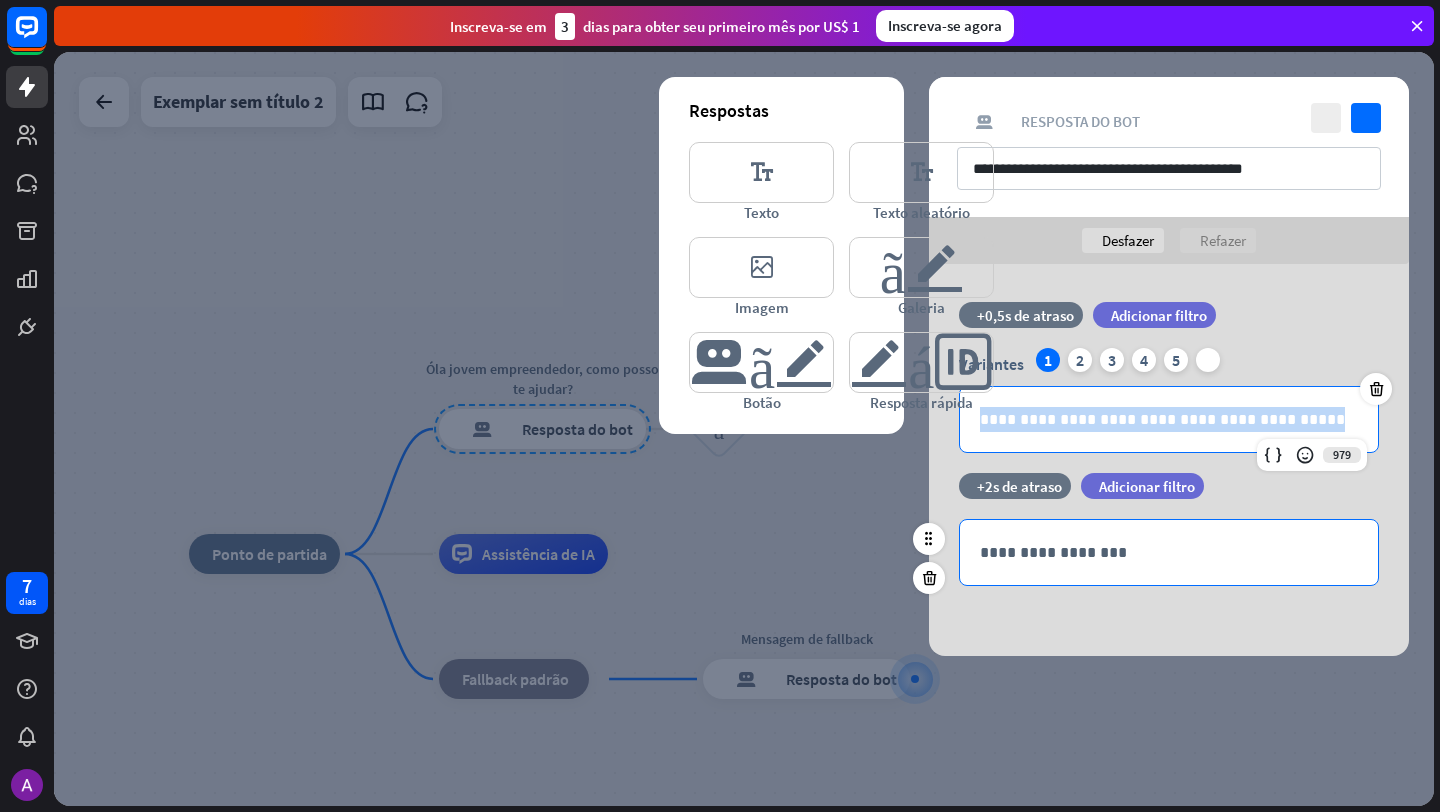 click on "**********" at bounding box center (1169, 552) 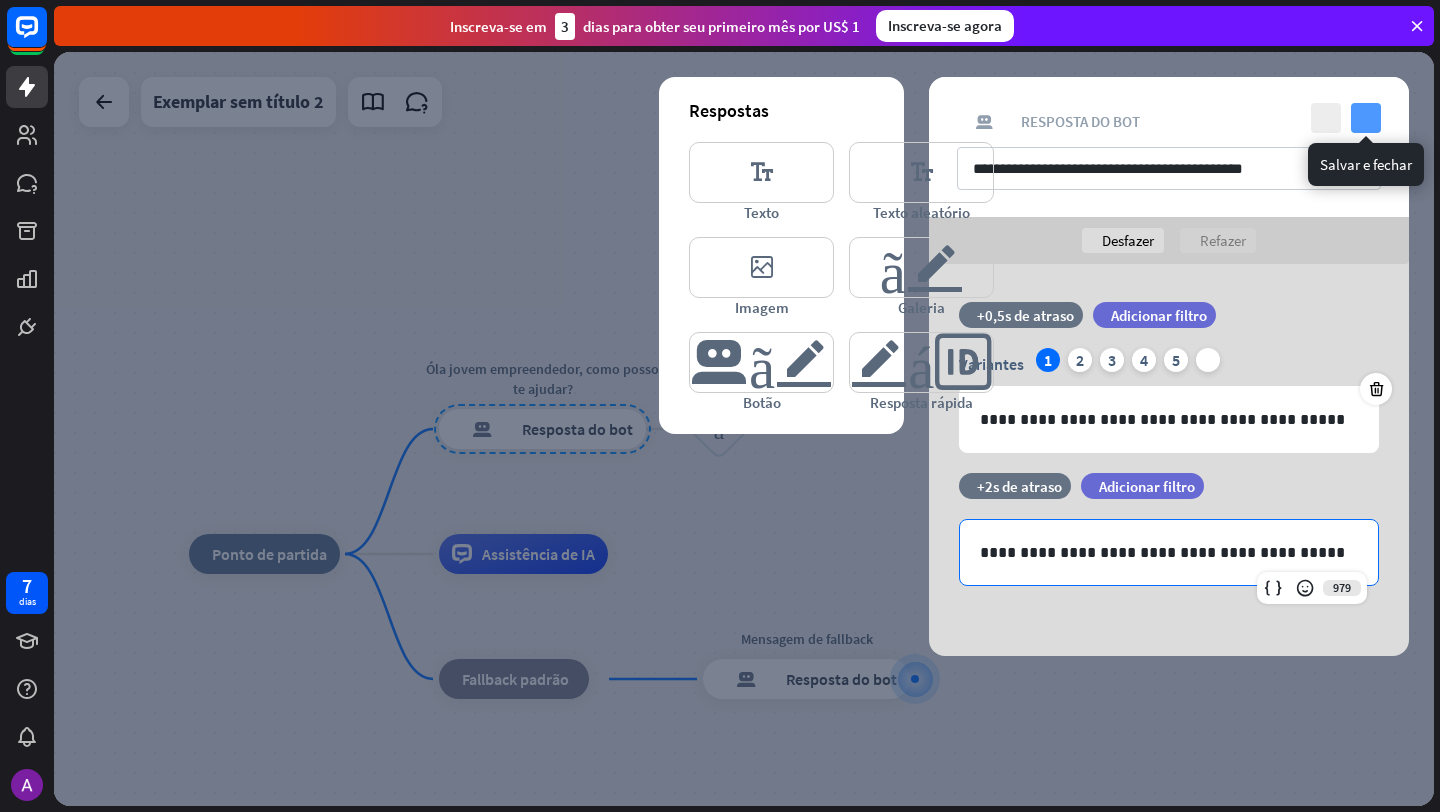 click on "verificar" at bounding box center (1366, 118) 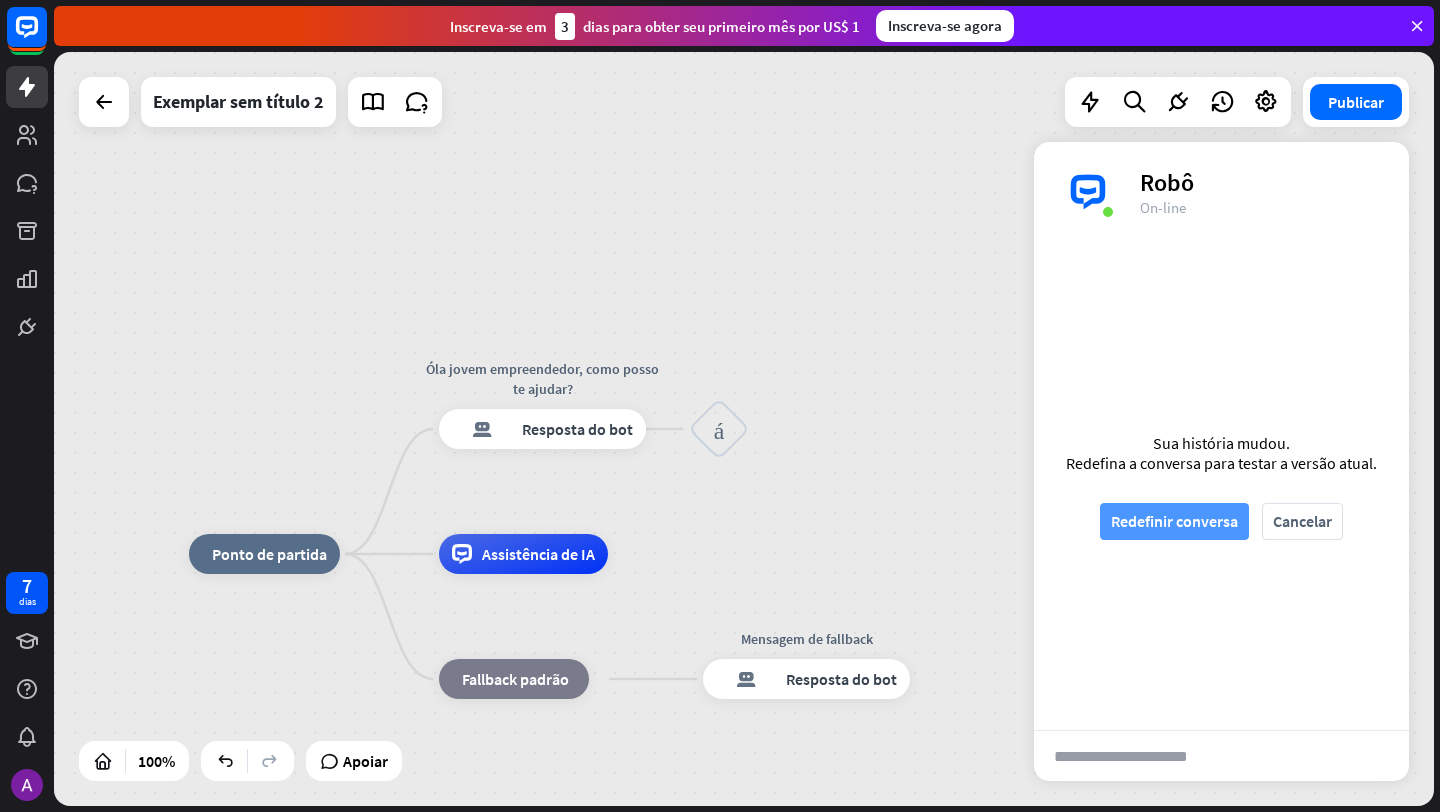 click on "Redefinir conversa" at bounding box center (1174, 521) 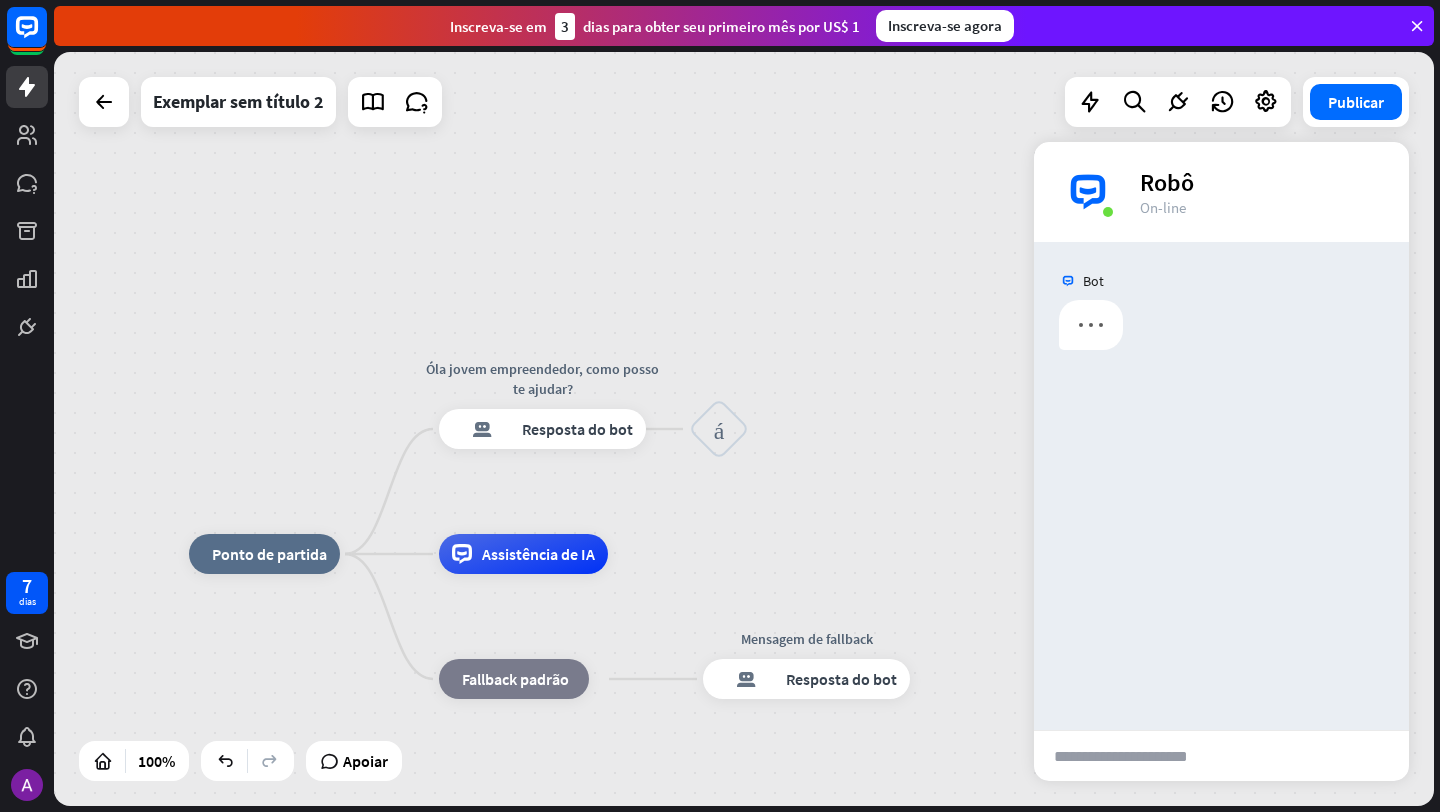 scroll, scrollTop: 0, scrollLeft: 0, axis: both 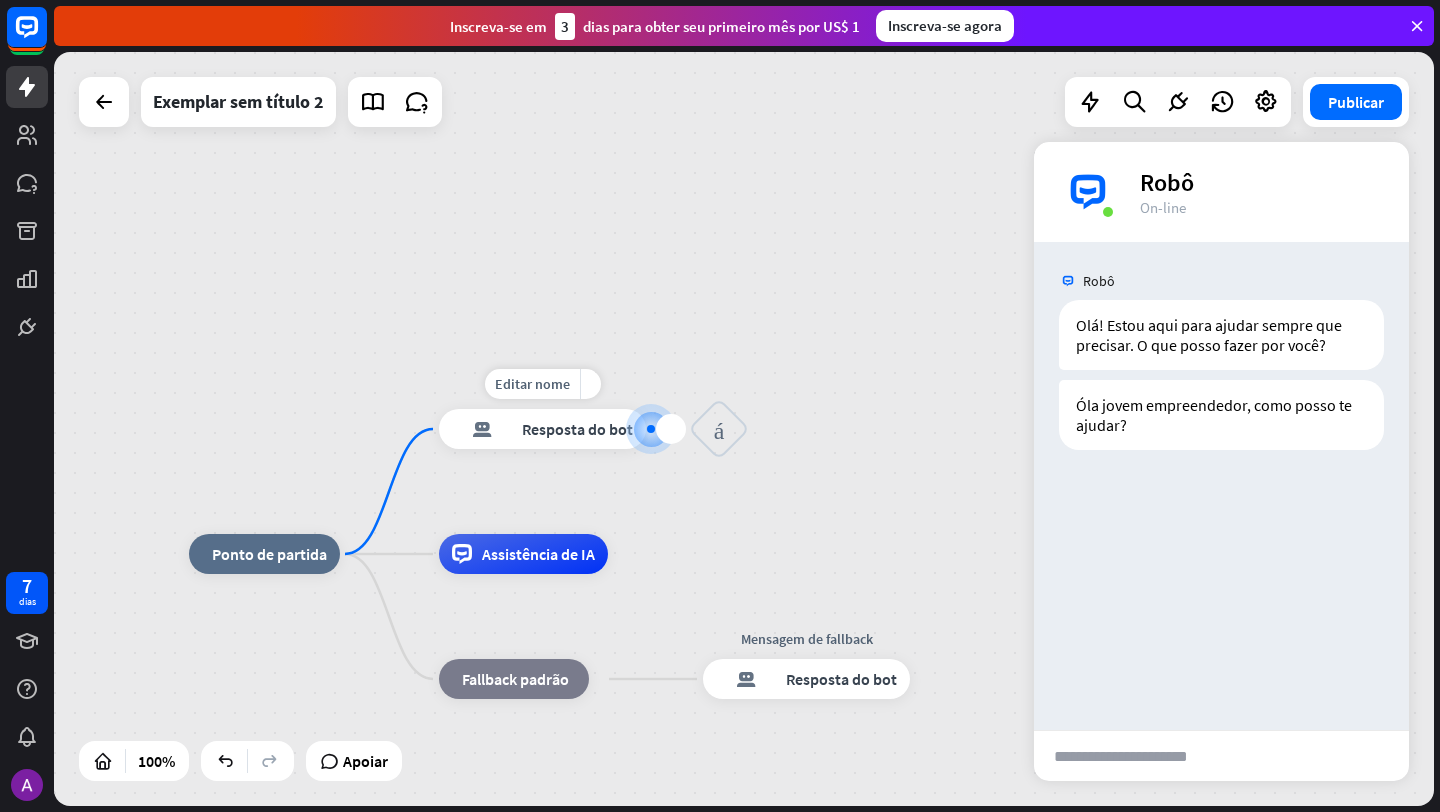 click on "resposta do bot de bloco   Resposta do bot" at bounding box center [542, 429] 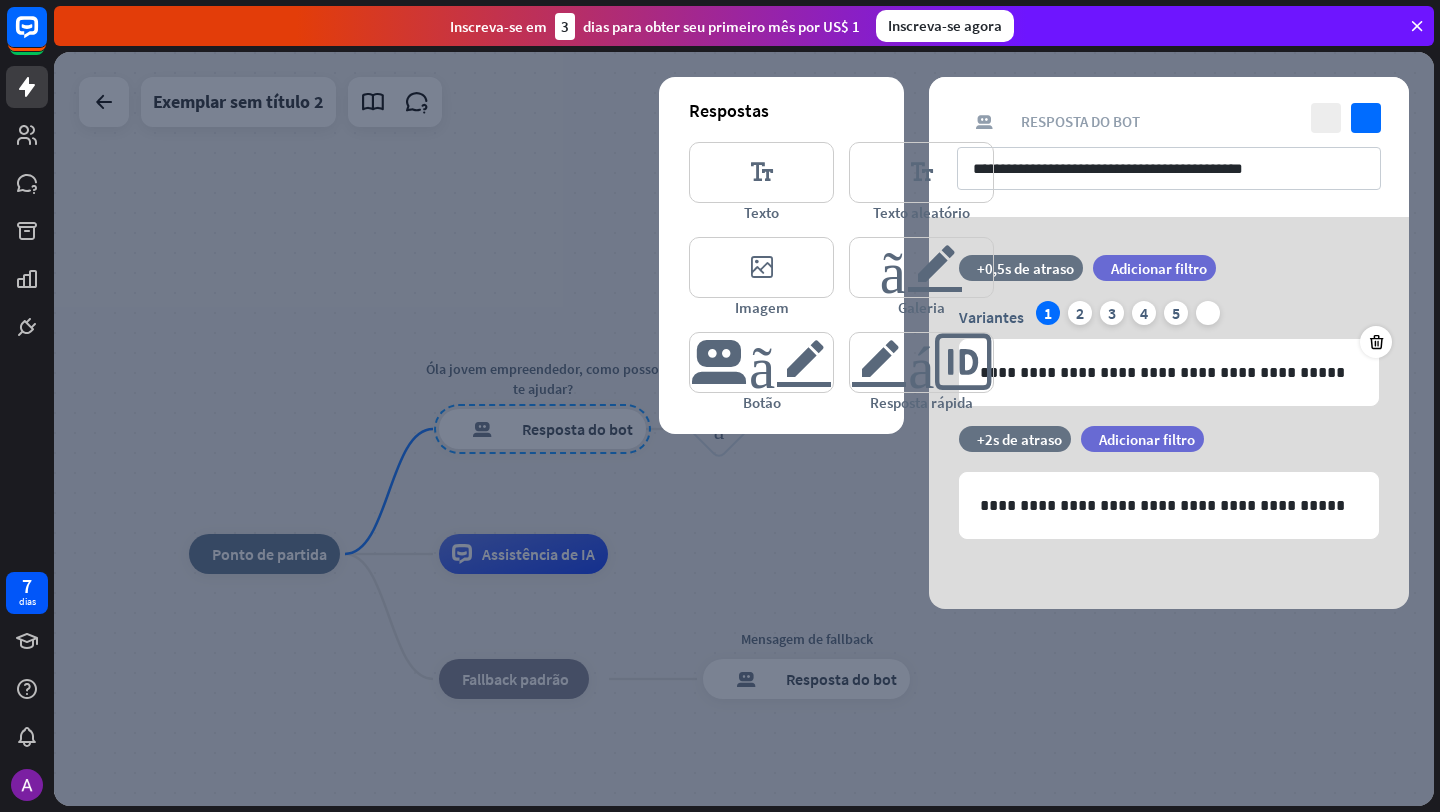click at bounding box center (744, 429) 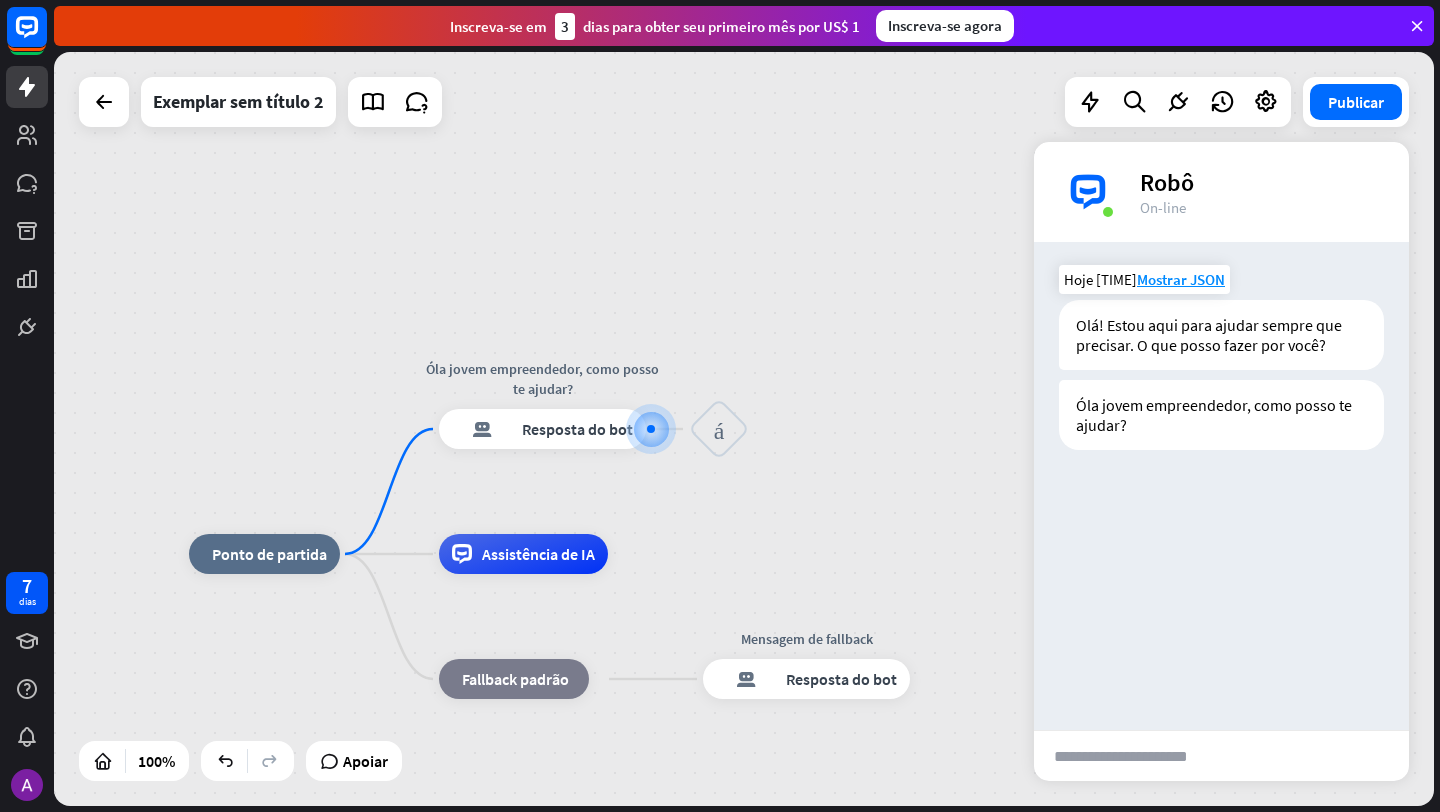 click on "Olá! Estou aqui para ajudar sempre que precisar. O que posso fazer por você?" at bounding box center (1210, 335) 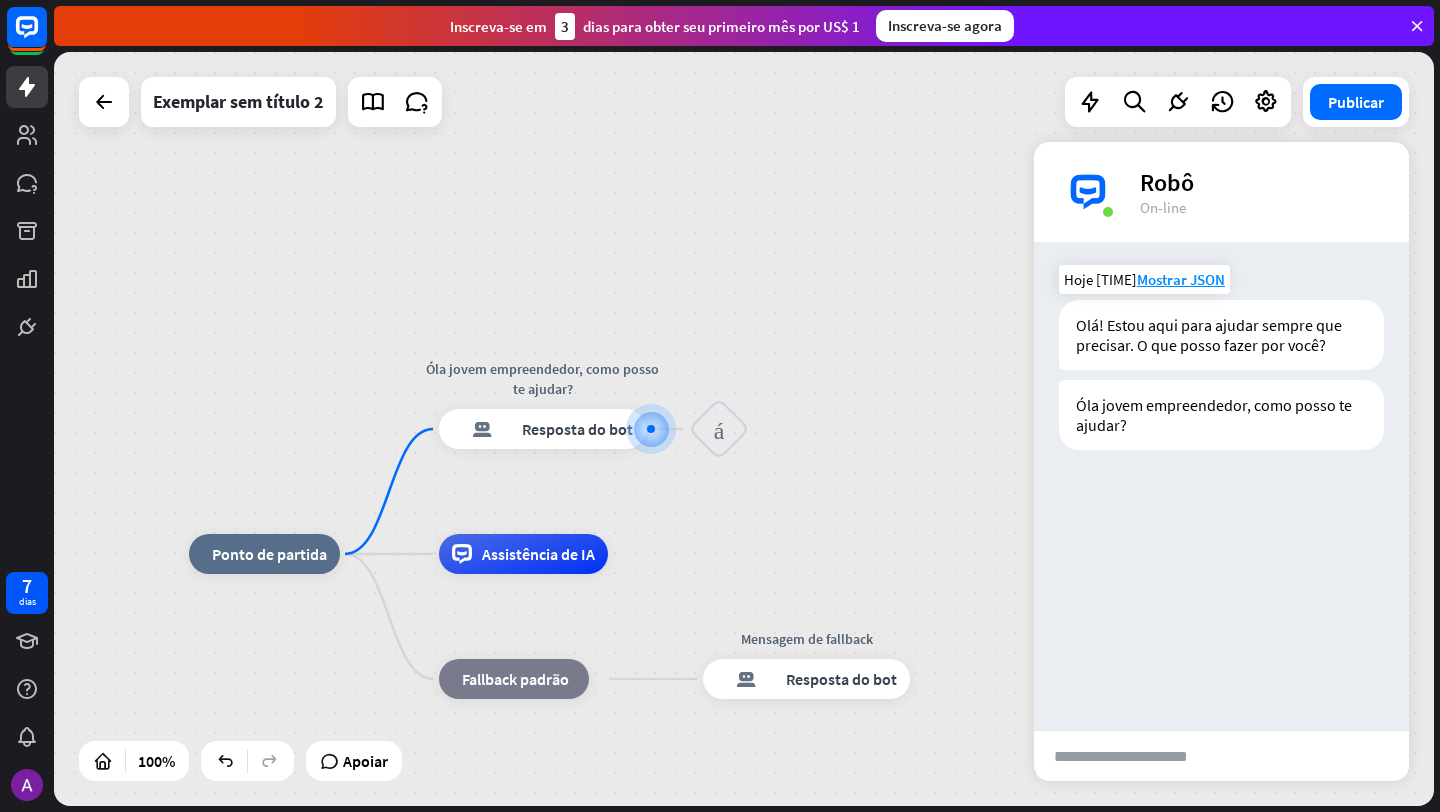 click on "Hoje [TIME]" at bounding box center [1100, 279] 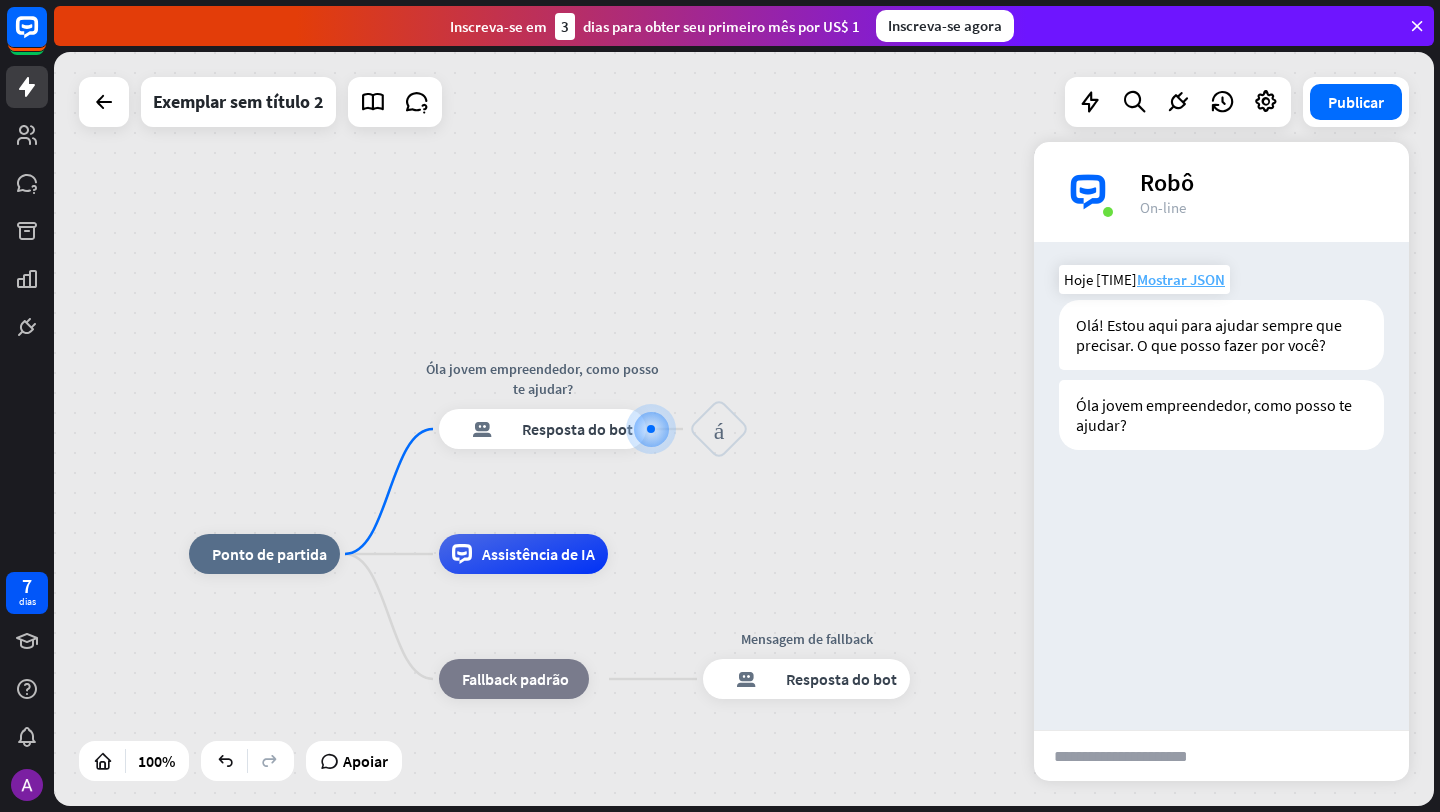 click on "Mostrar JSON" at bounding box center [1181, 279] 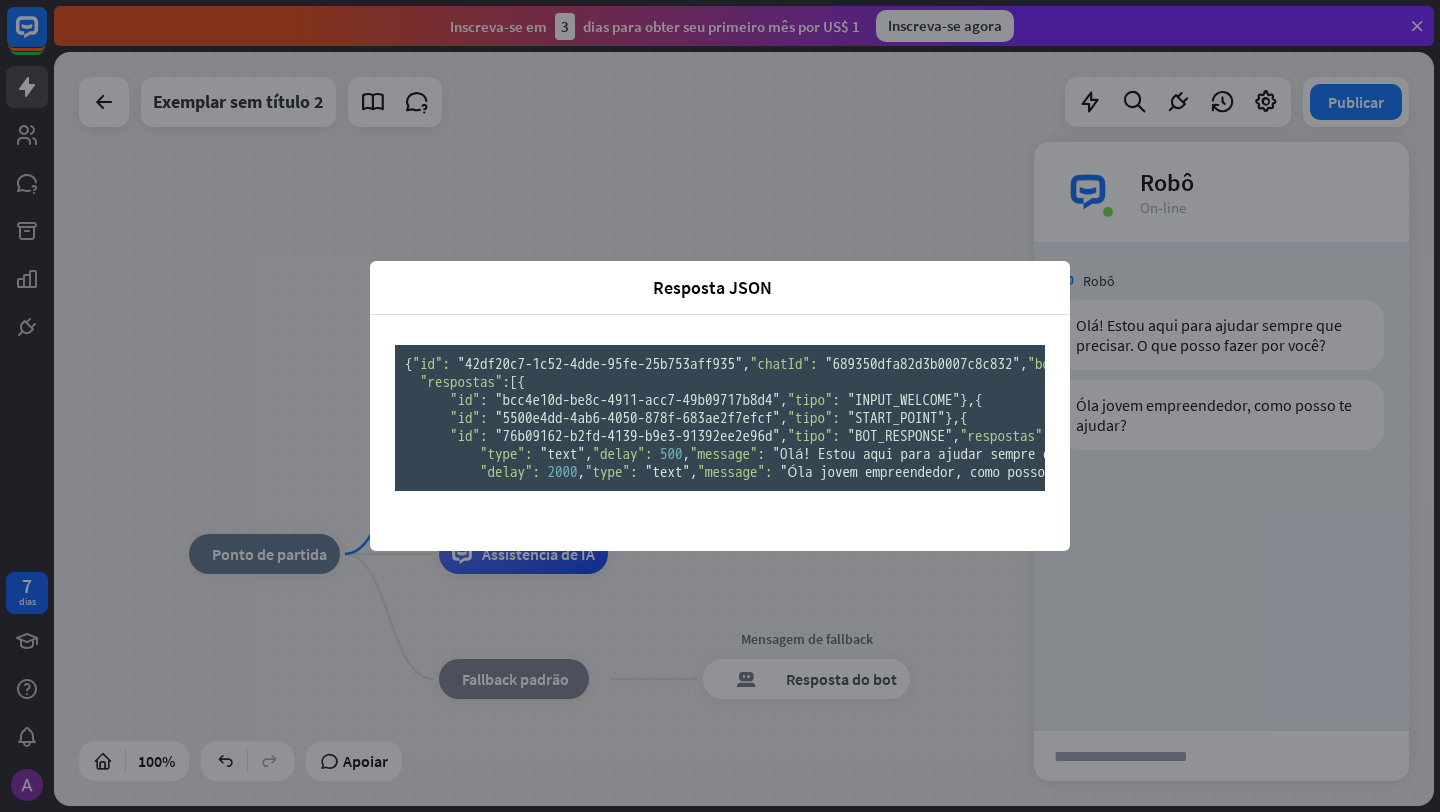 scroll, scrollTop: 0, scrollLeft: 0, axis: both 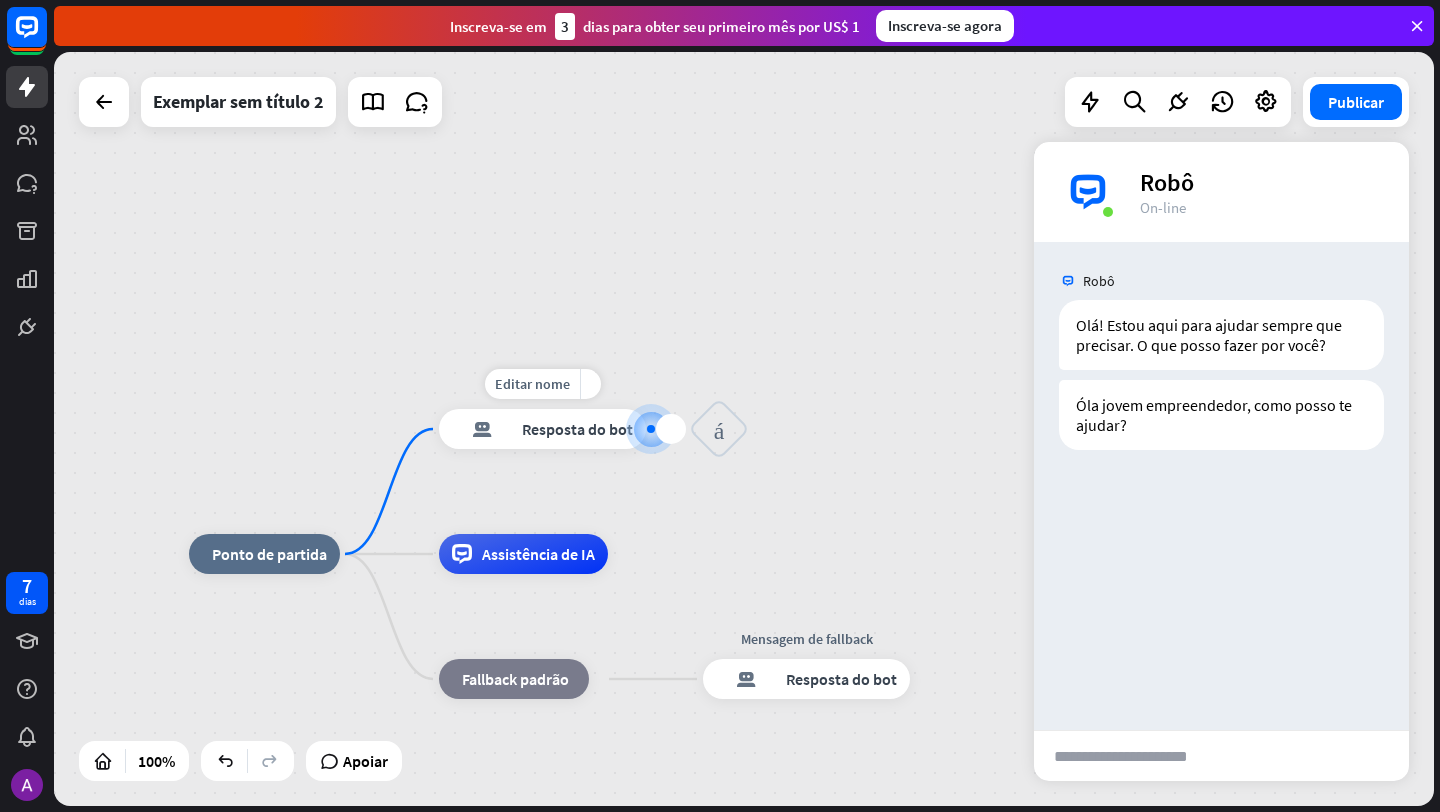 click on "resposta do bot de bloco   Resposta do bot" at bounding box center [542, 429] 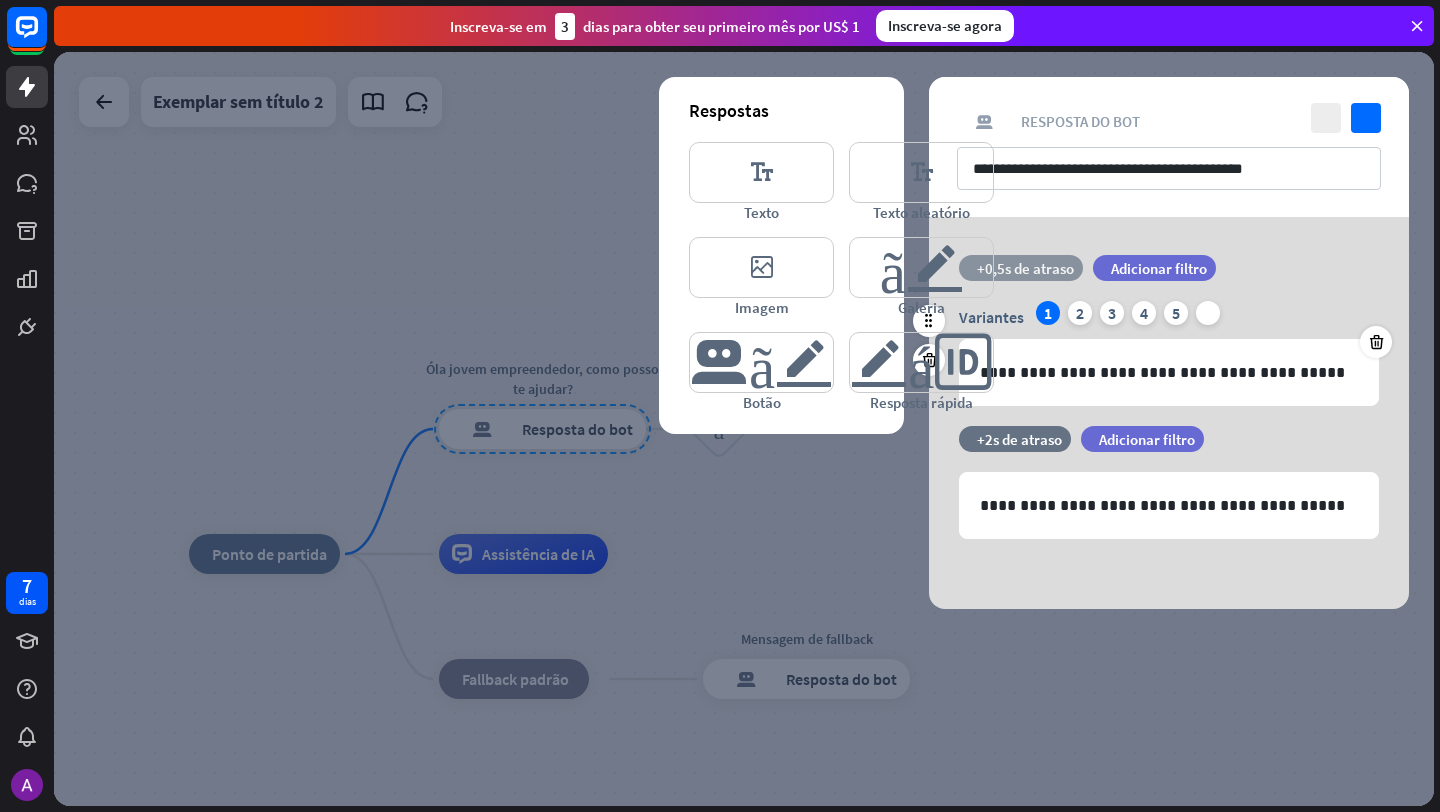 click on "+0,5s de atraso" at bounding box center [1025, 268] 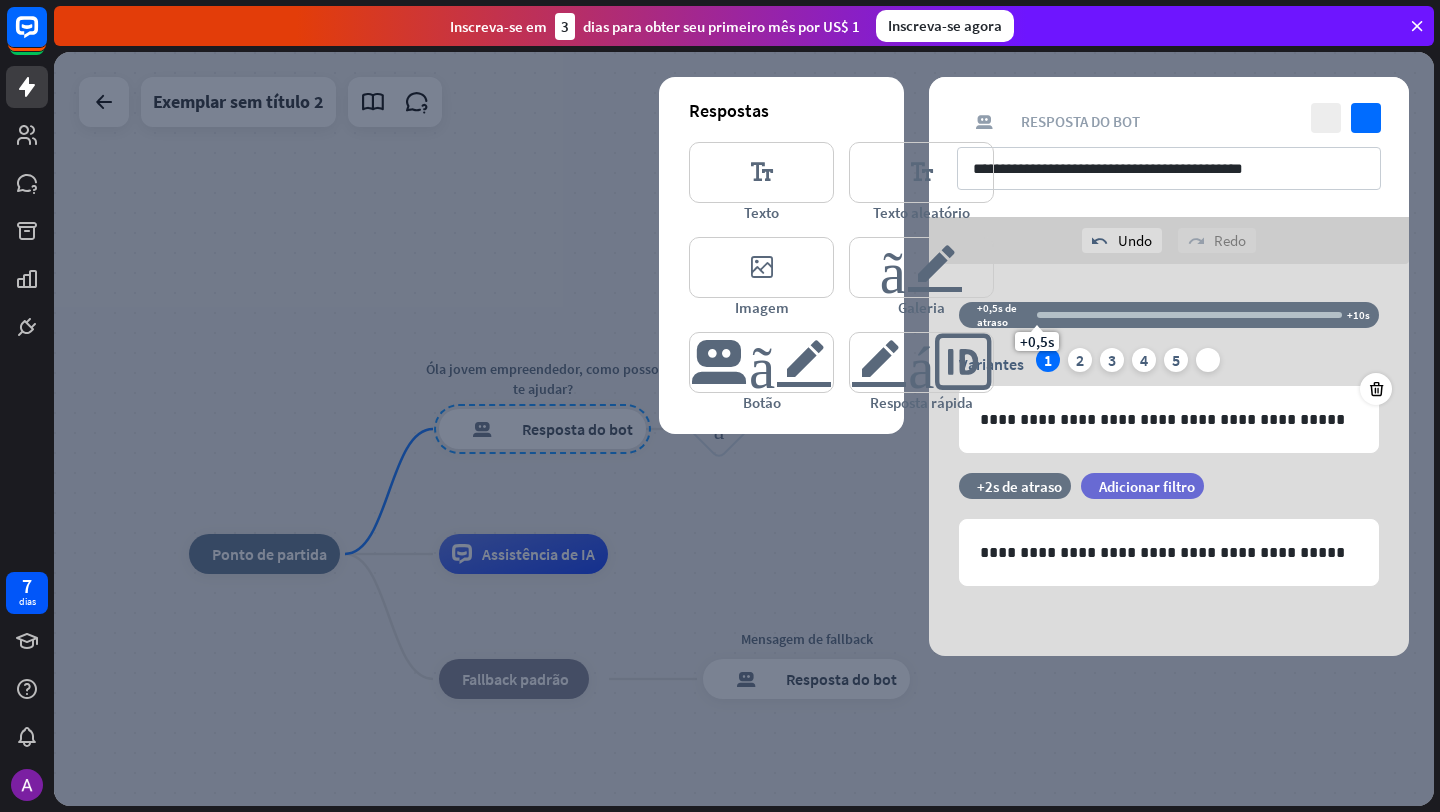 drag, startPoint x: 1045, startPoint y: 272, endPoint x: 1019, endPoint y: 275, distance: 26.172504 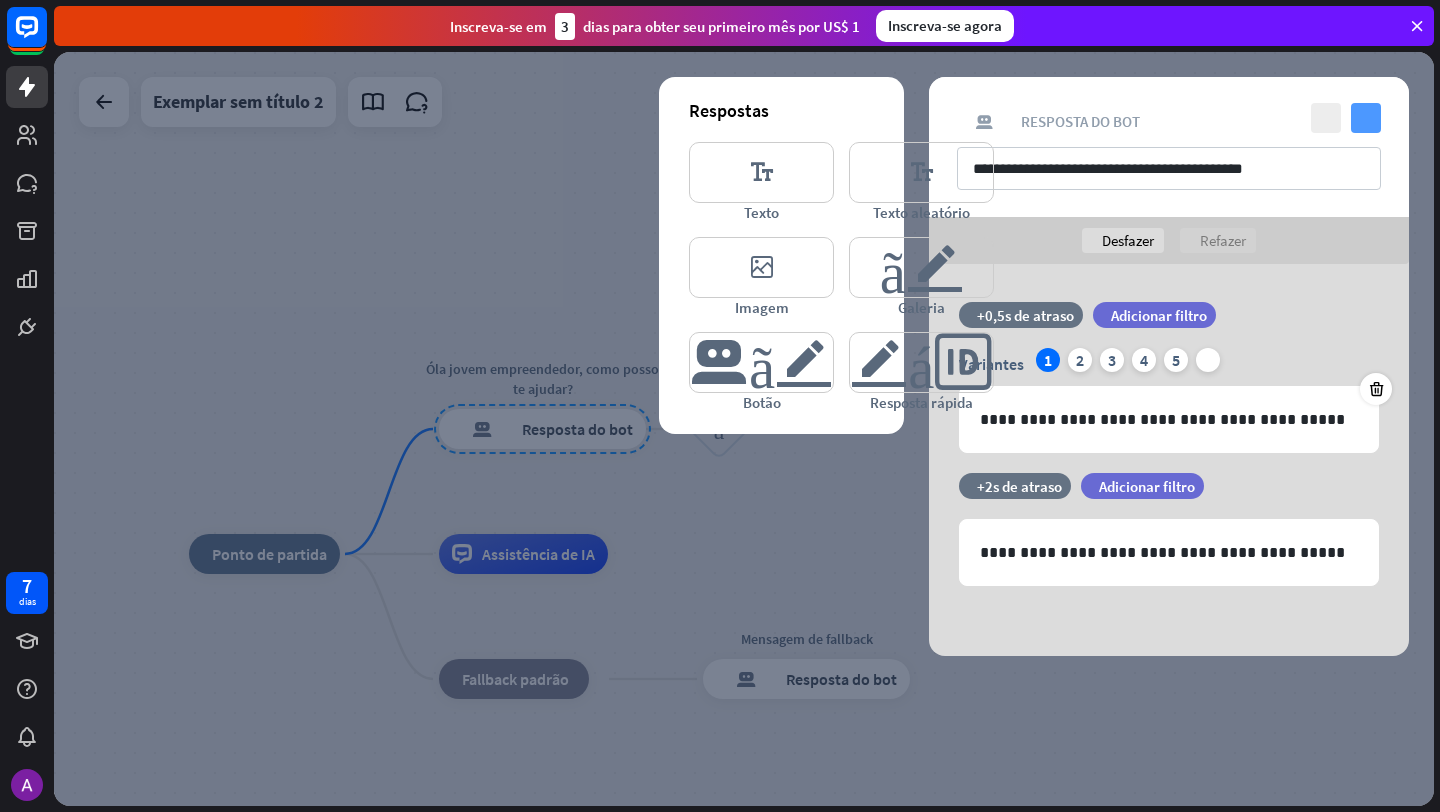 click on "verificar" at bounding box center [1366, 118] 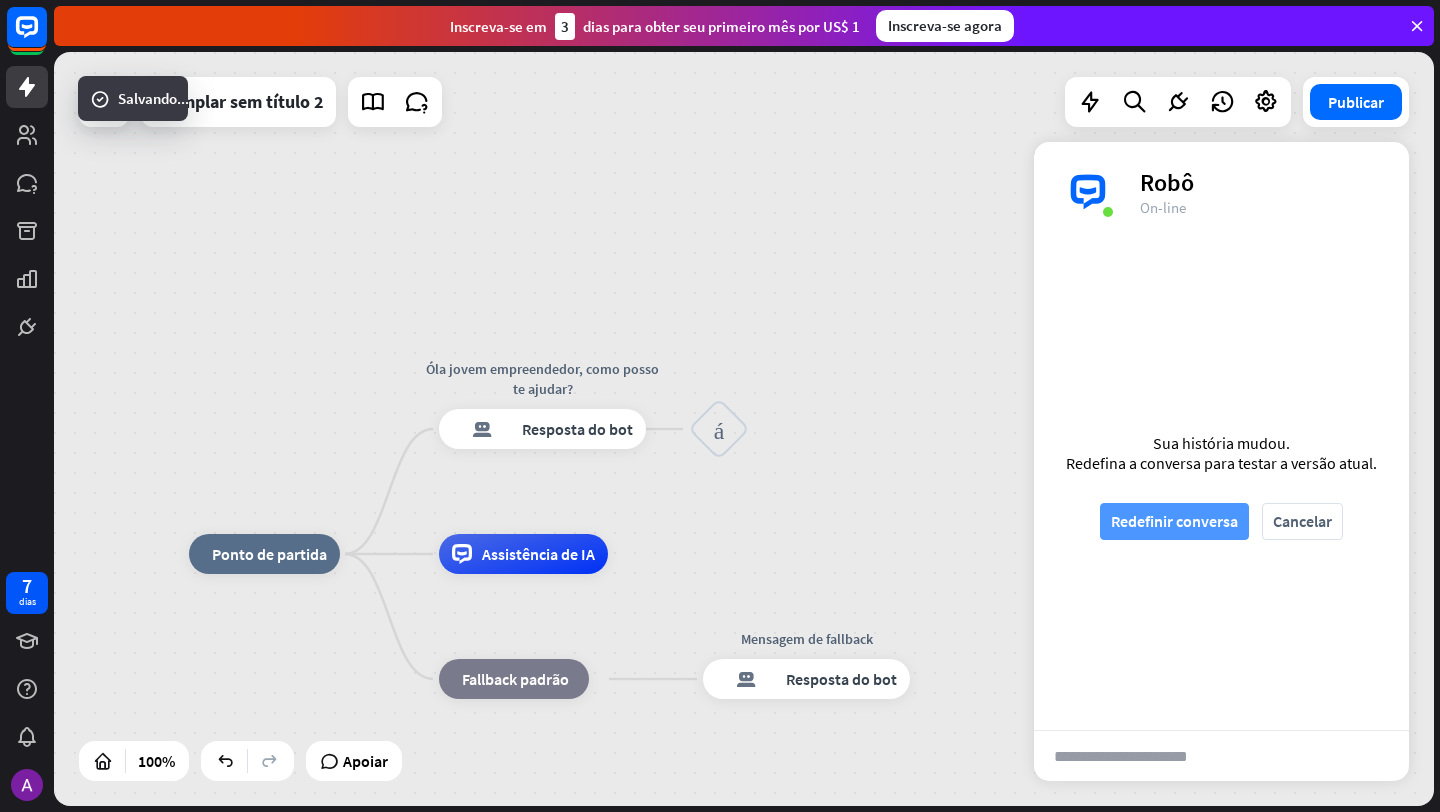click on "Redefinir conversa" at bounding box center [1174, 521] 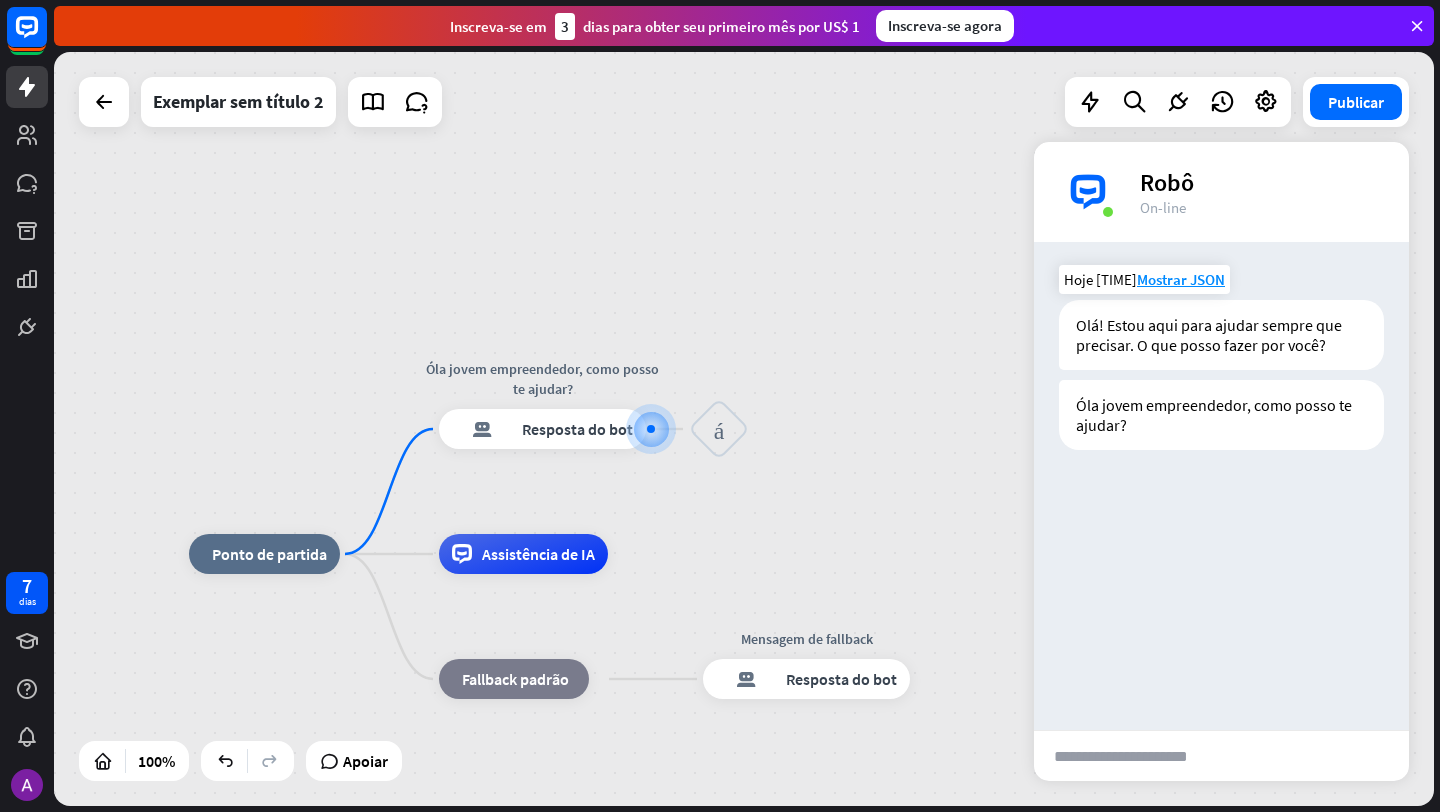 click on "Olá! Estou aqui para ajudar sempre que precisar. O que posso fazer por você?" at bounding box center (1210, 335) 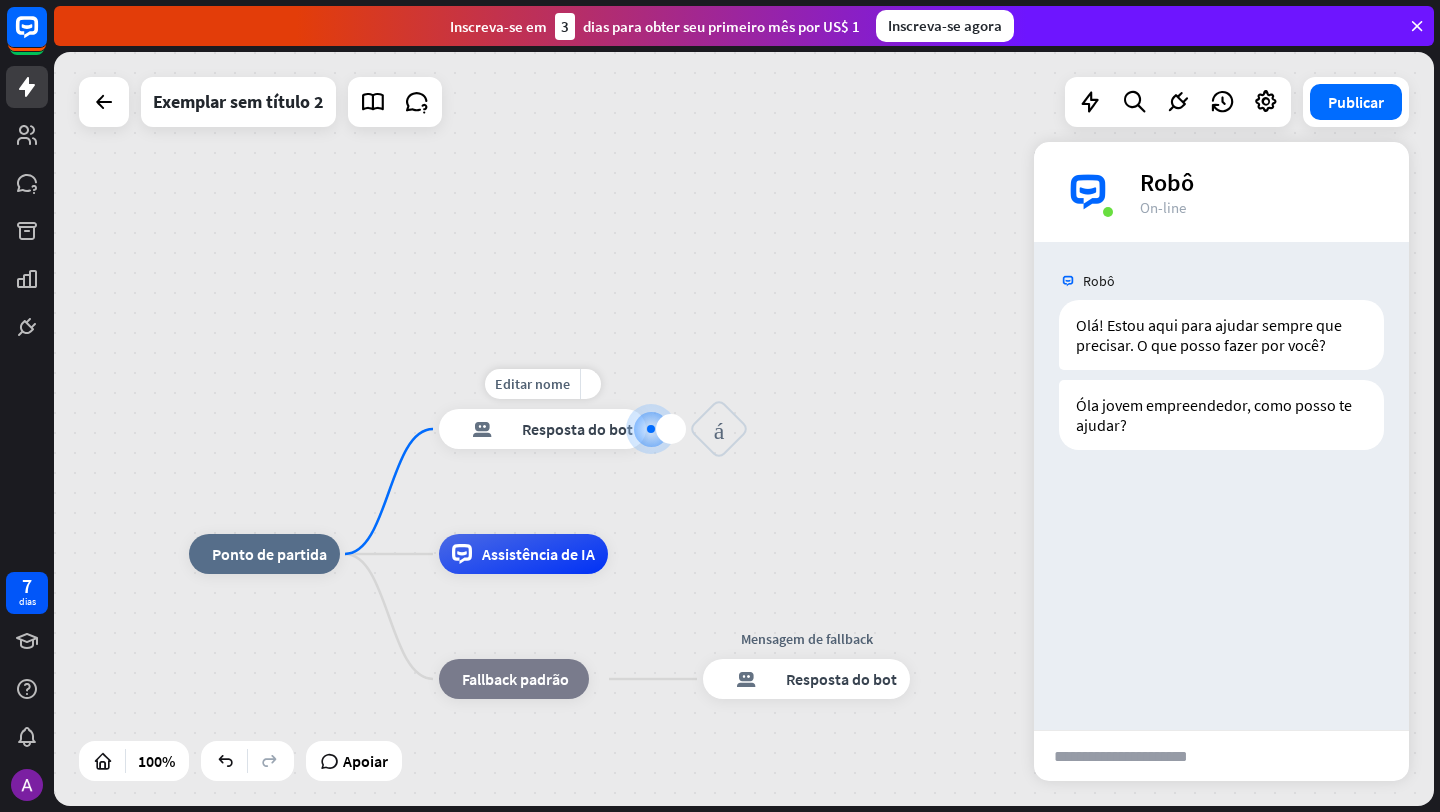 click on "resposta do bot de bloco   Resposta do bot" at bounding box center (542, 429) 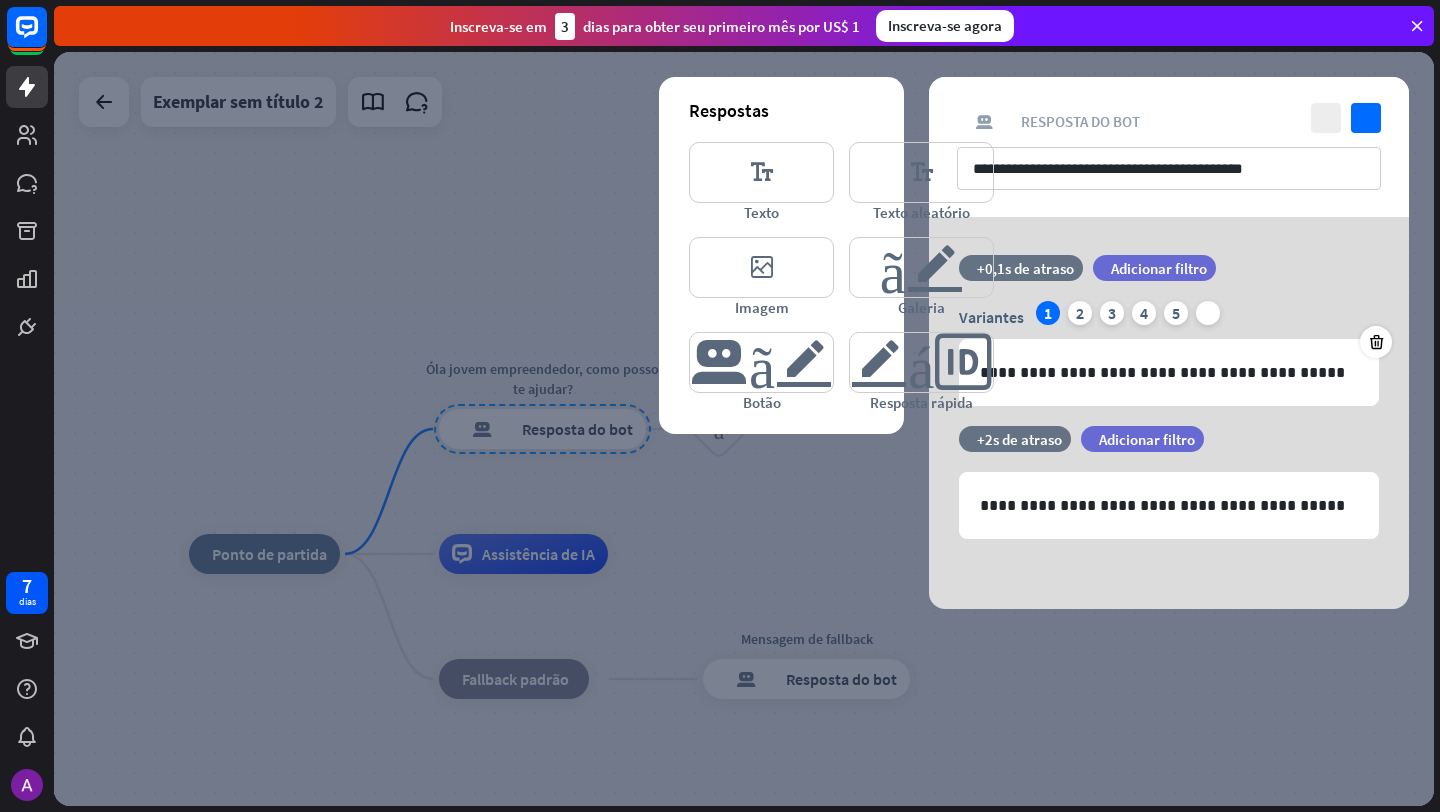 click on "**********" at bounding box center [1169, 147] 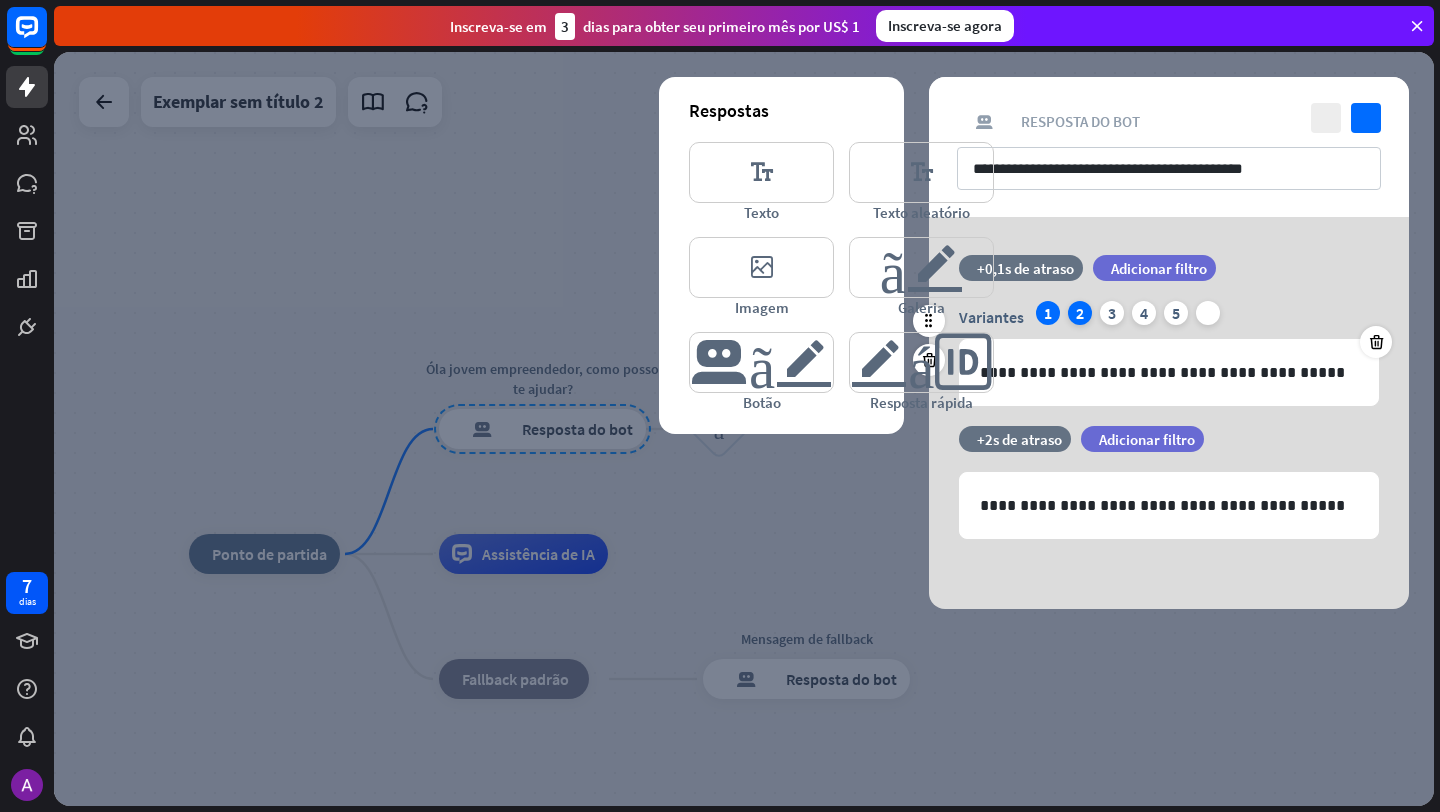 click on "2" at bounding box center (1080, 313) 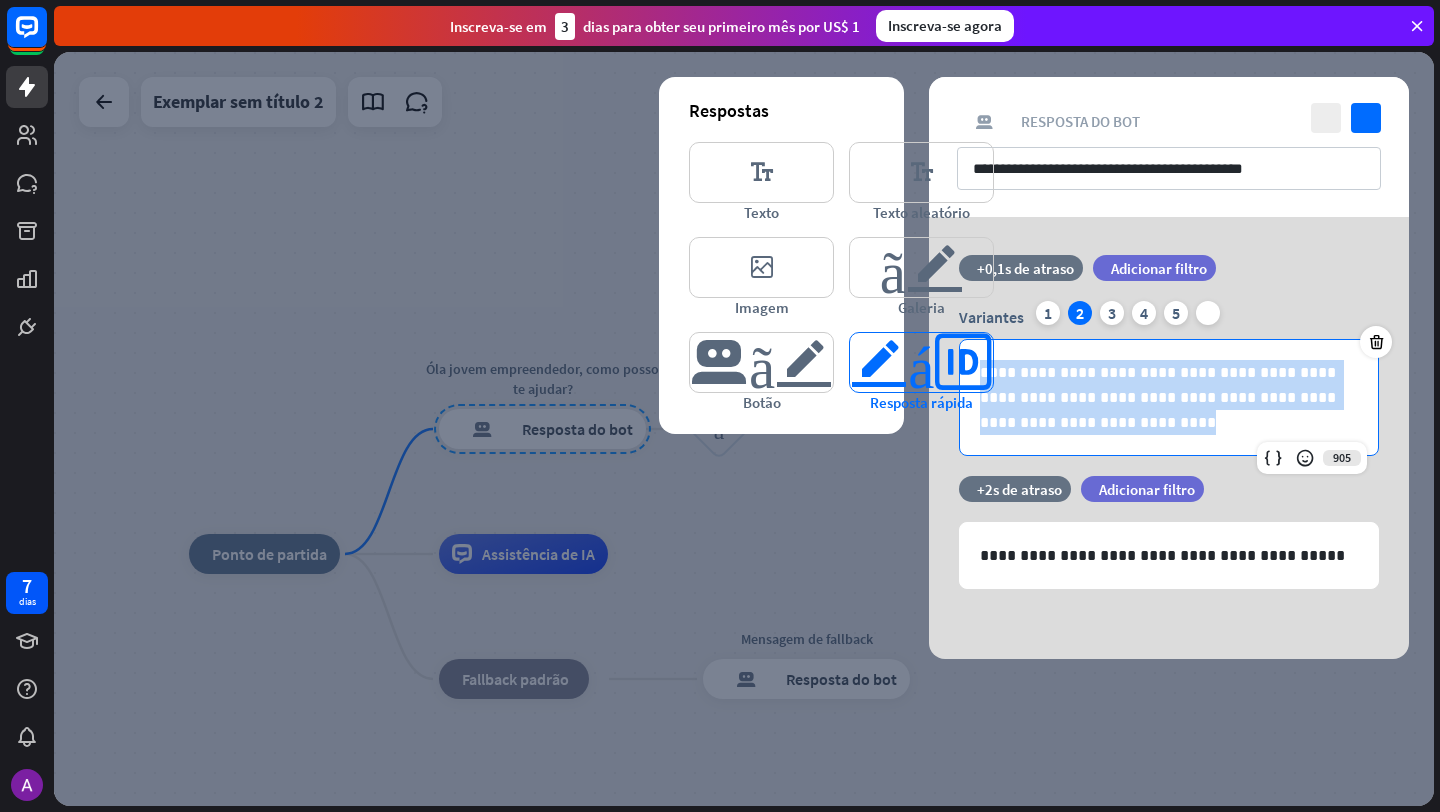 drag, startPoint x: 1071, startPoint y: 427, endPoint x: 961, endPoint y: 356, distance: 130.92365 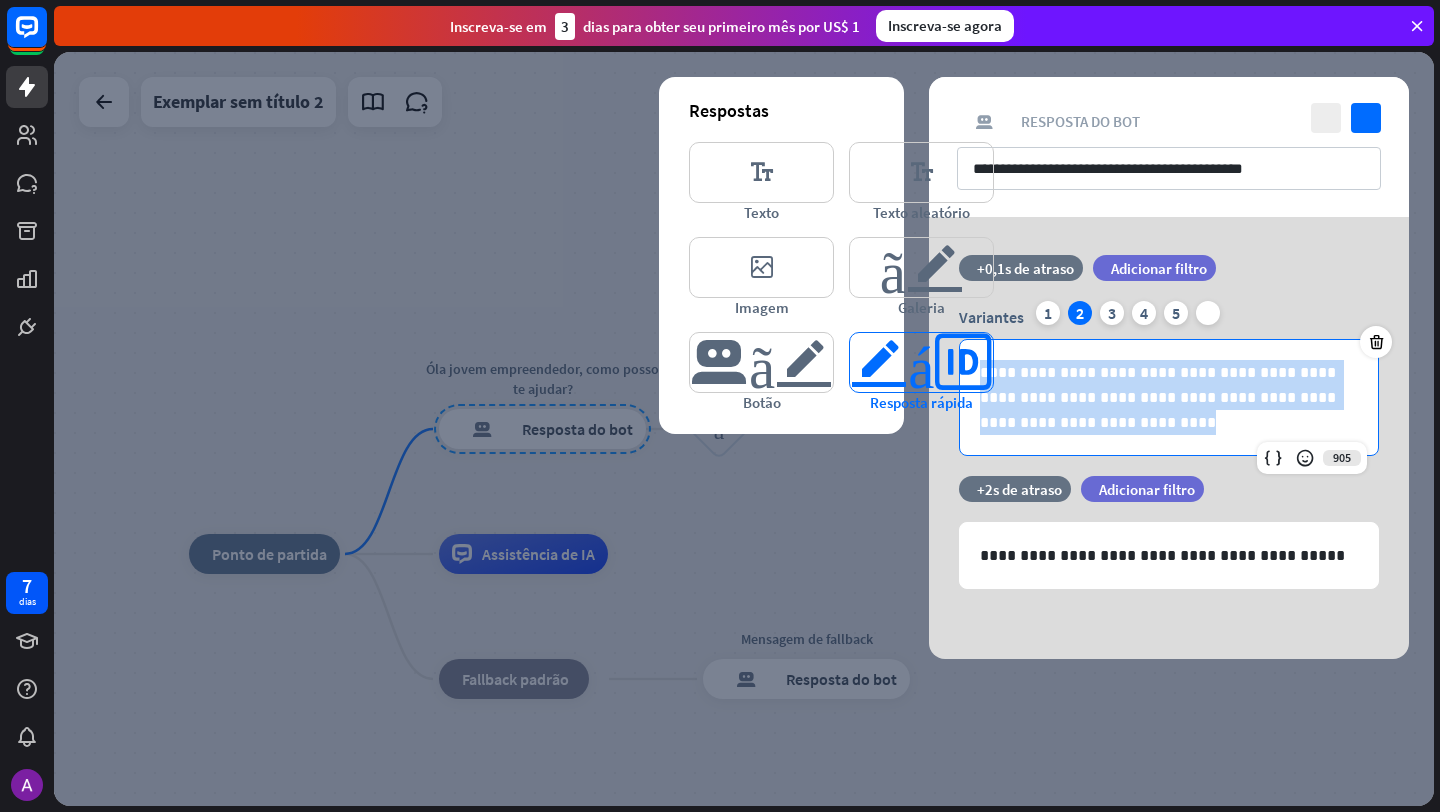 click on "**********" at bounding box center (1169, 438) 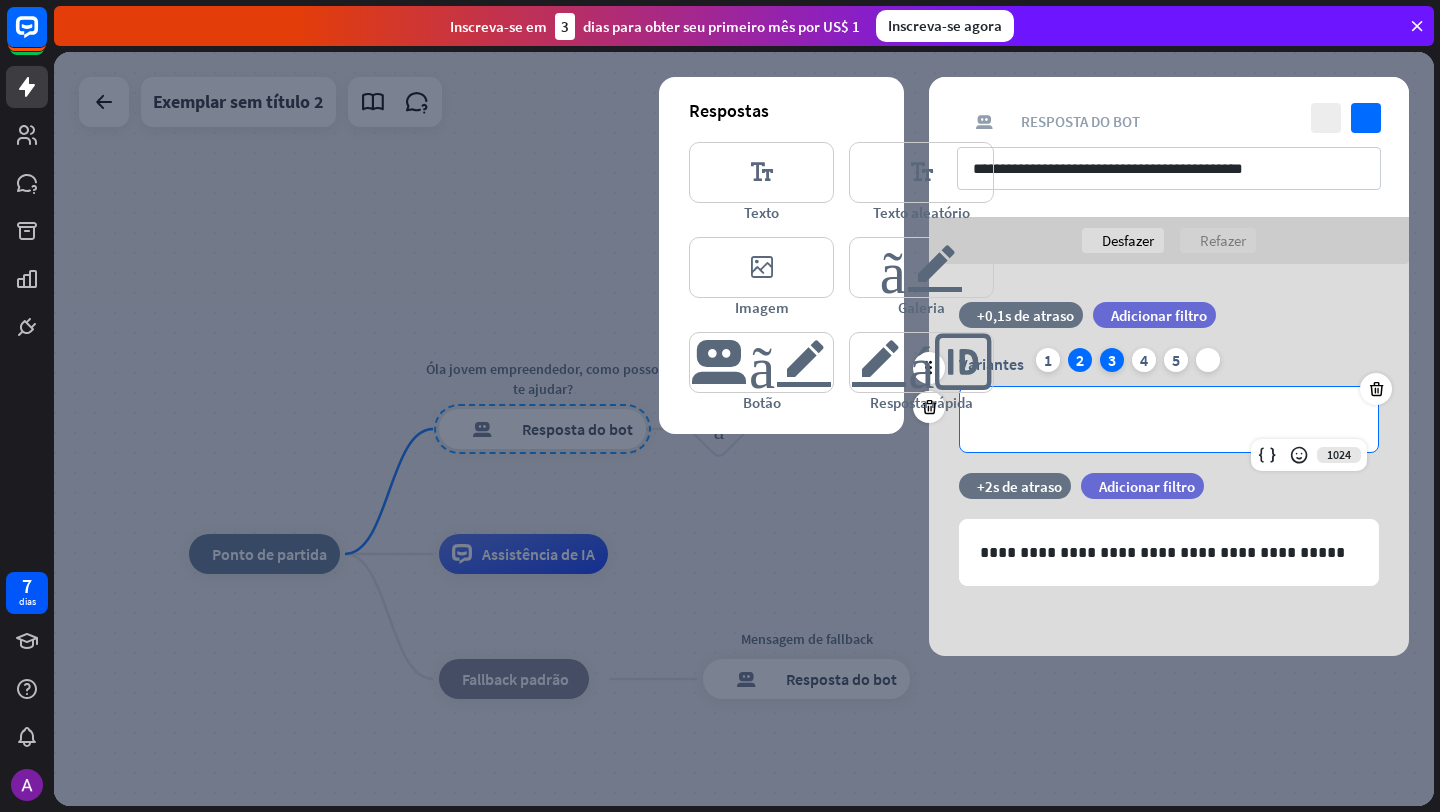 click on "3" at bounding box center (1112, 360) 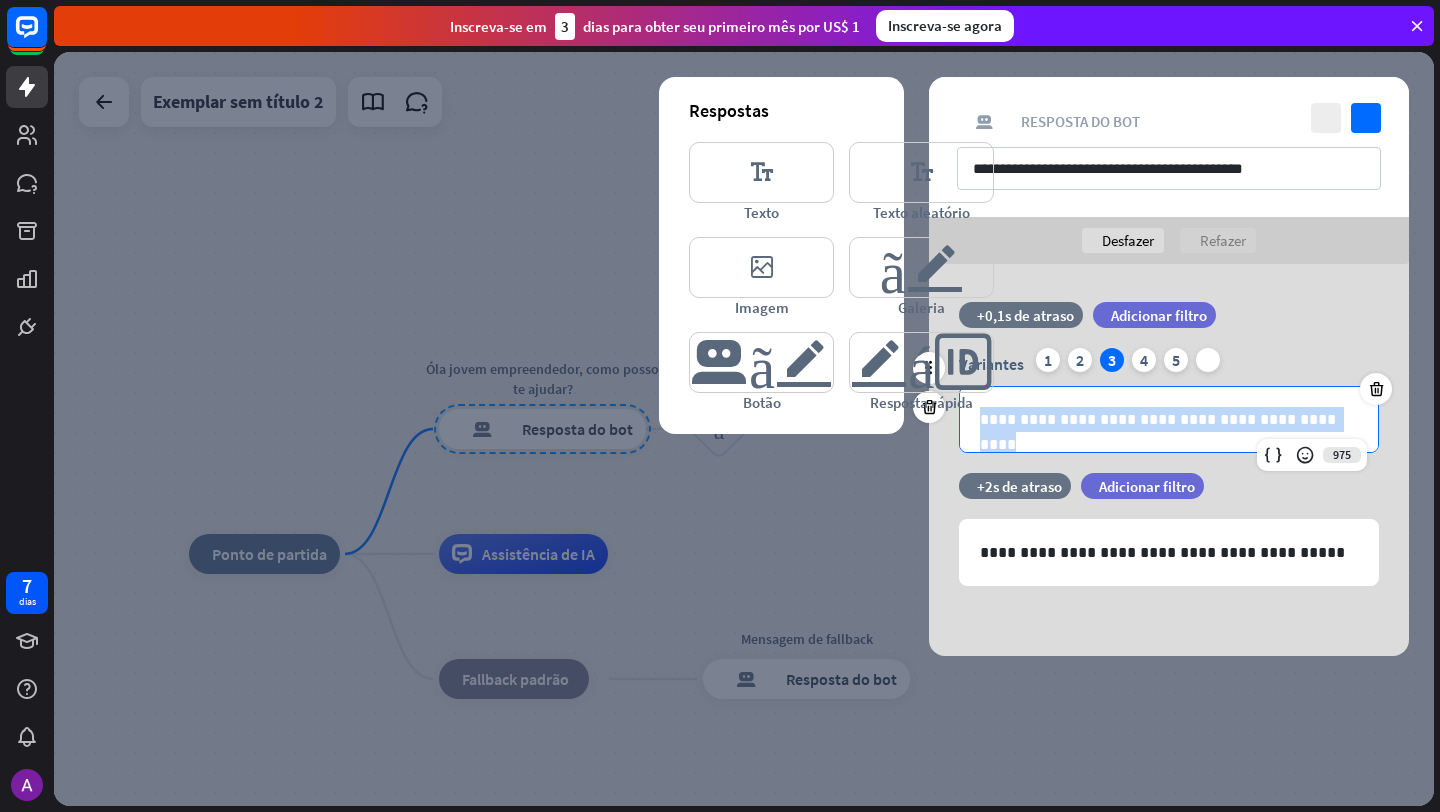 drag, startPoint x: 1342, startPoint y: 423, endPoint x: 930, endPoint y: 423, distance: 412 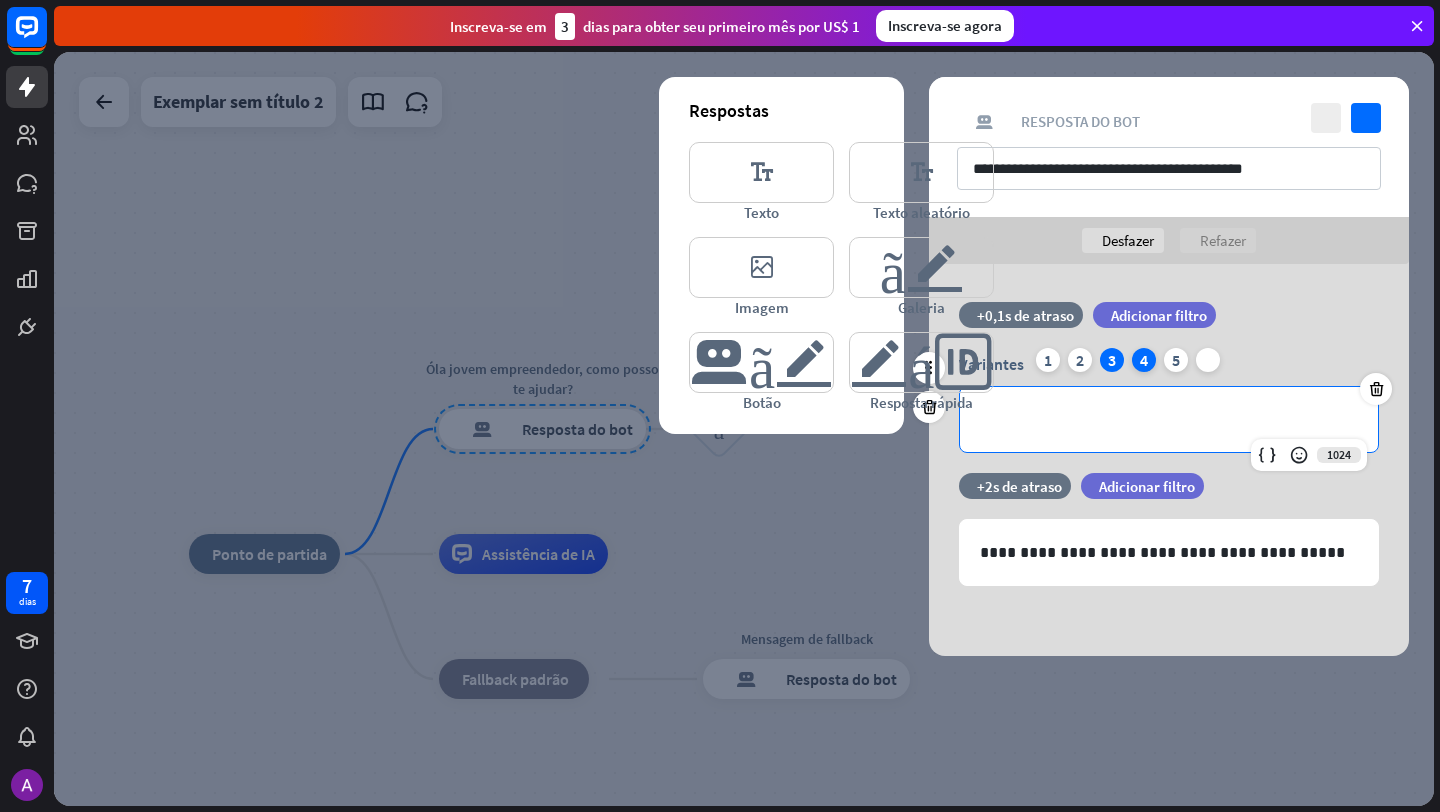 click on "4" at bounding box center [1144, 360] 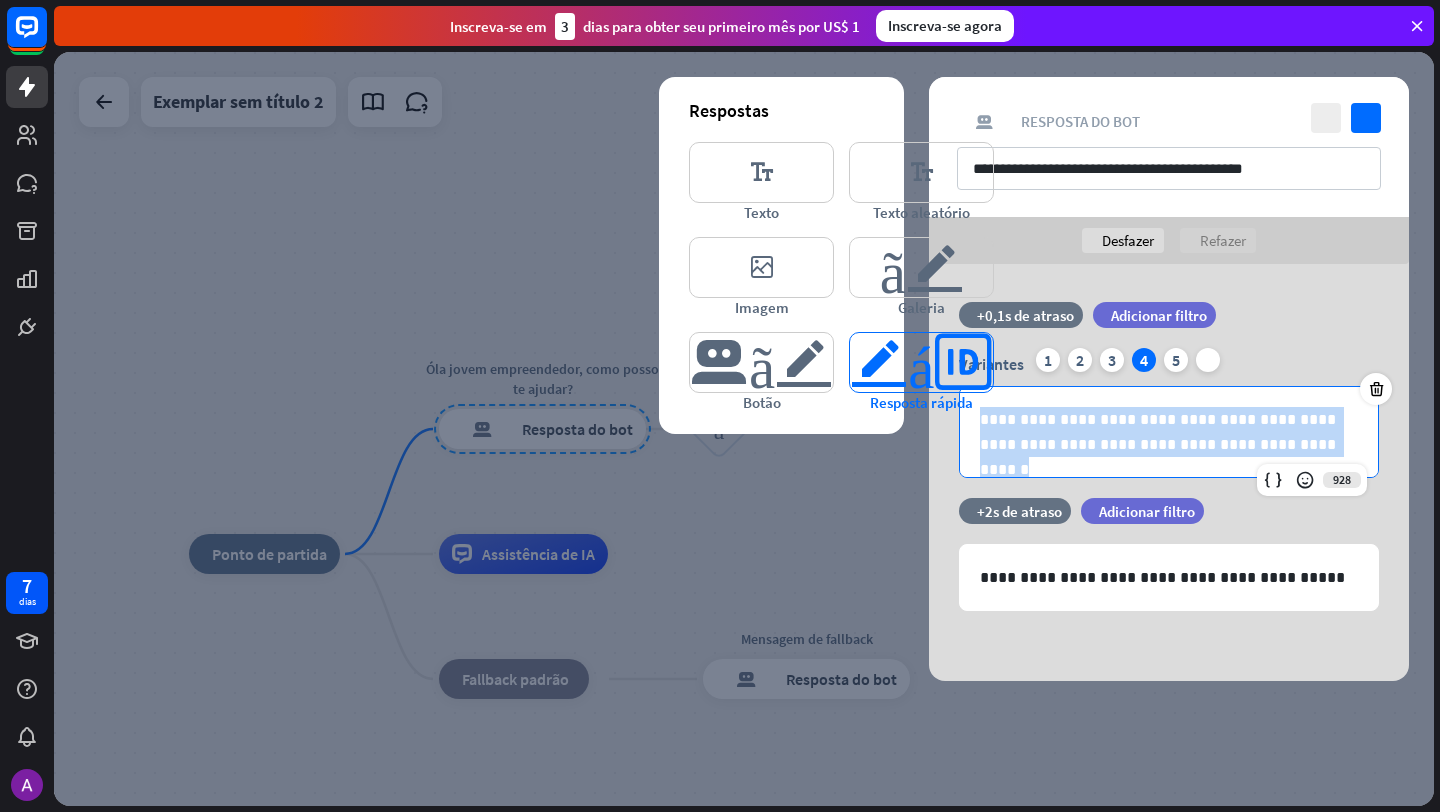 drag, startPoint x: 1262, startPoint y: 446, endPoint x: 987, endPoint y: 398, distance: 279.15765 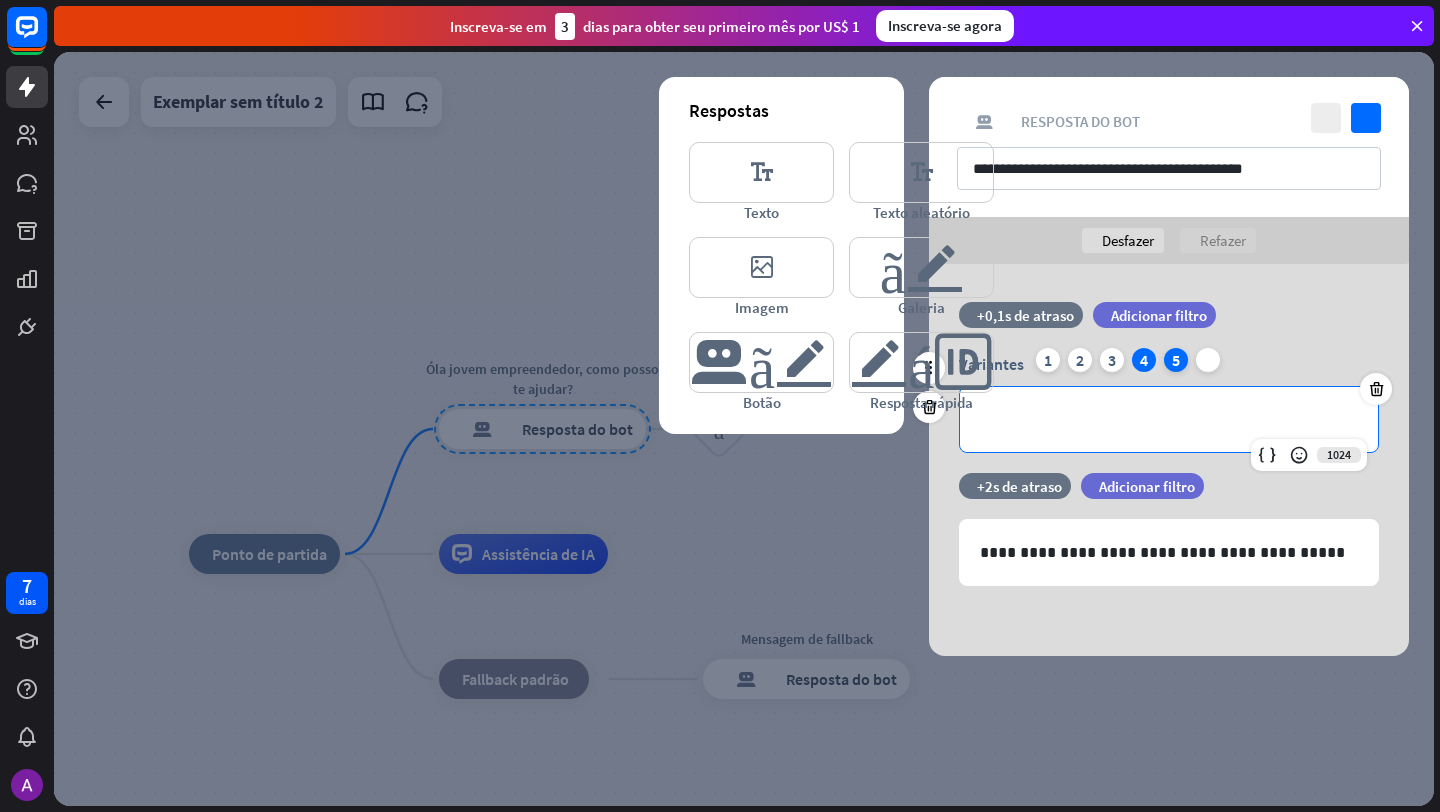 click on "5" at bounding box center (1176, 360) 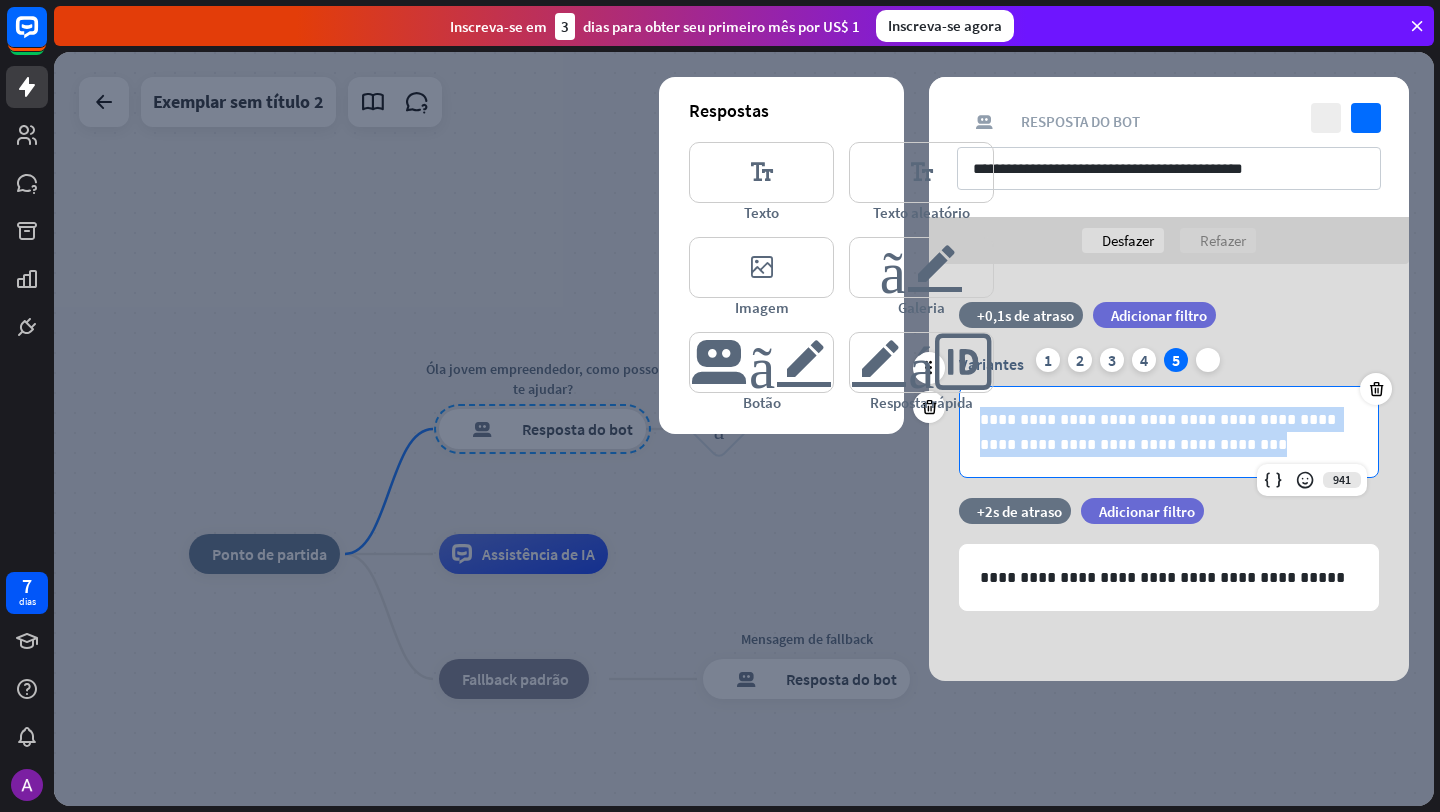 drag, startPoint x: 1208, startPoint y: 450, endPoint x: 941, endPoint y: 423, distance: 268.3617 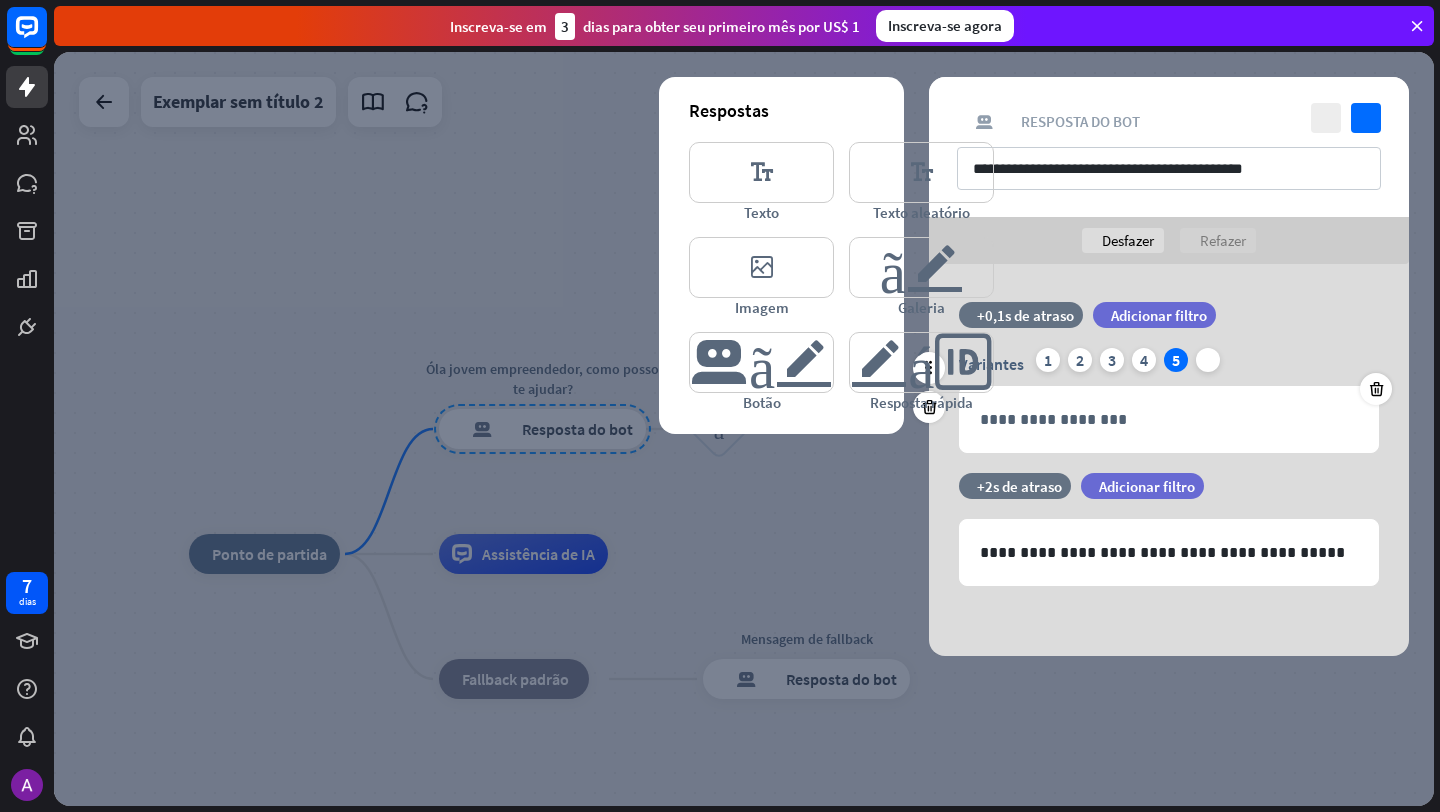 click on "filtro   Adicionar filtro" at bounding box center [1204, 325] 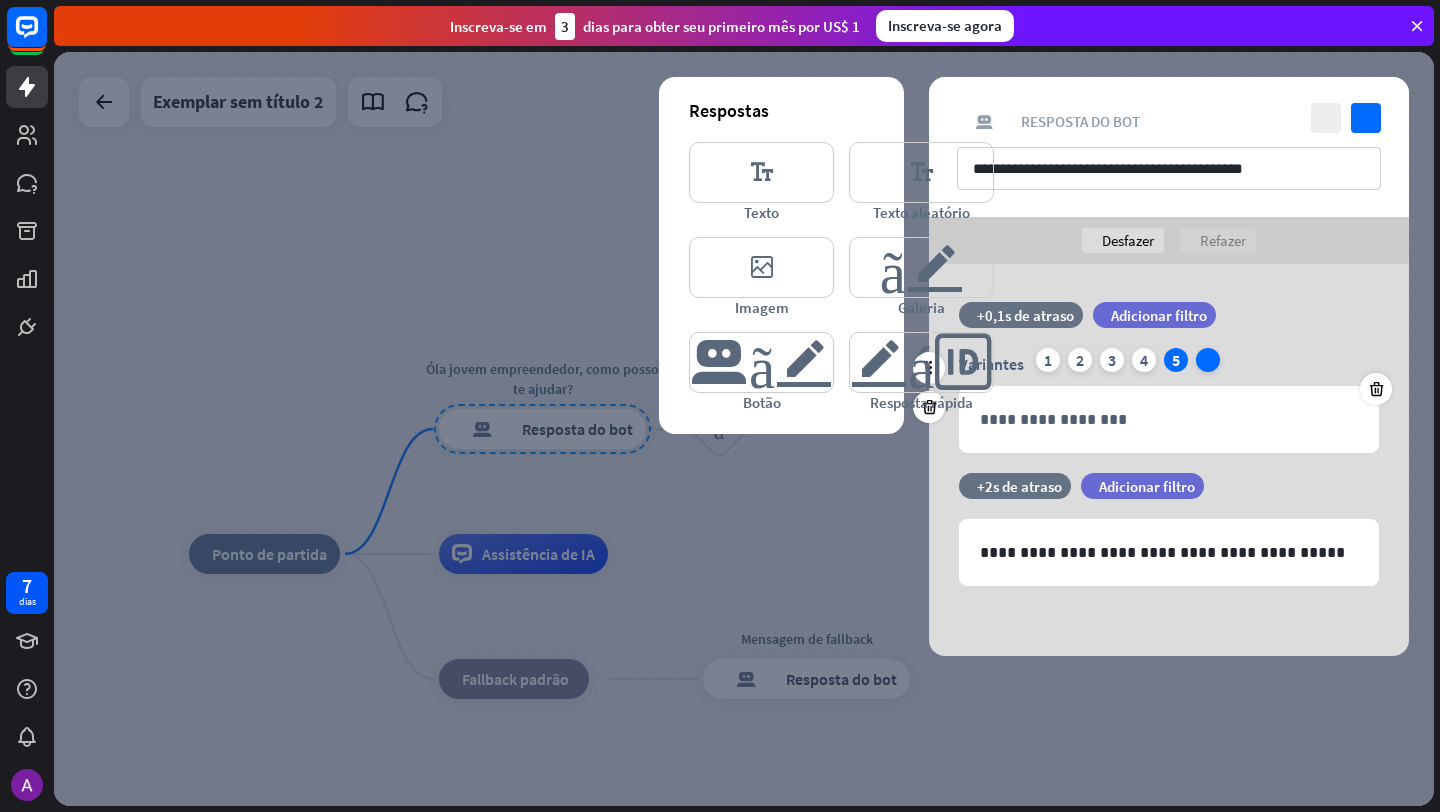 click on "mais" at bounding box center (1208, 360) 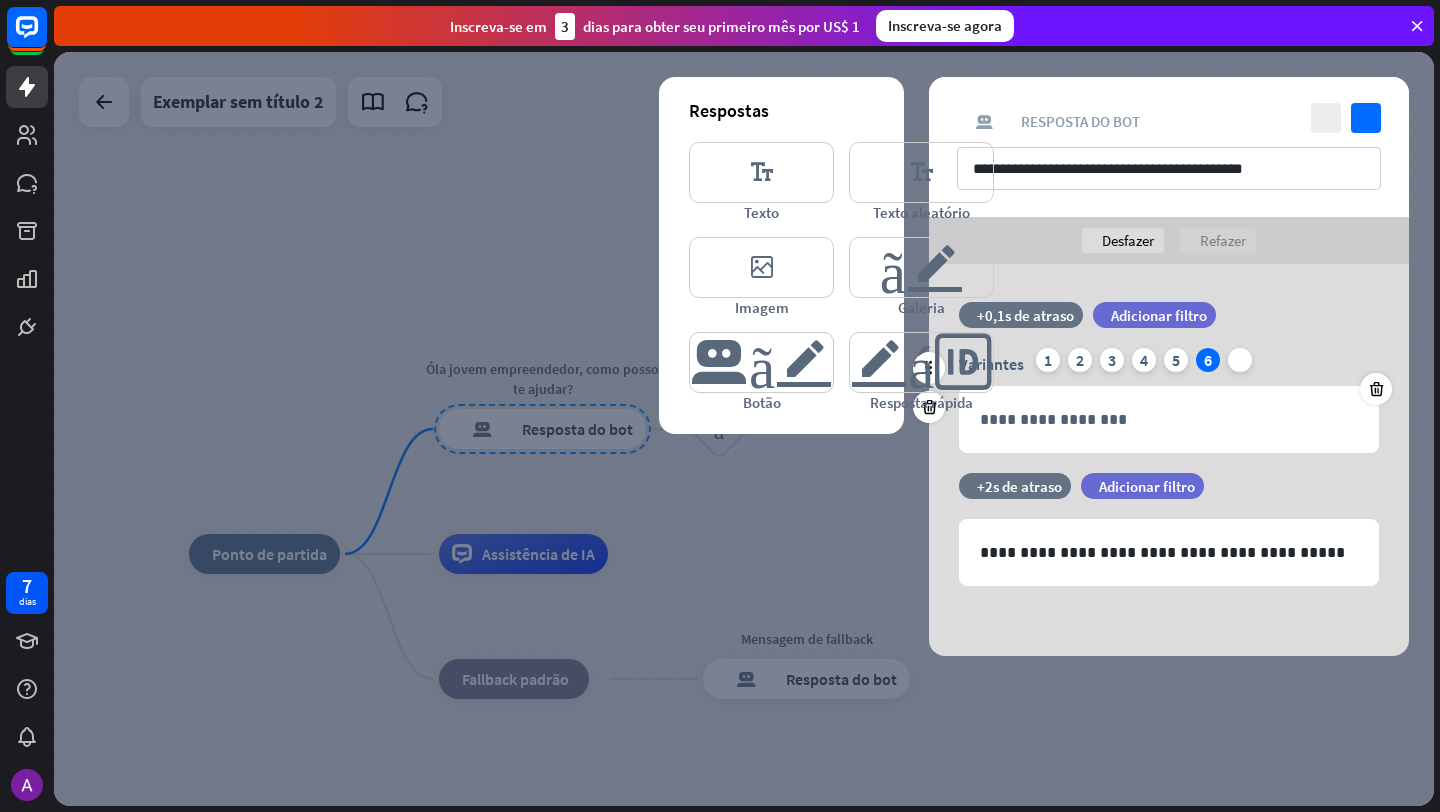 click on "6" at bounding box center [1208, 360] 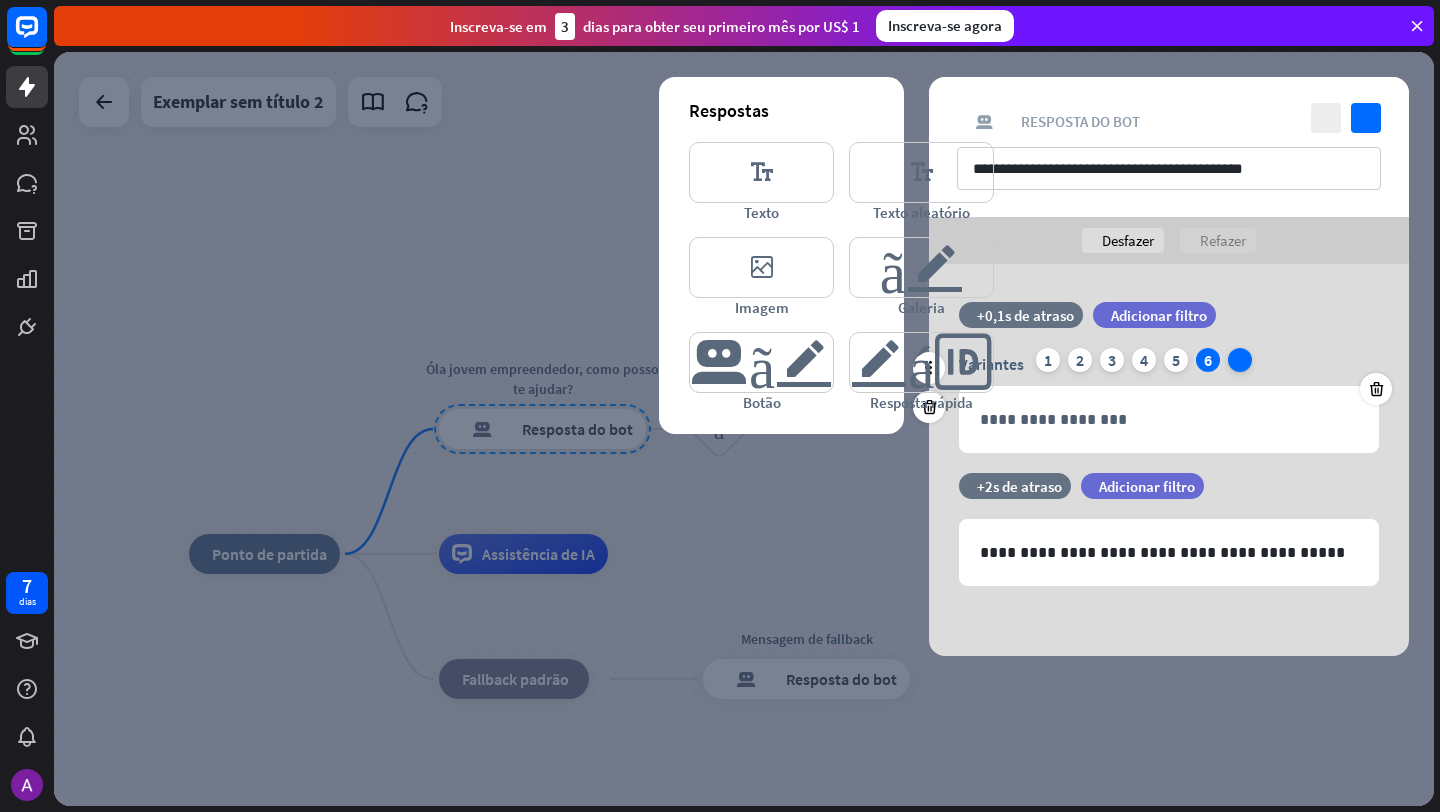 click on "mais" at bounding box center (1240, 360) 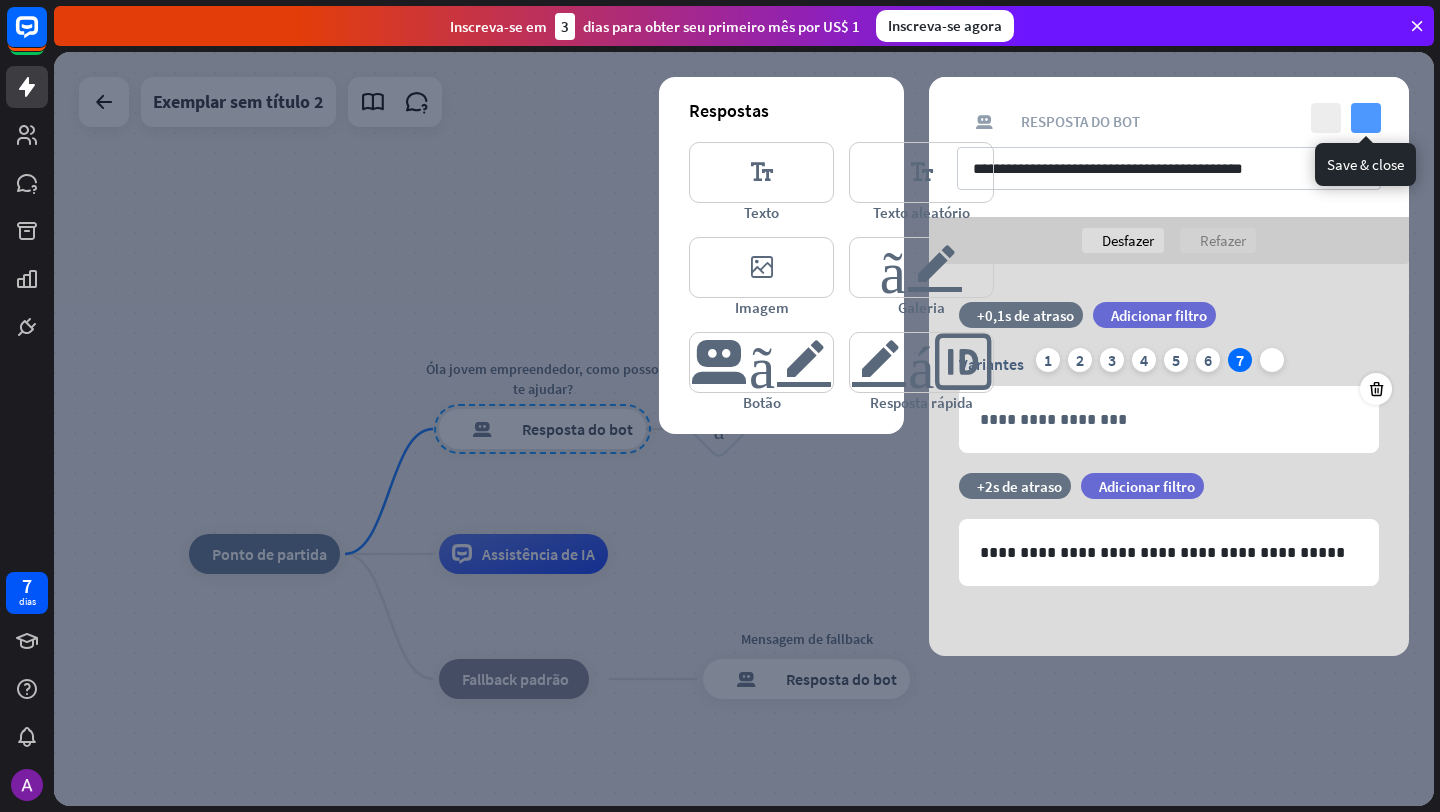 click on "verificar" at bounding box center (1366, 118) 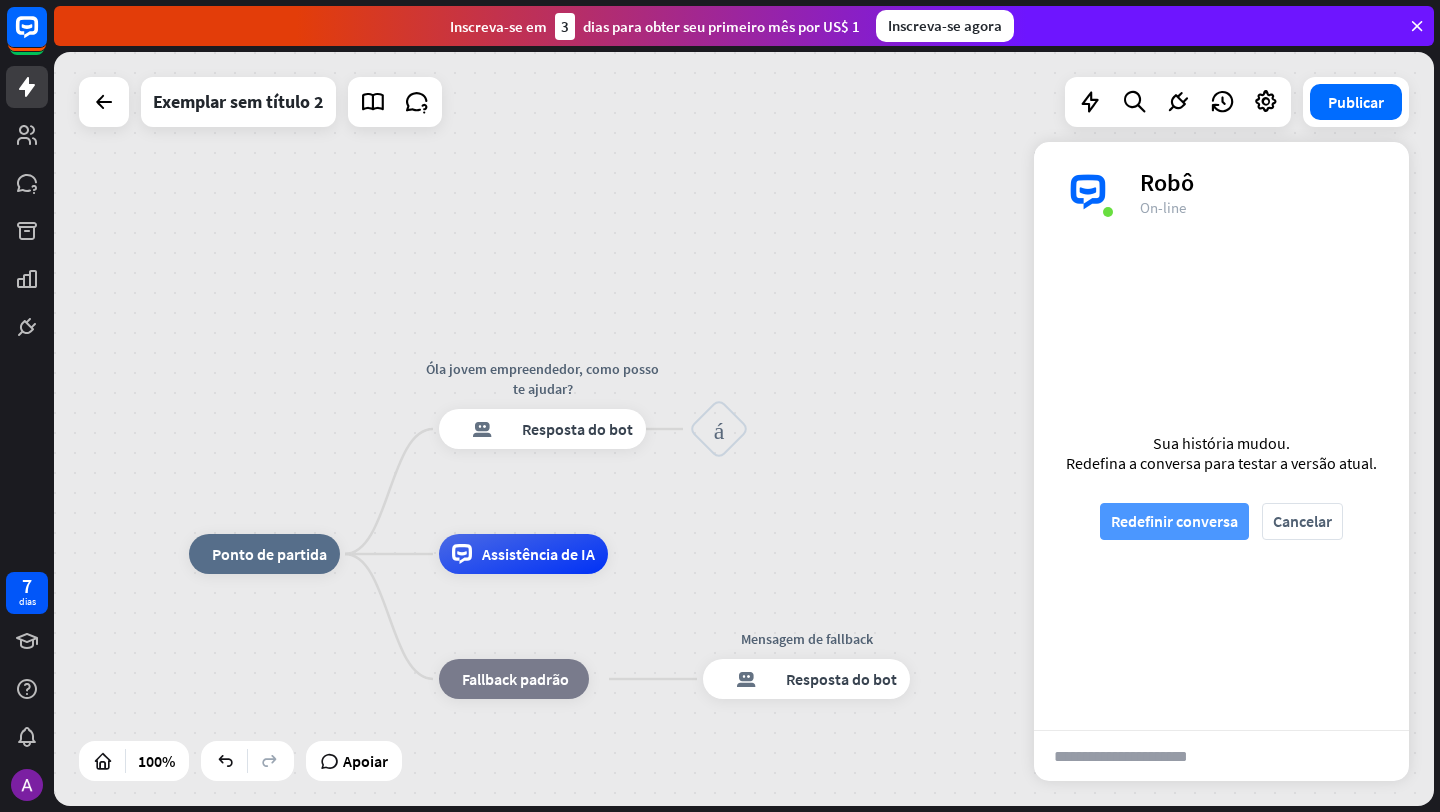 click on "Redefinir conversa" at bounding box center (1174, 521) 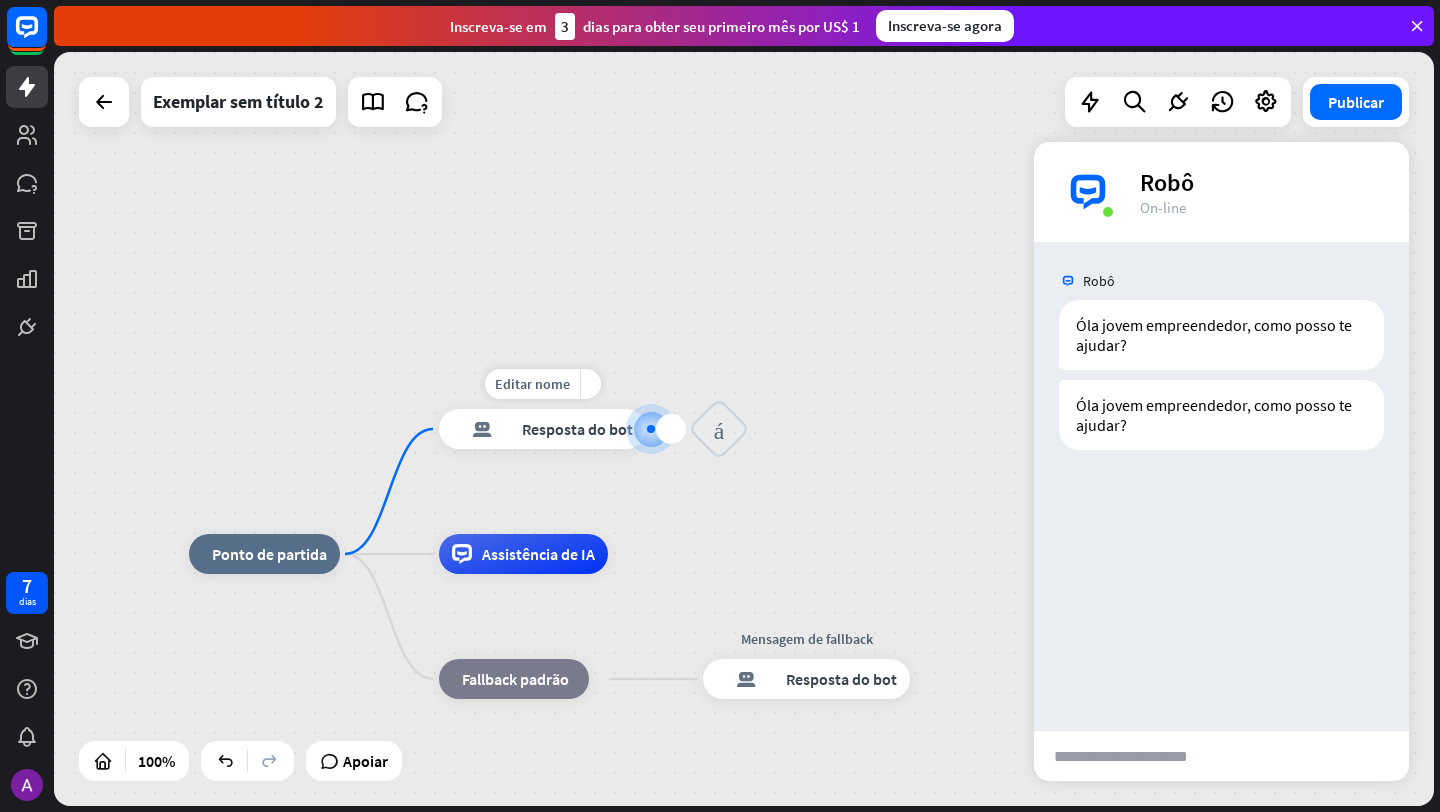 click on "Resposta do bot" at bounding box center (577, 429) 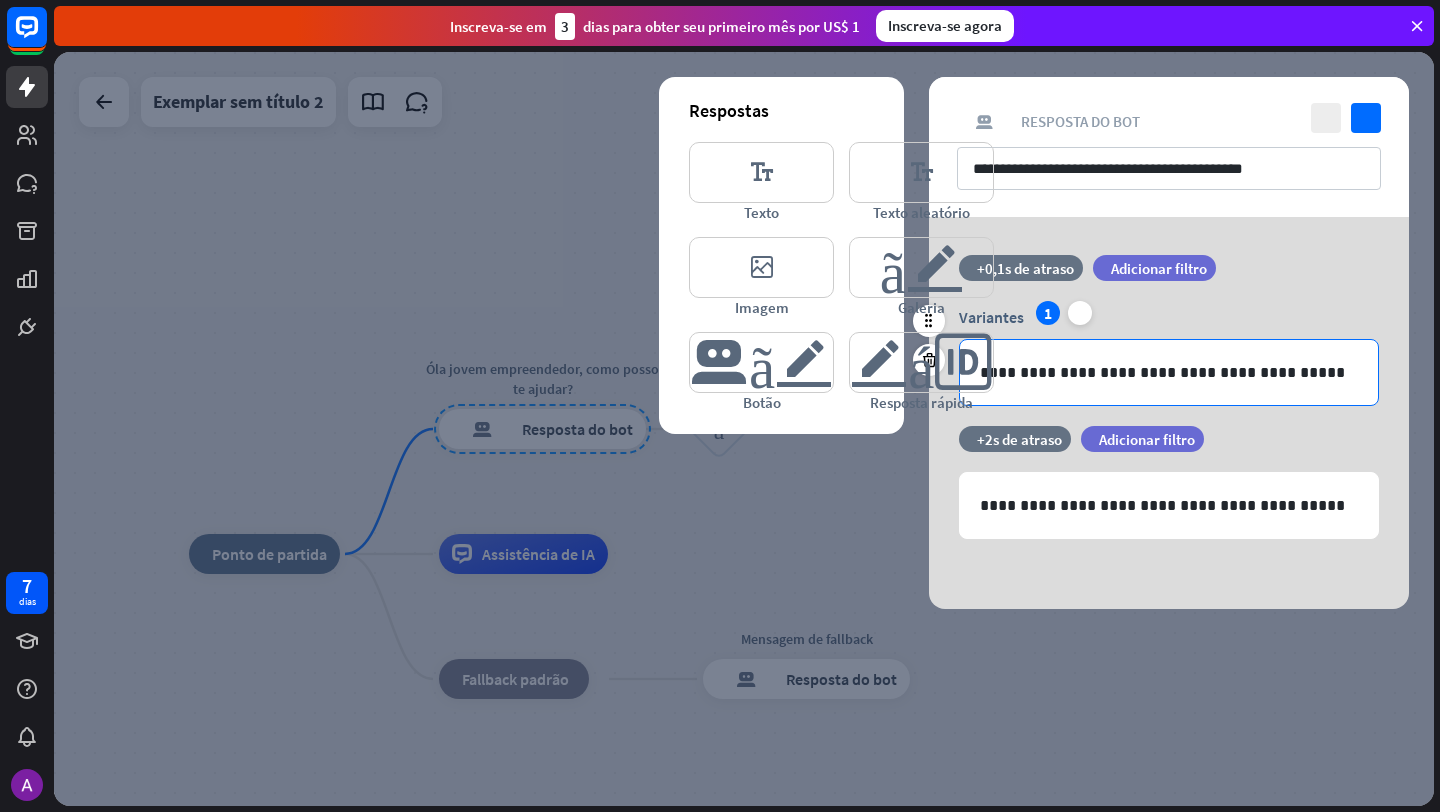 click on "**********" at bounding box center [1169, 372] 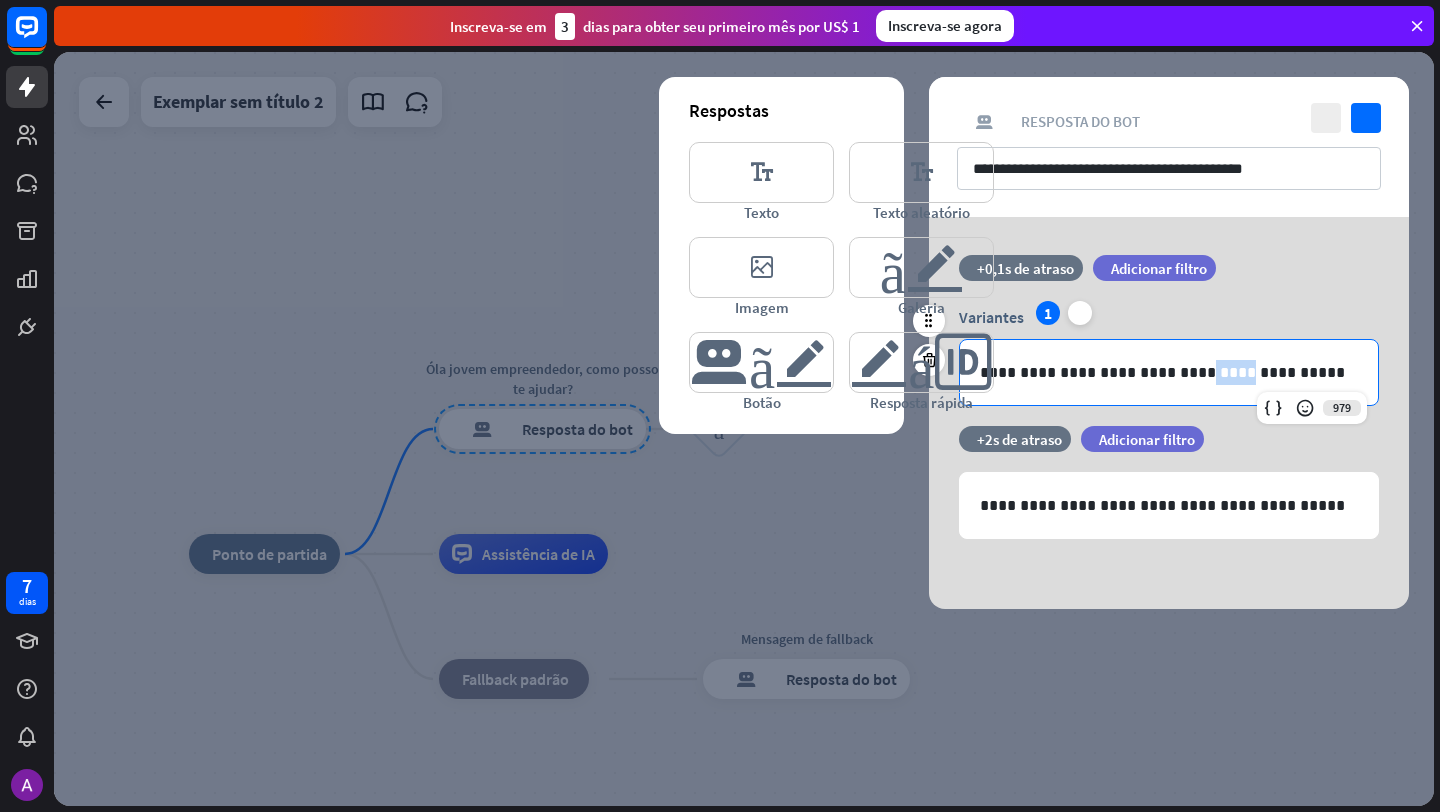click on "**********" at bounding box center [1169, 372] 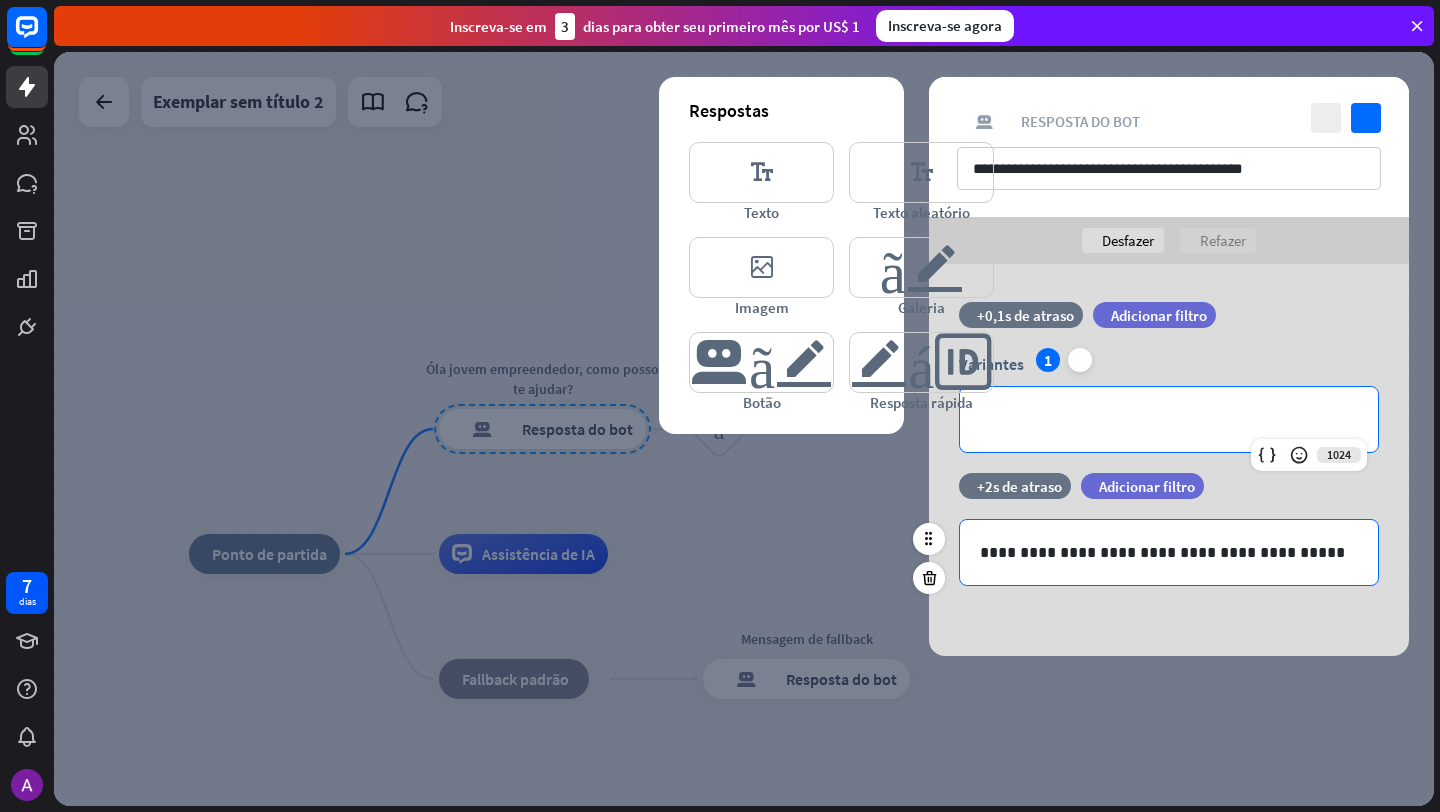 click on "**********" at bounding box center [1169, 552] 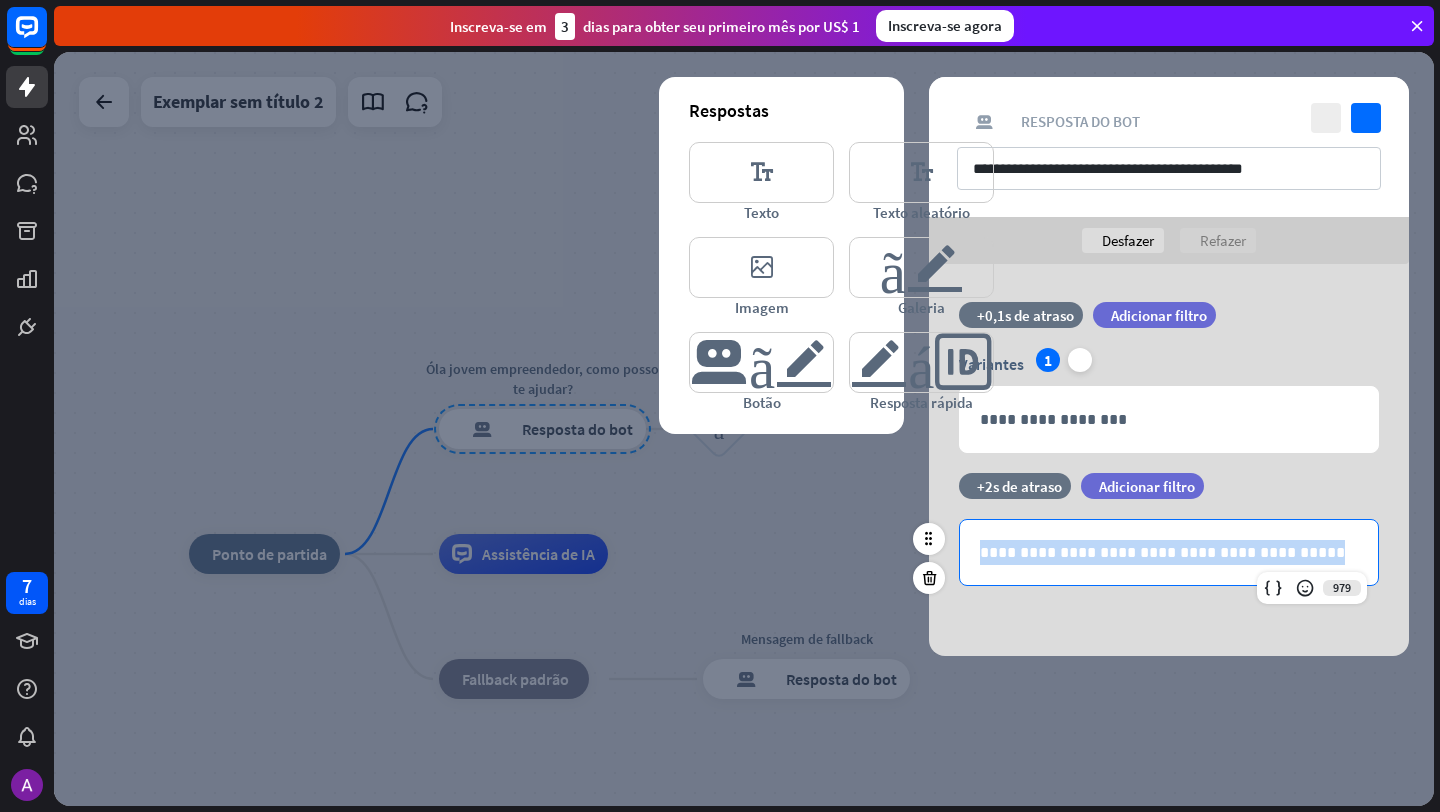 click on "**********" at bounding box center [1169, 552] 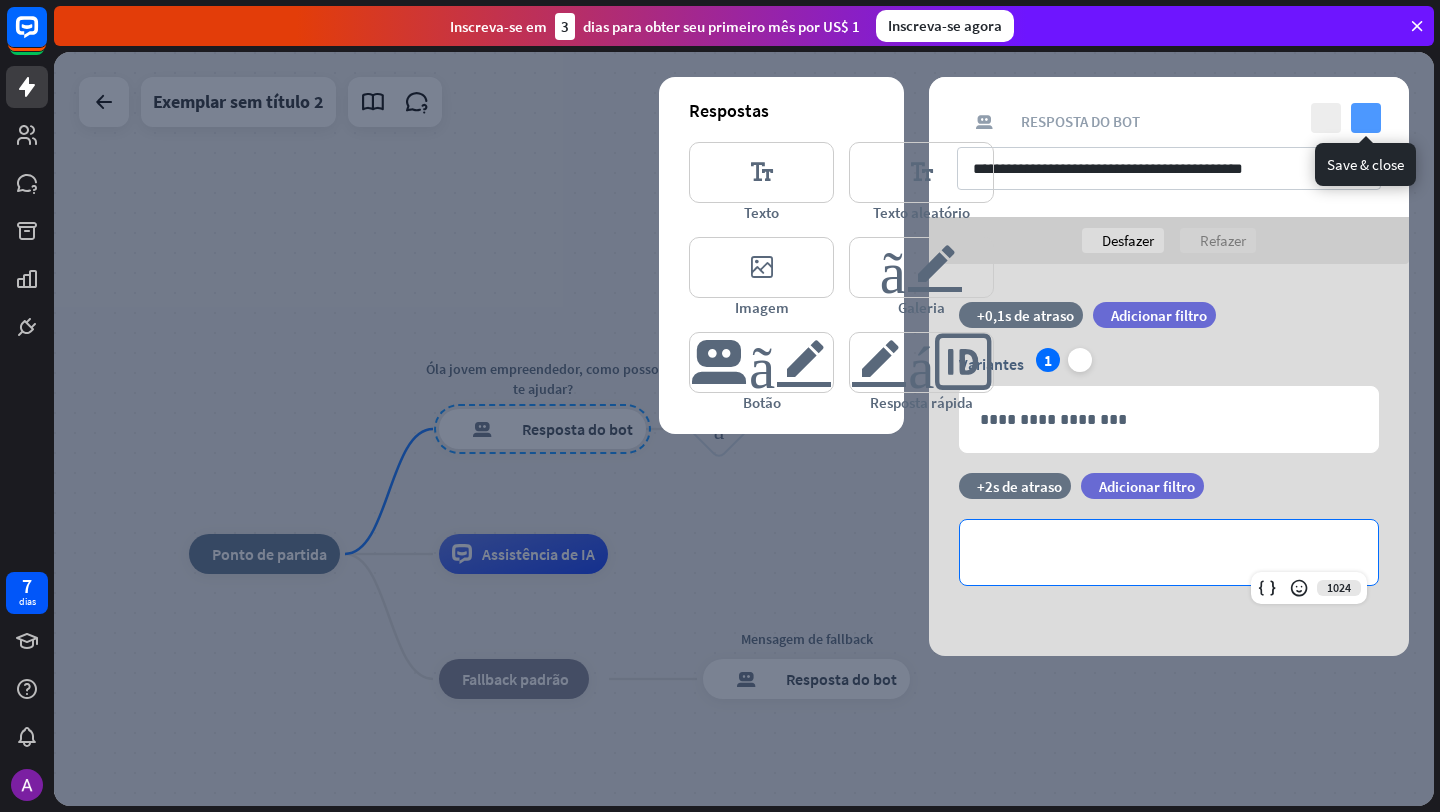 click on "verificar" at bounding box center [1366, 118] 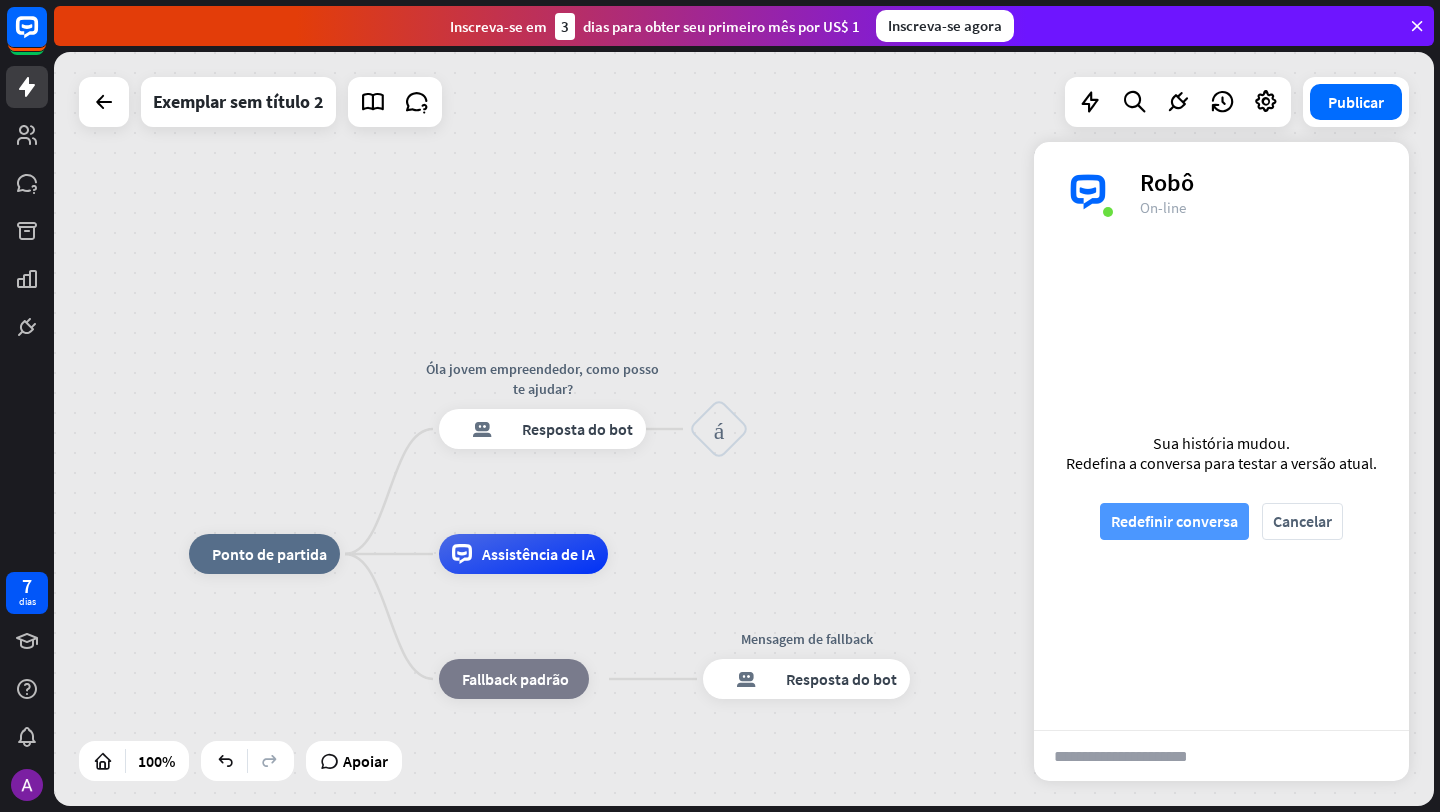 click on "Redefinir conversa" at bounding box center (1174, 521) 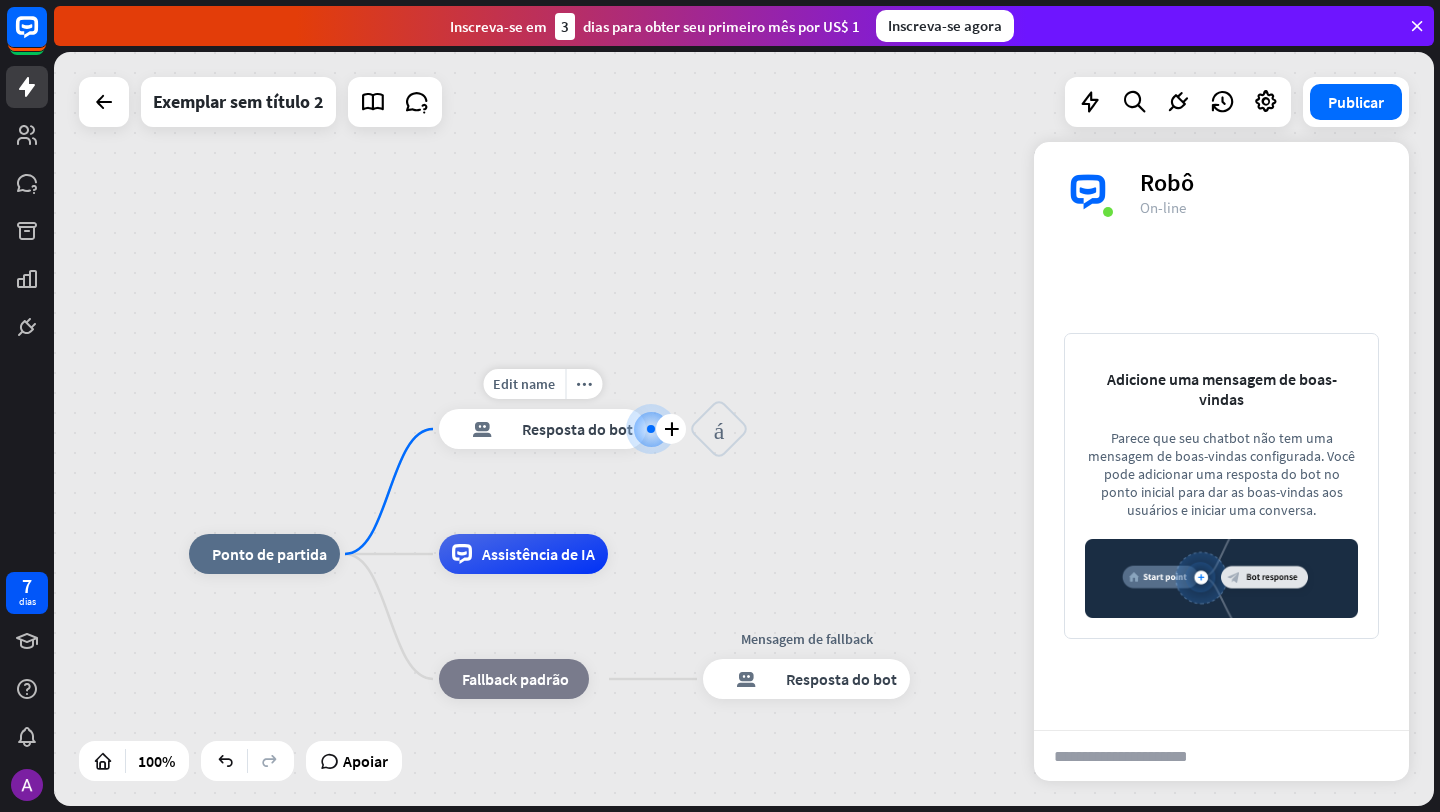 click on "Resposta do bot" at bounding box center (577, 429) 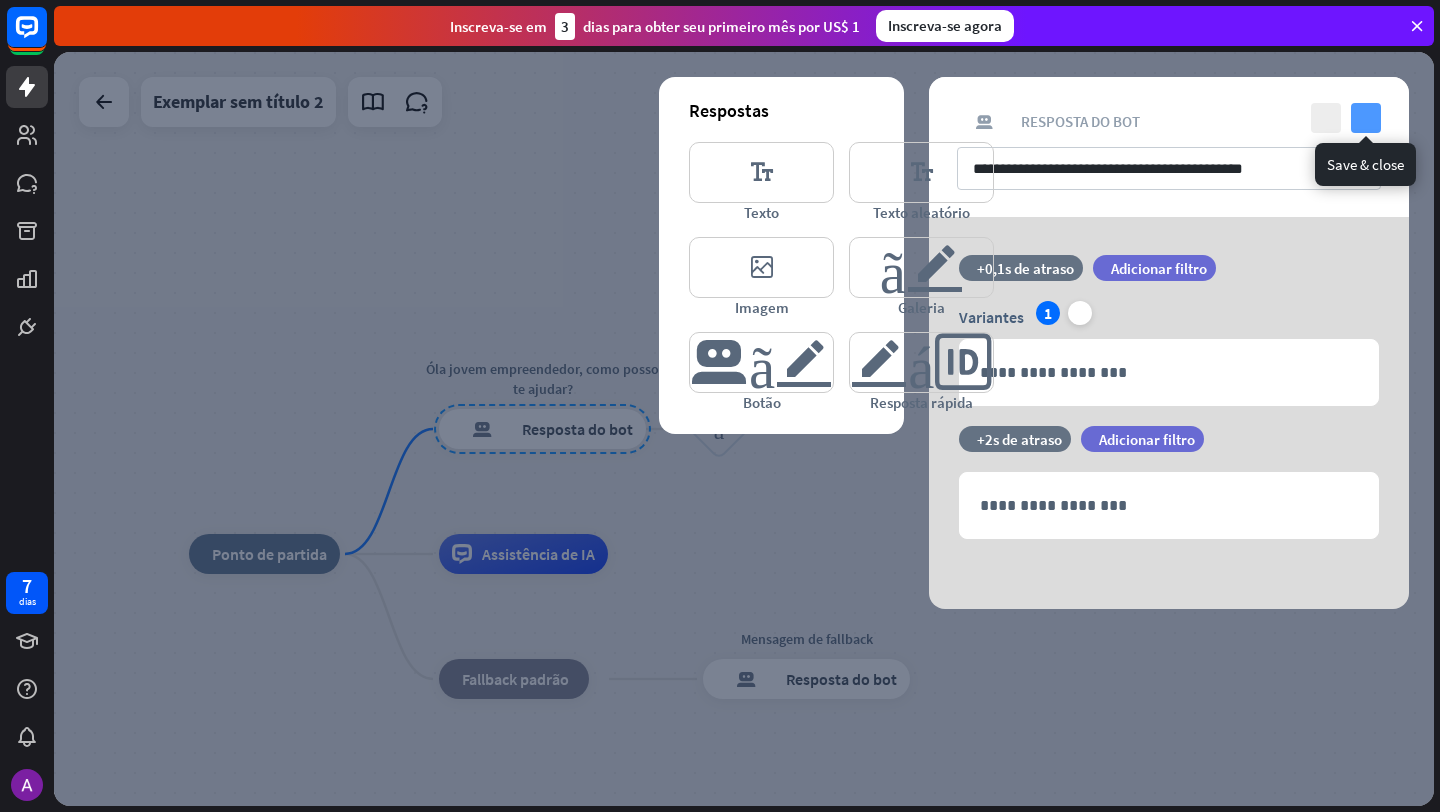 click on "verificar" at bounding box center [1366, 118] 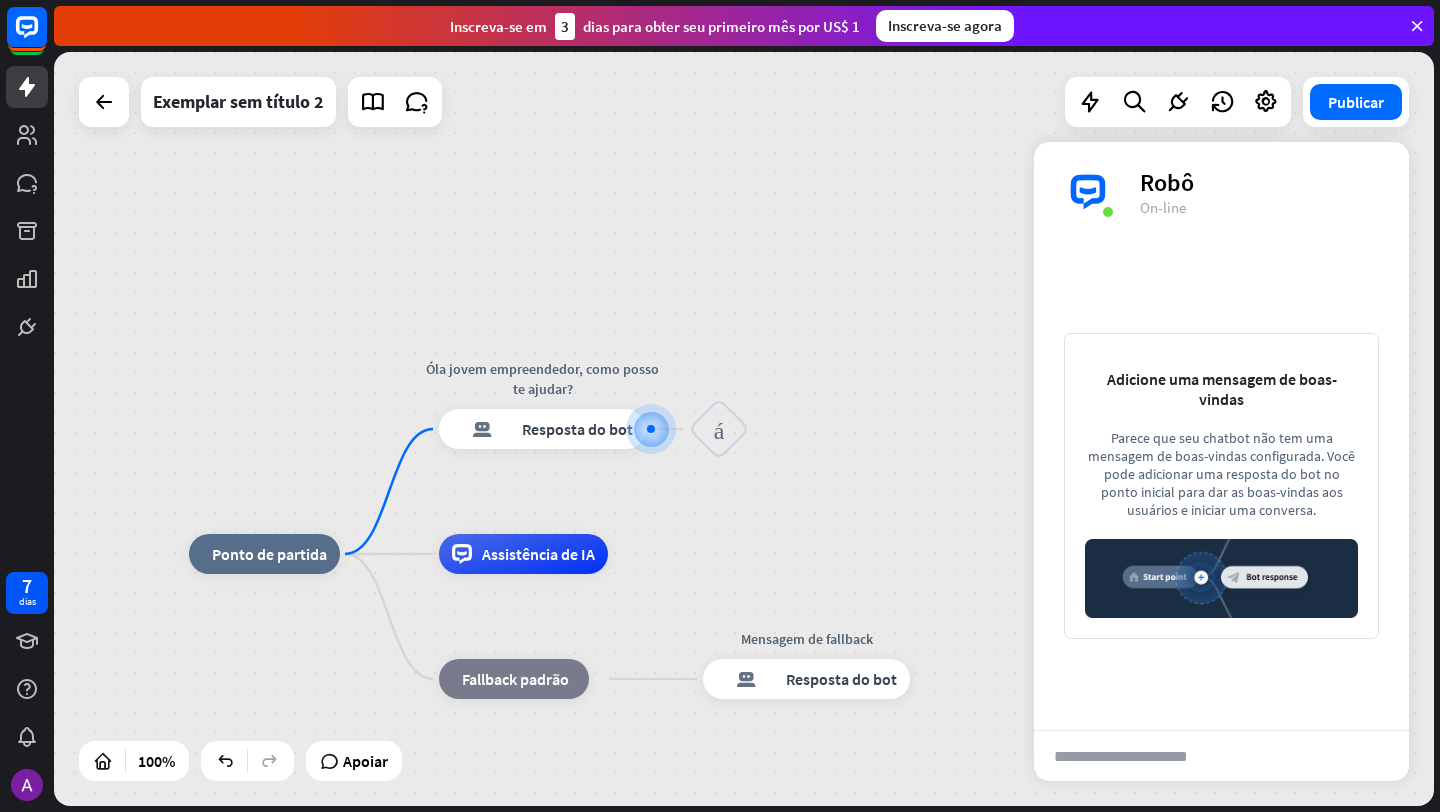 click at bounding box center [1135, 756] 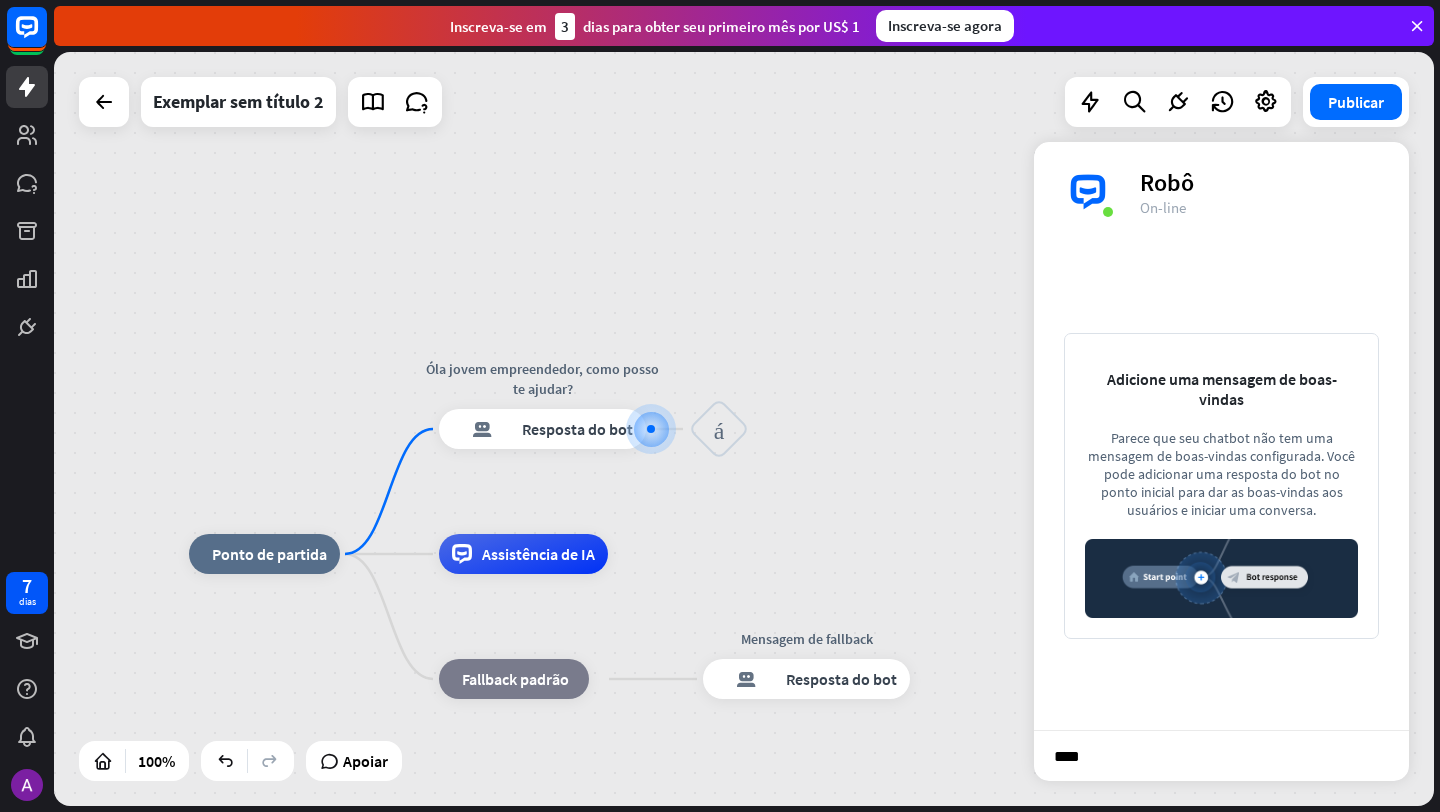 type on "*****" 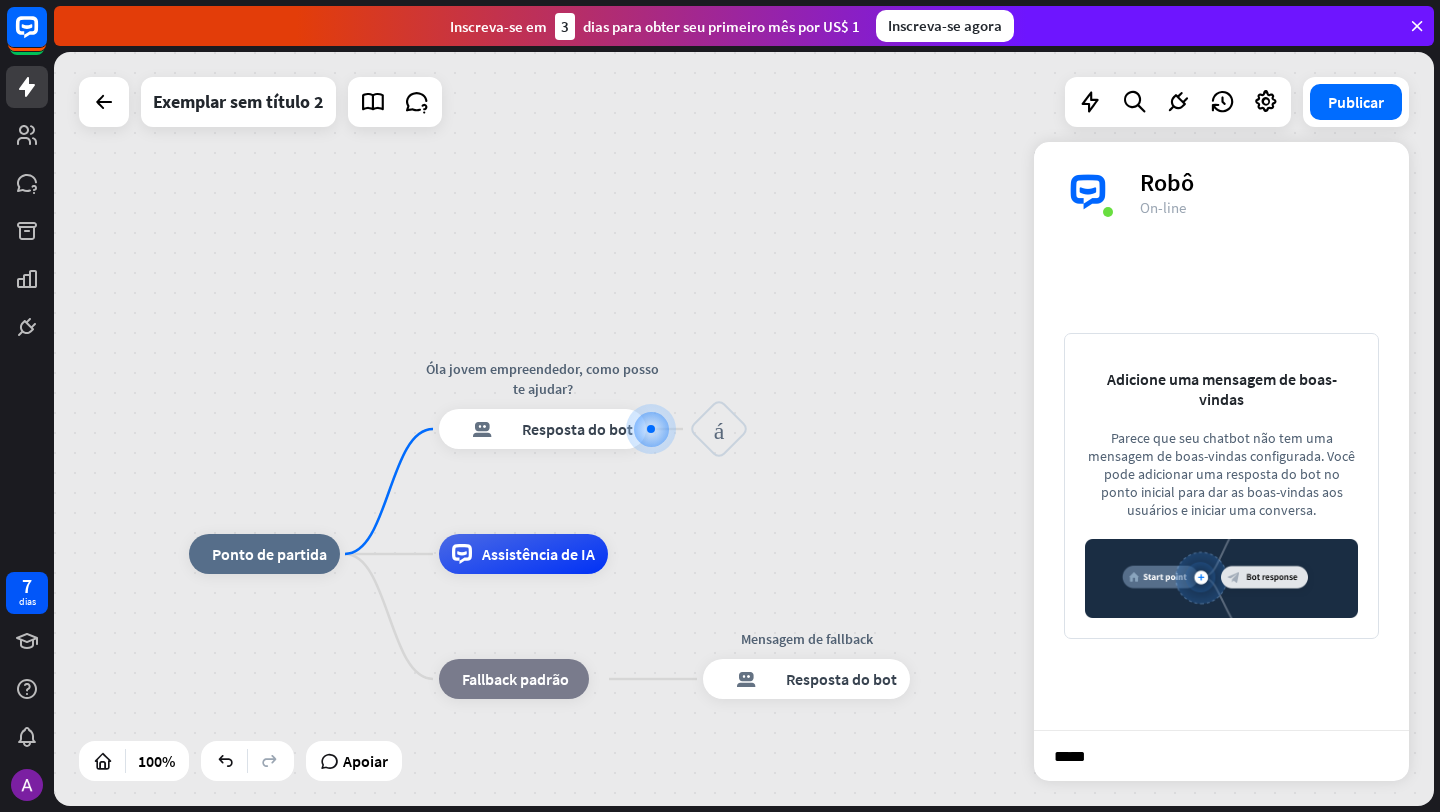 type 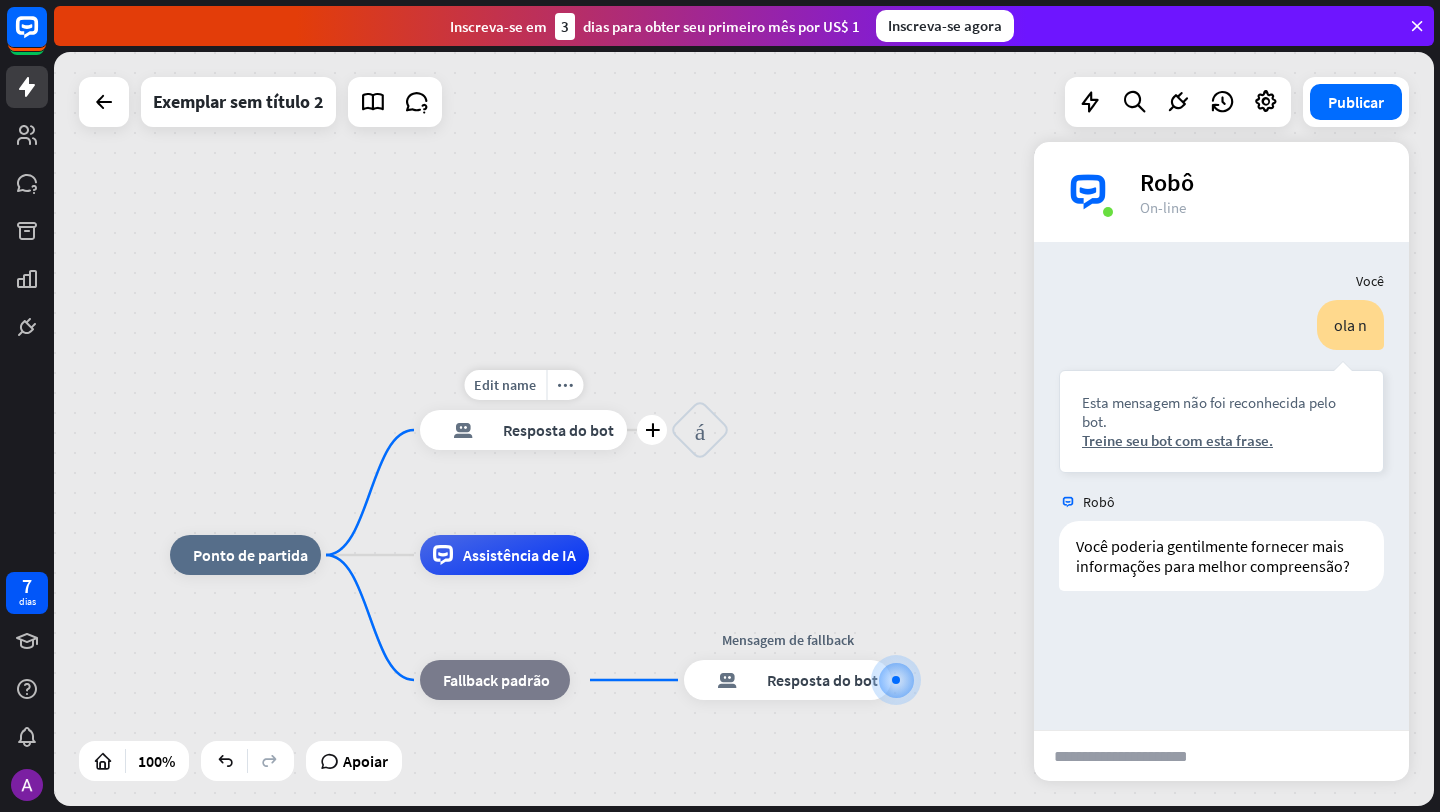 click on "Edit name   more_horiz         plus   Óla jovem empreendedor, como posso te ajudar?   resposta do bot de bloco   Resposta do bot" at bounding box center [523, 430] 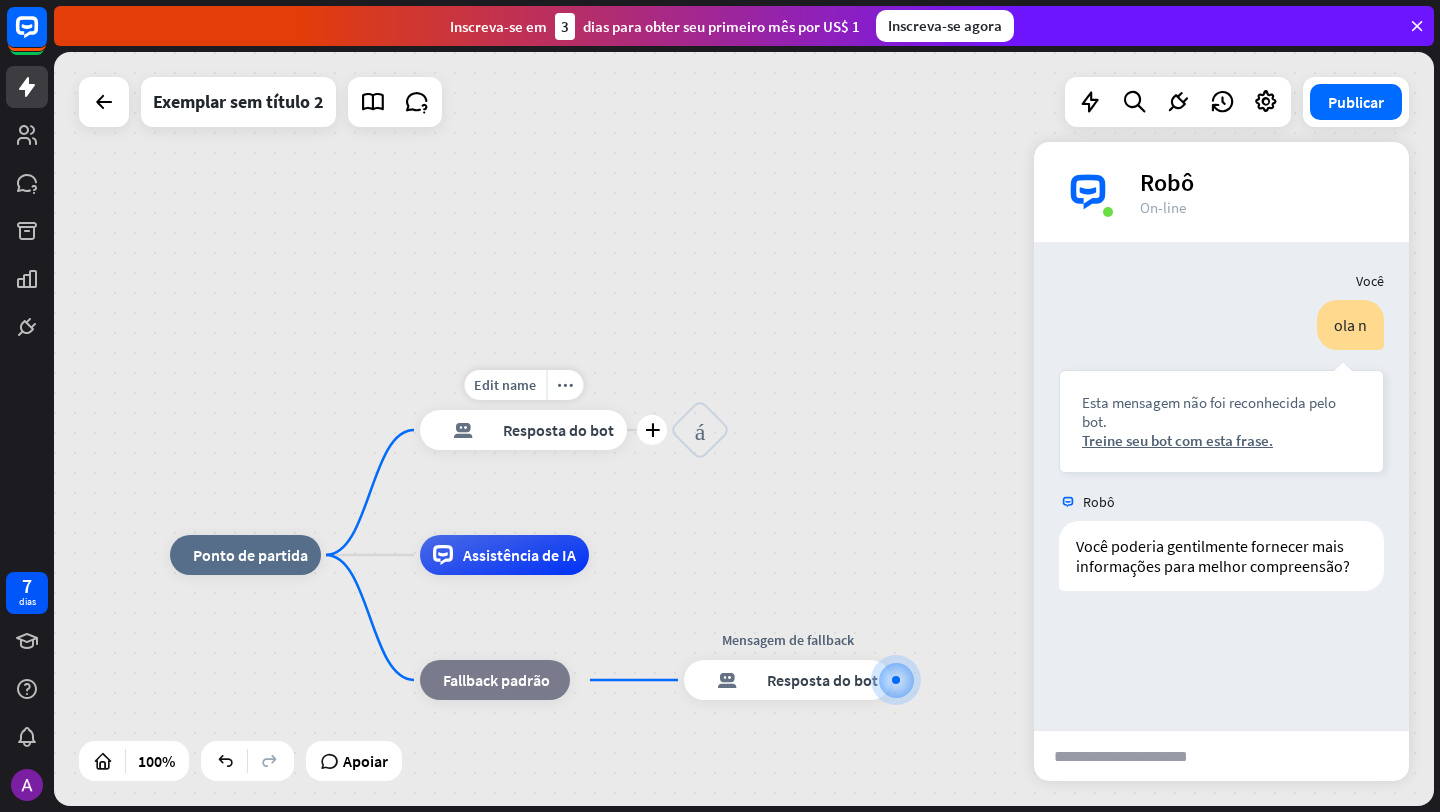 click on "Resposta do bot" at bounding box center (558, 430) 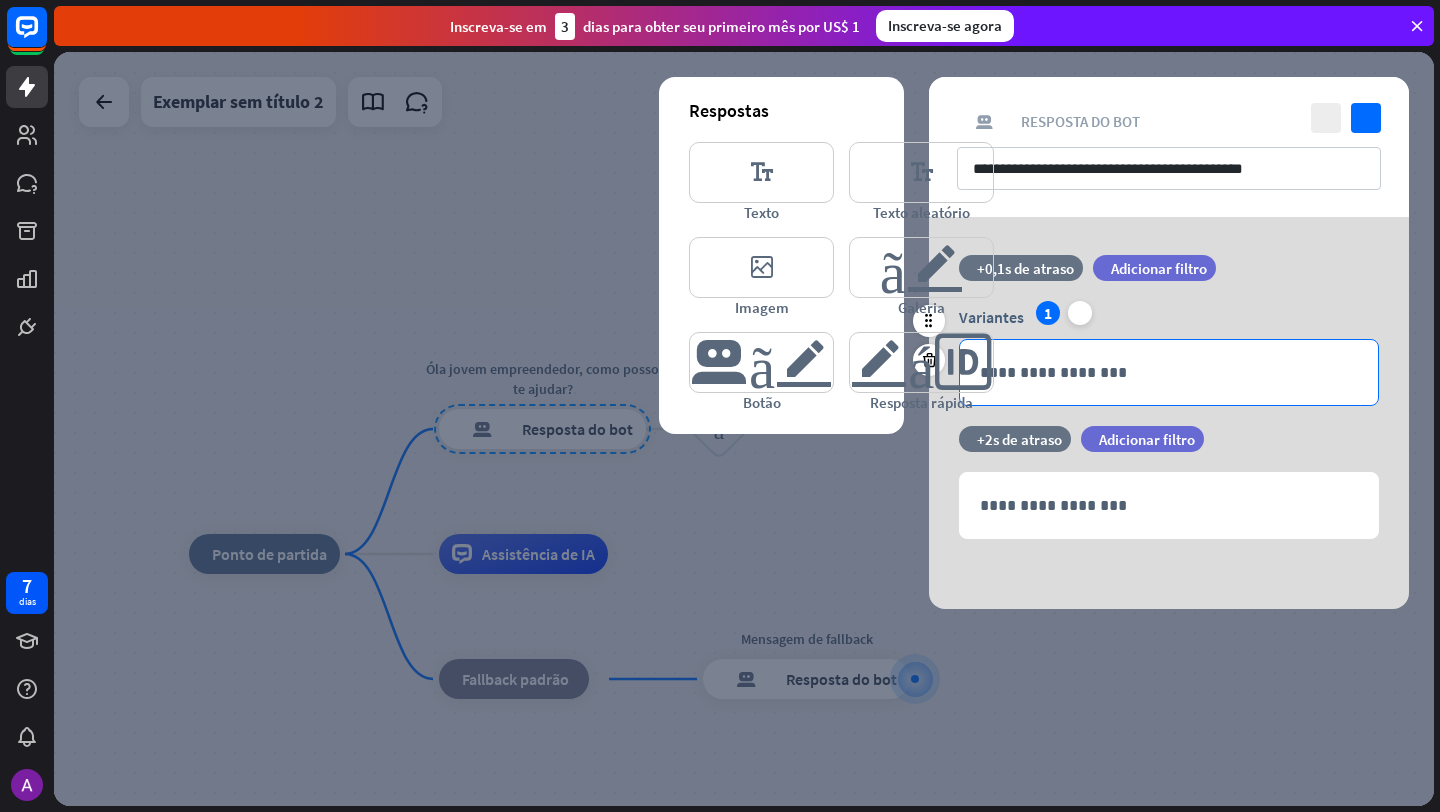 click on "**********" at bounding box center (1169, 372) 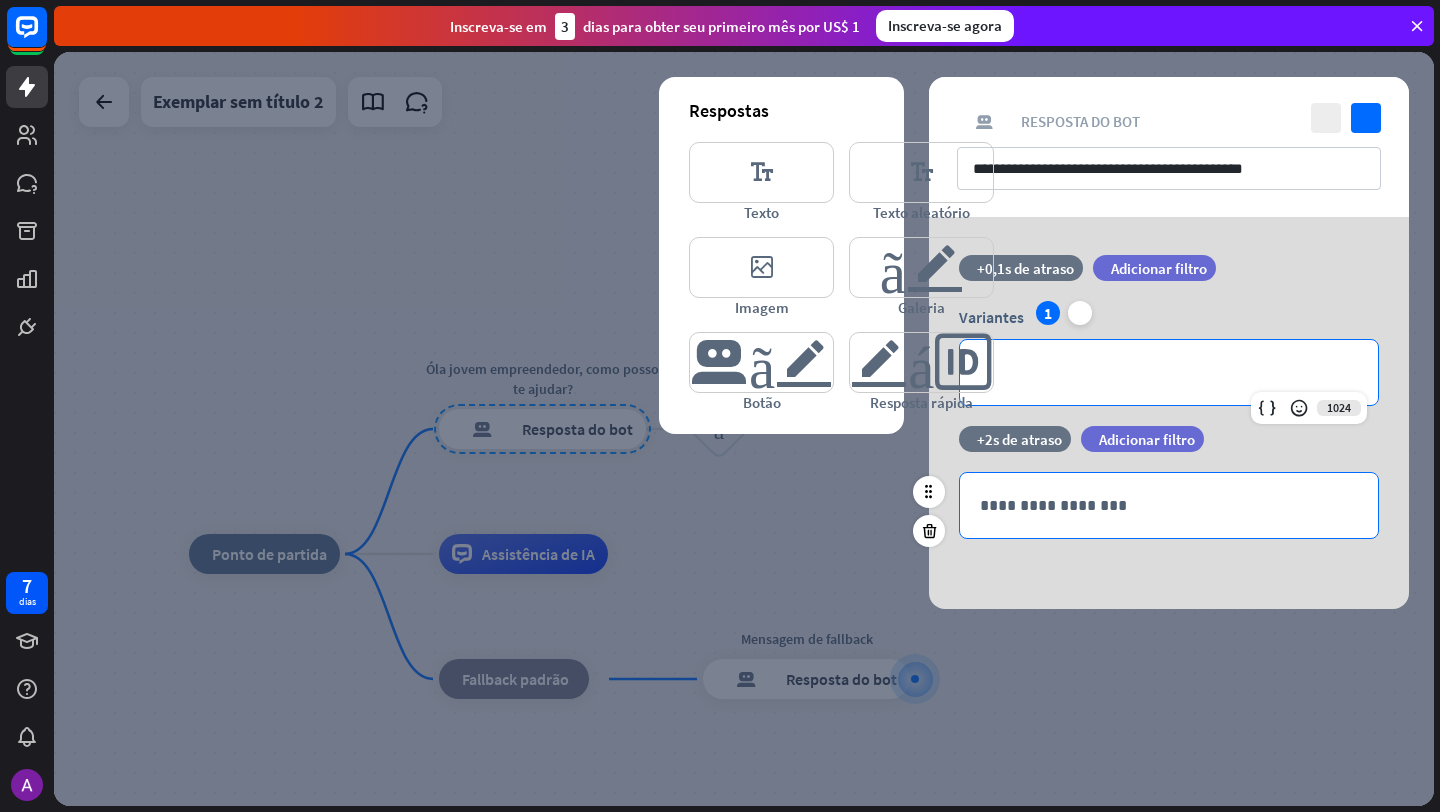 click on "**********" at bounding box center (1169, 505) 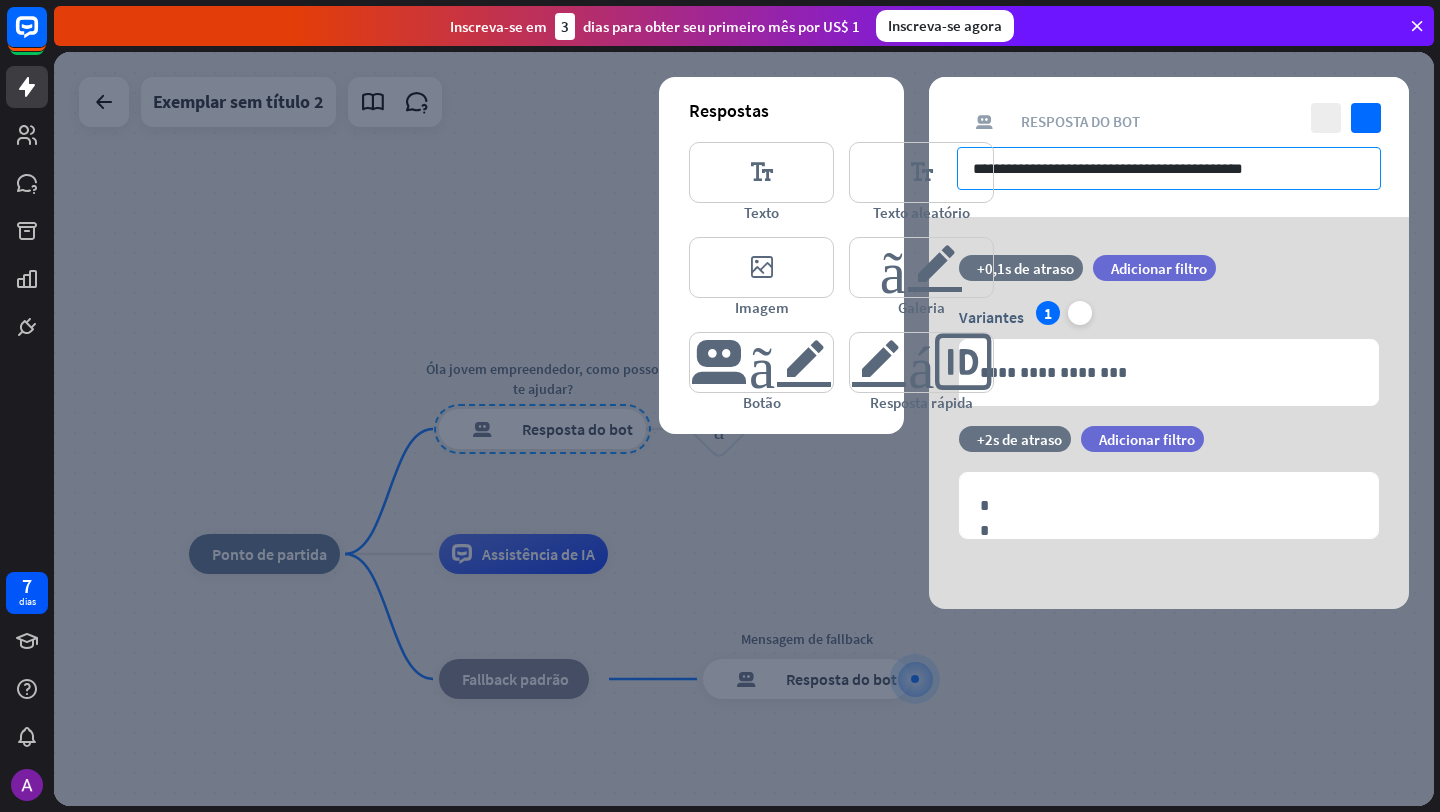 click on "**********" at bounding box center [1169, 168] 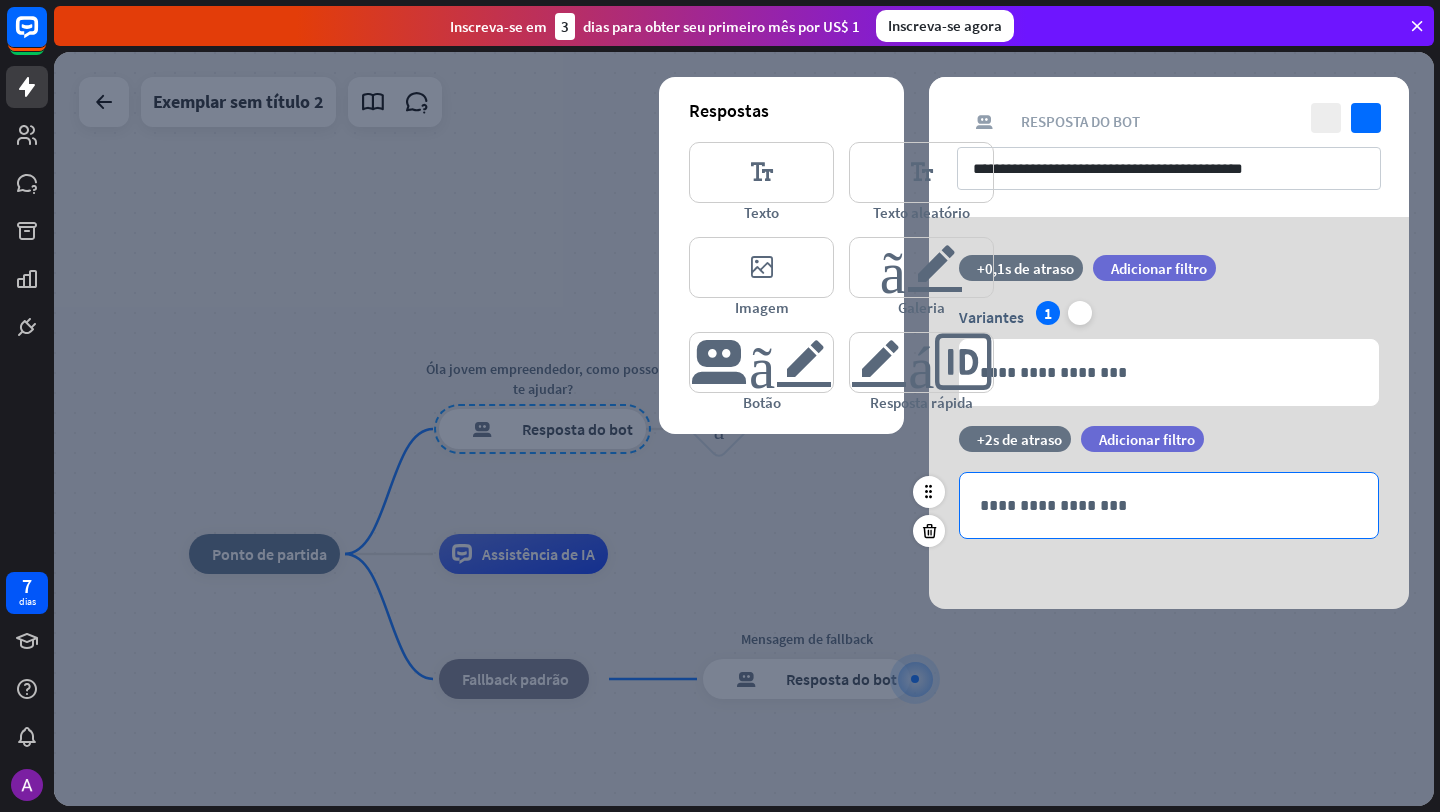 click on "**********" at bounding box center (1169, 505) 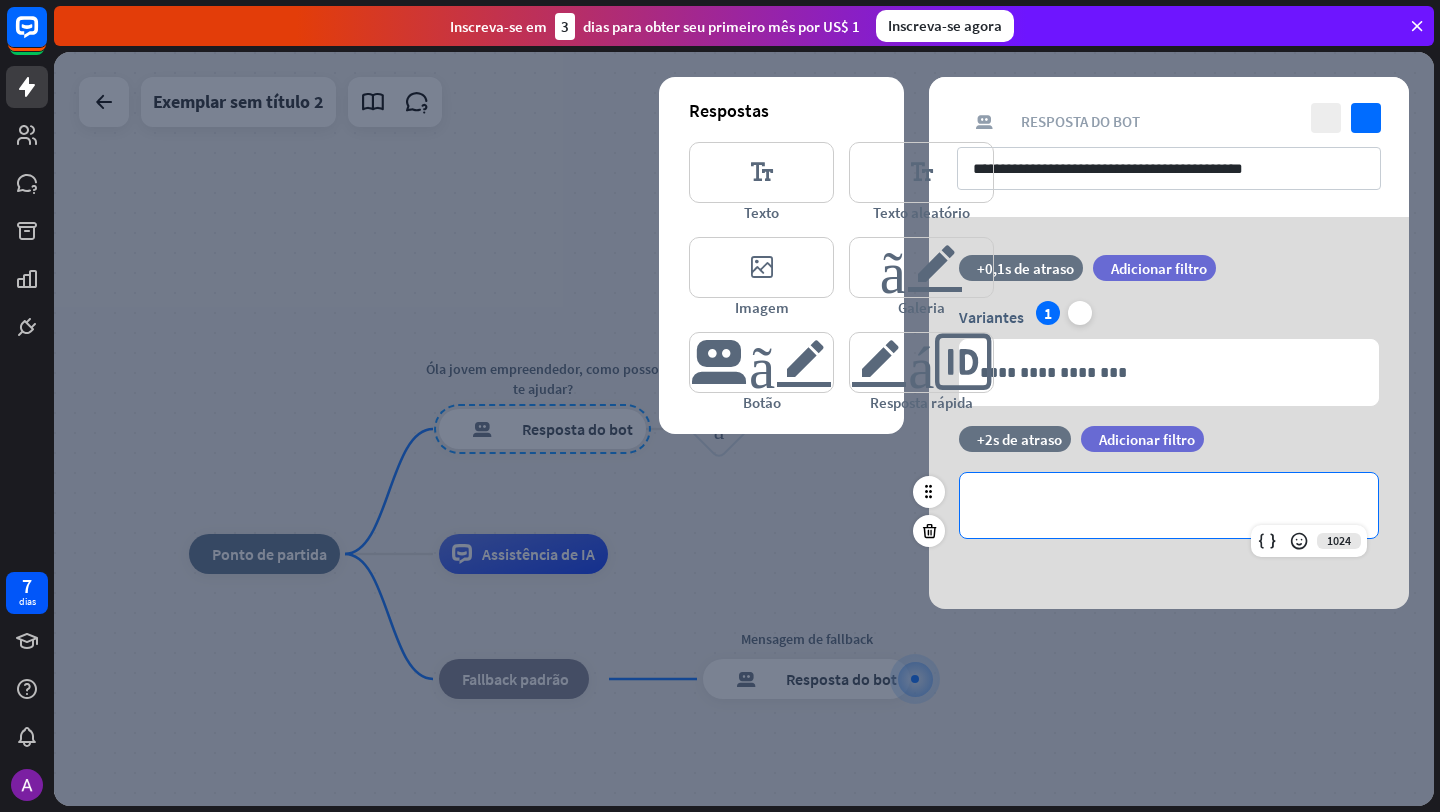 paste 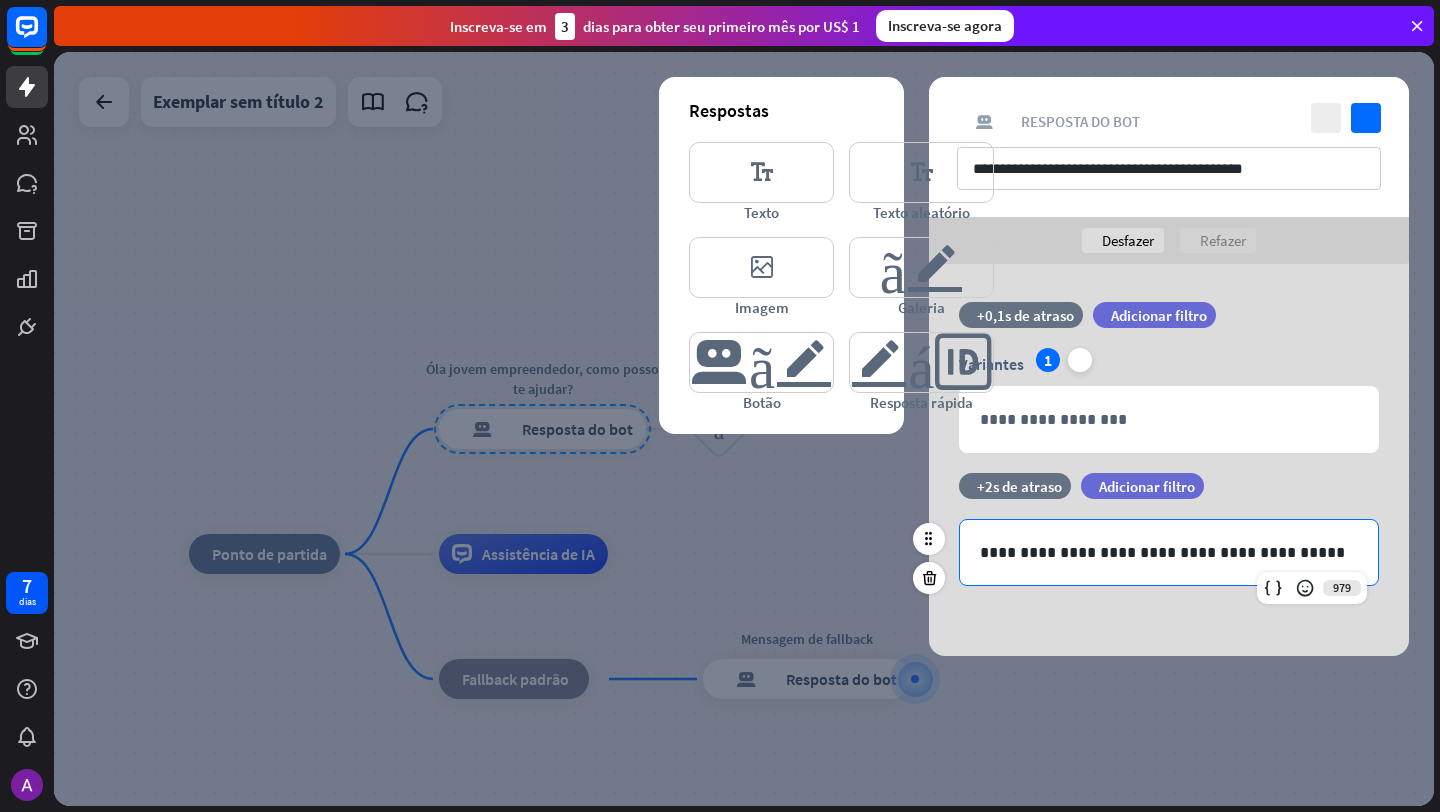 type 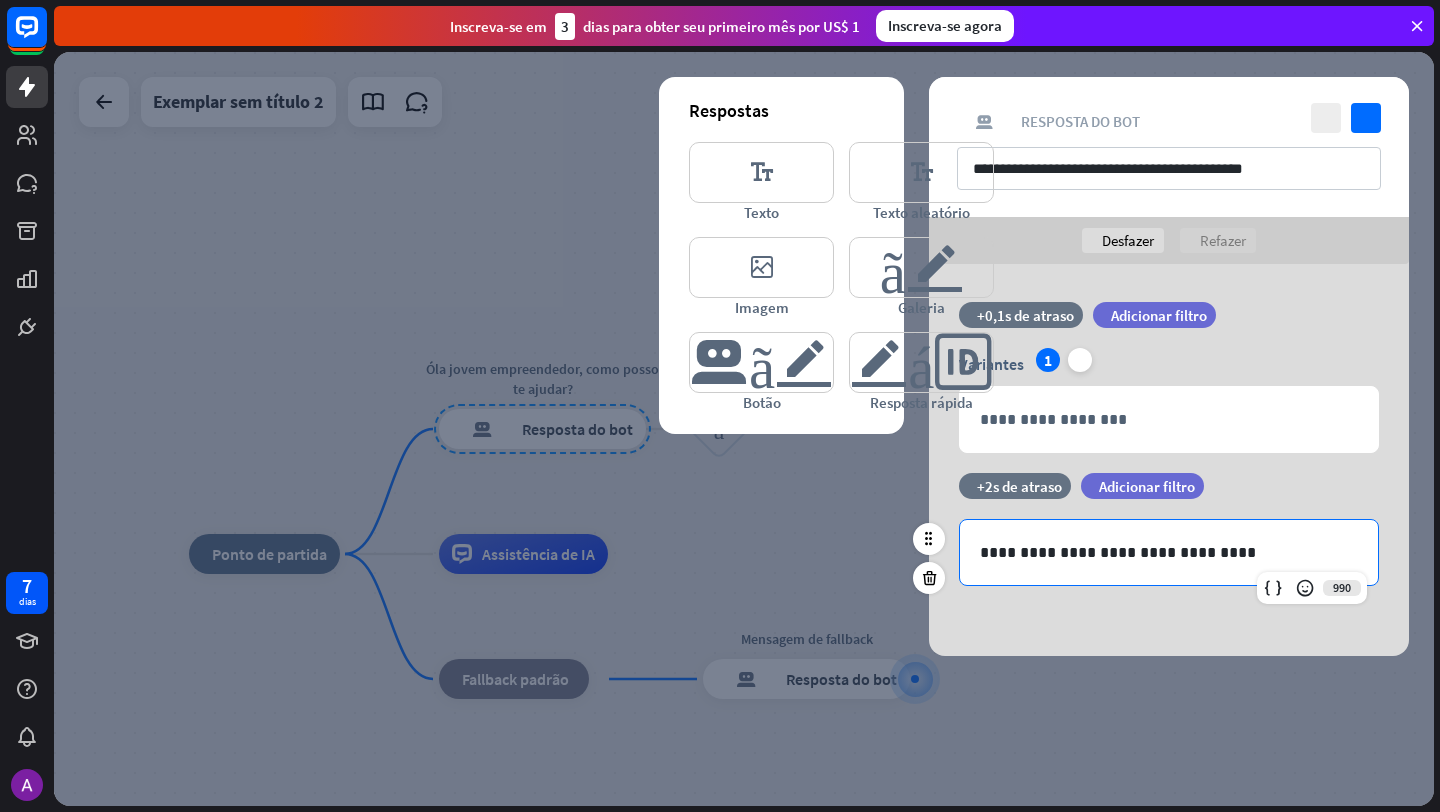 click on "**********" at bounding box center [1169, 552] 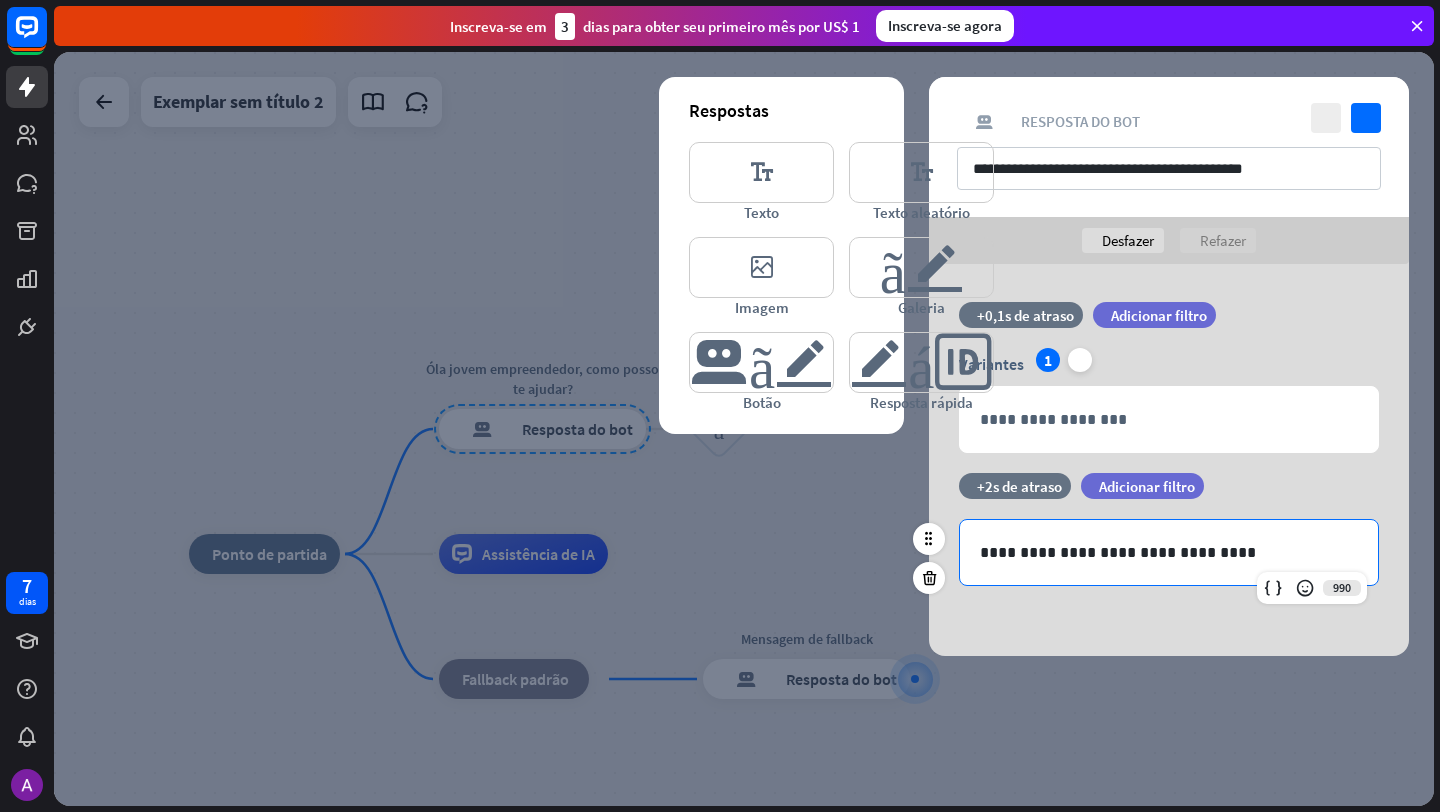 click on "**********" at bounding box center [1169, 552] 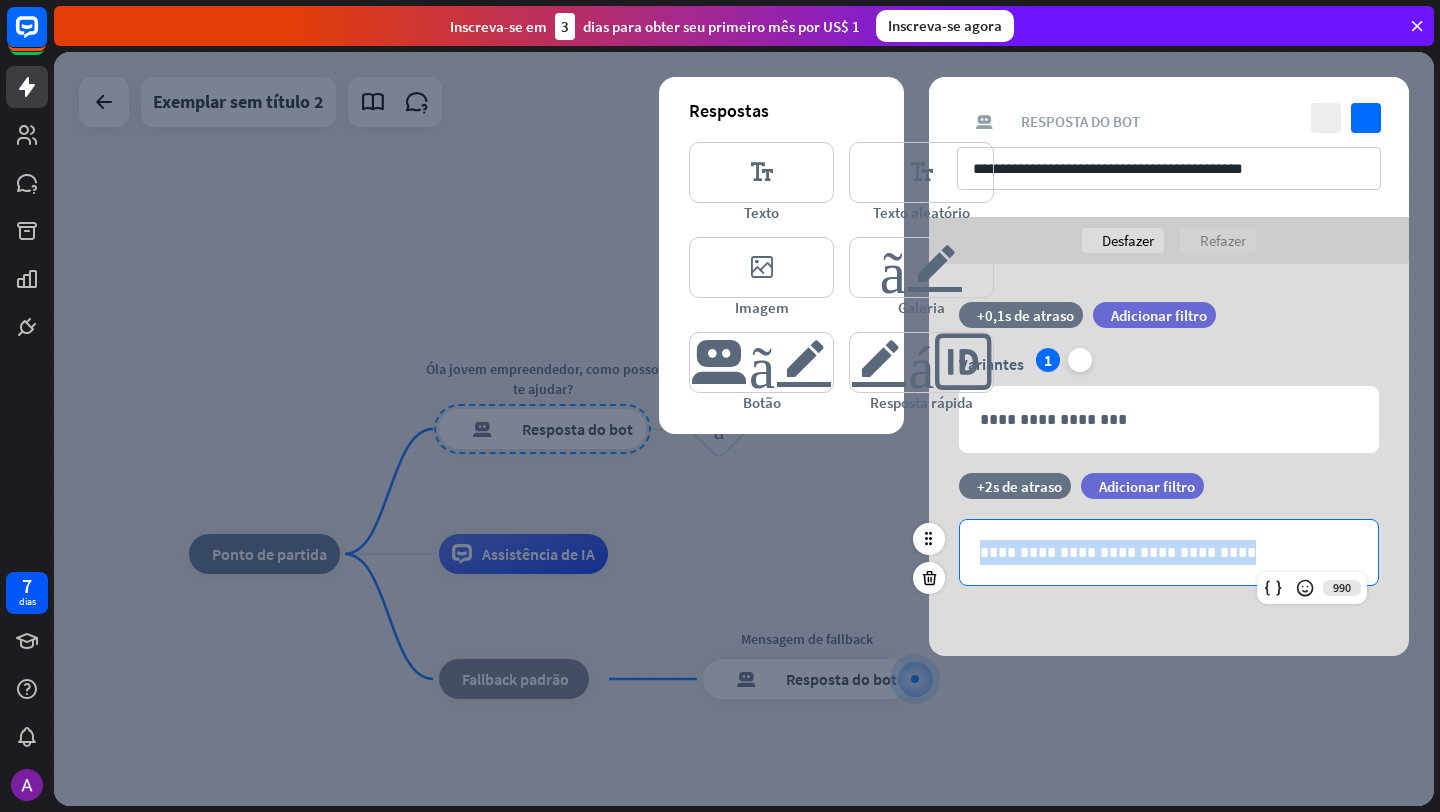click on "**********" at bounding box center (1169, 552) 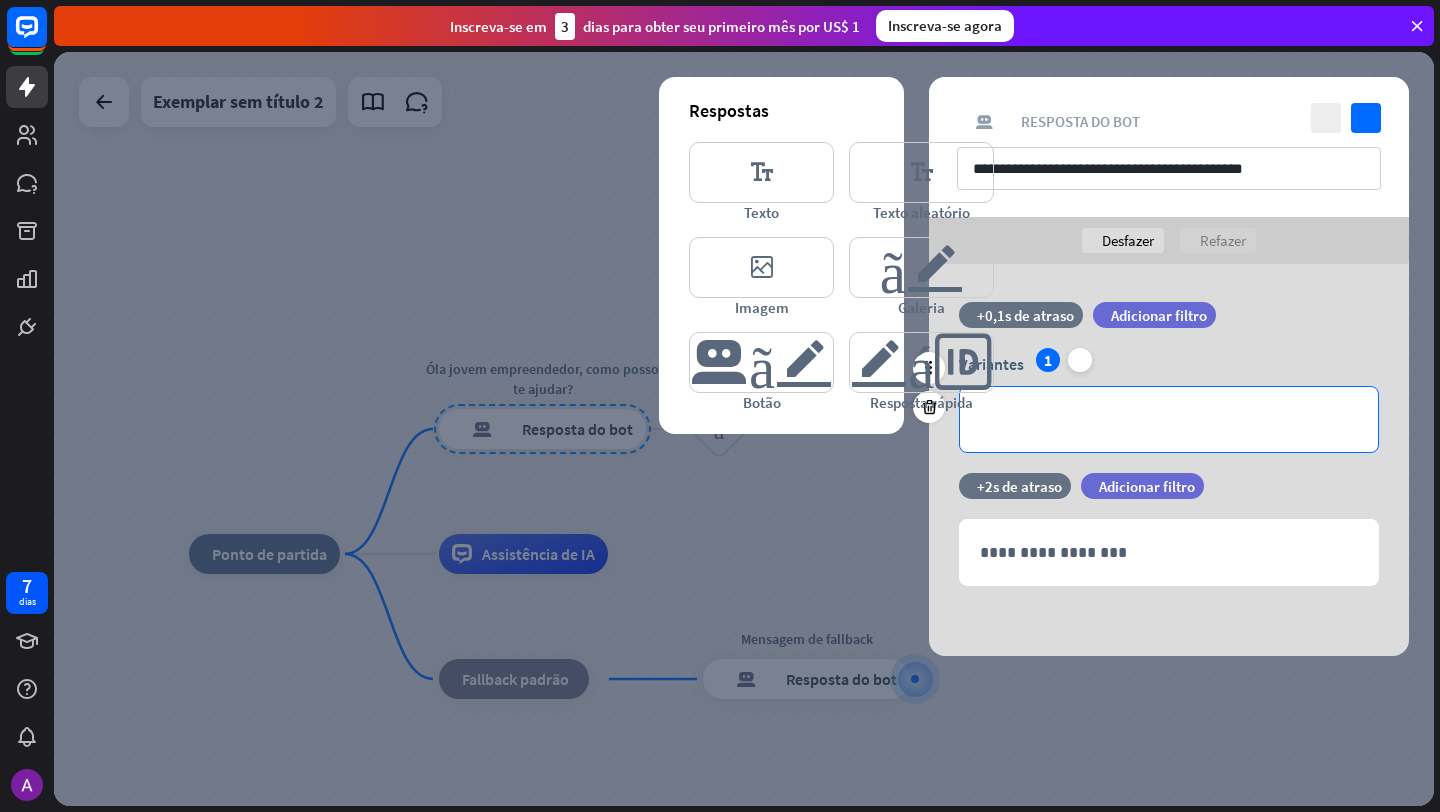 click on "**********" at bounding box center [1169, 419] 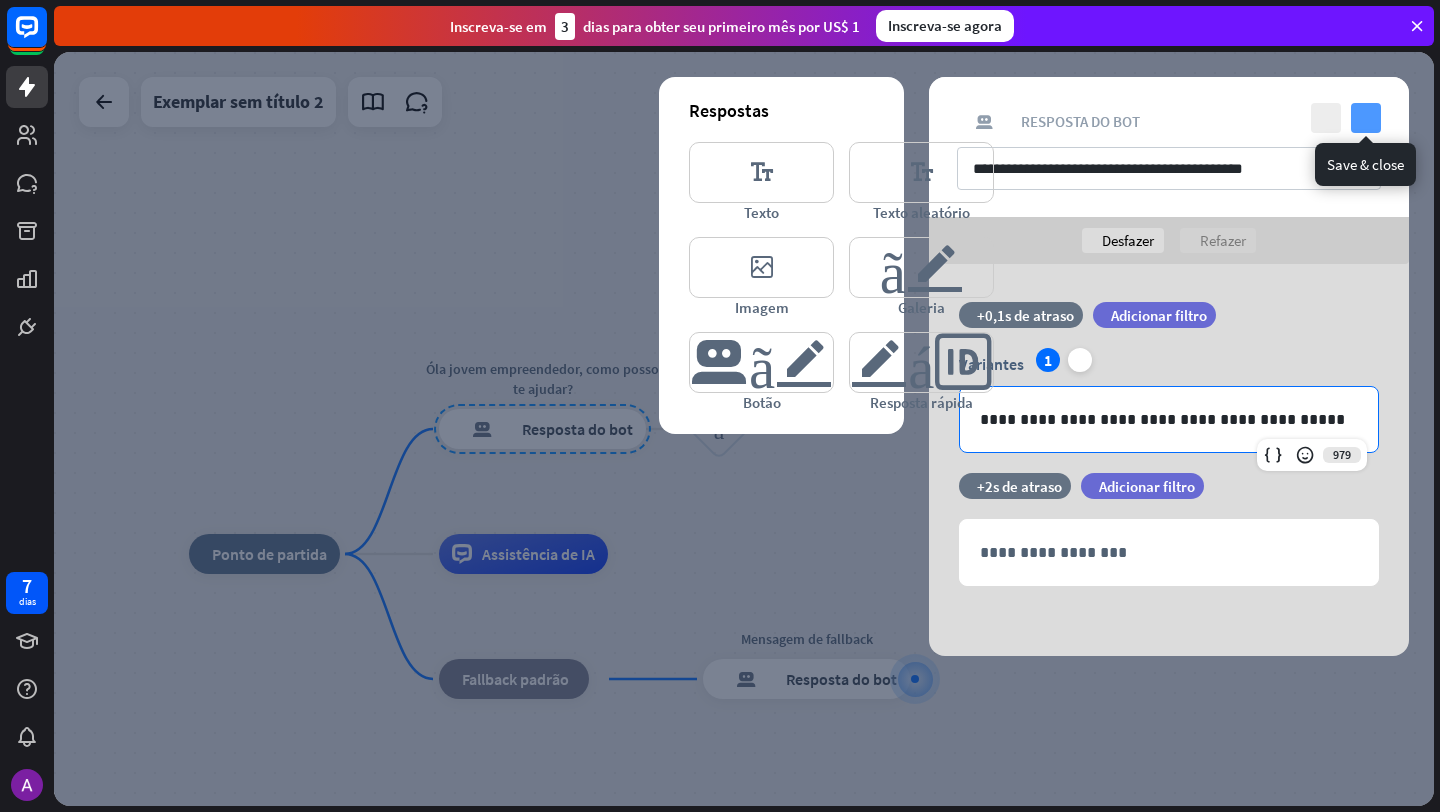 click on "verificar" at bounding box center (1366, 118) 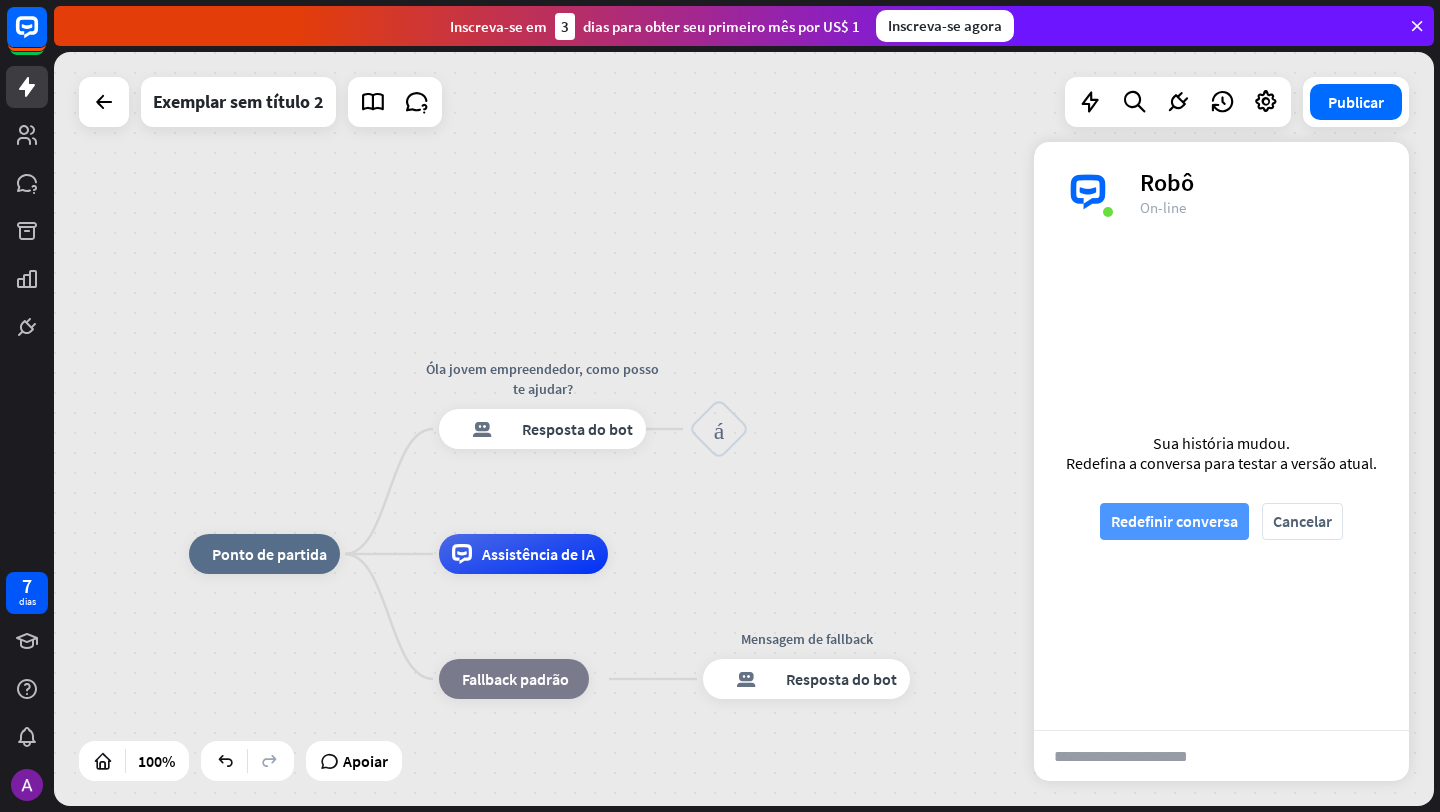 click on "Redefinir conversa" at bounding box center (1174, 521) 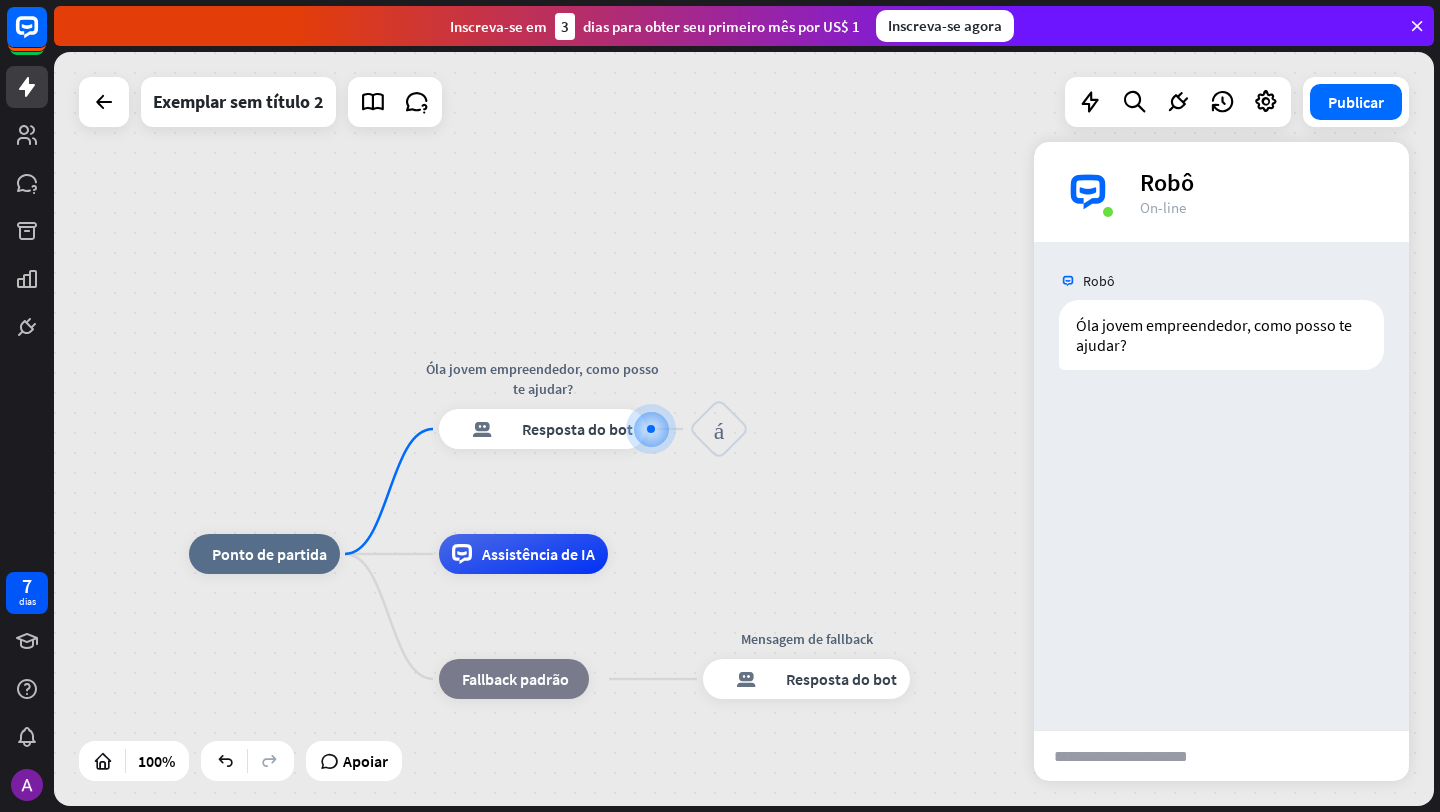 click on "casa_2   Ponto de partida                 Óla jovem empreendedor, como posso te ajudar?   resposta do bot de bloco   Resposta do bot                       bloco_entrada_do_usuário                     Assistência de IA                   bloco_fallback   Fallback padrão                 Mensagem de fallback   resposta do bot de bloco   Resposta do bot" at bounding box center (744, 429) 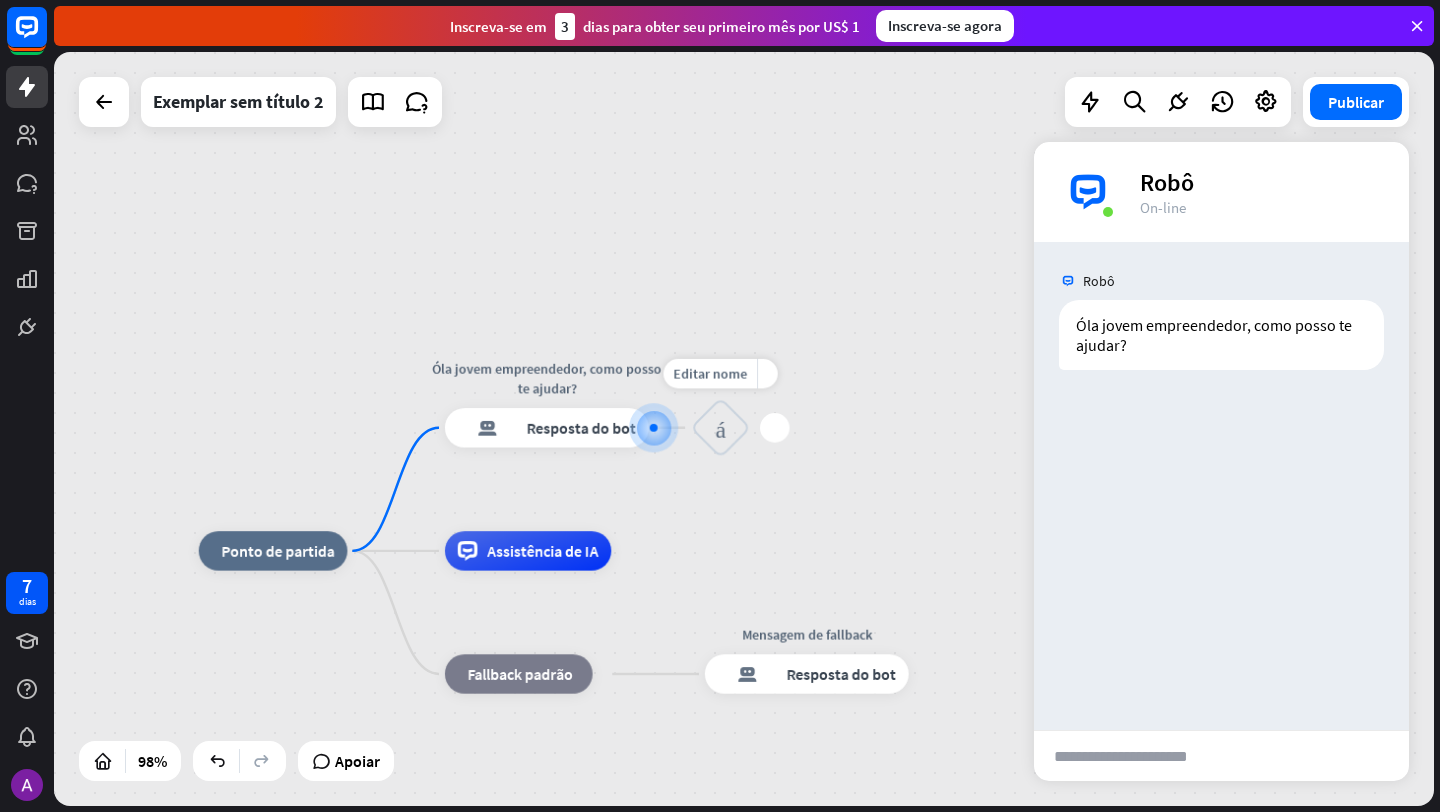 click on "bloco_entrada_do_usuário" at bounding box center [720, 427] 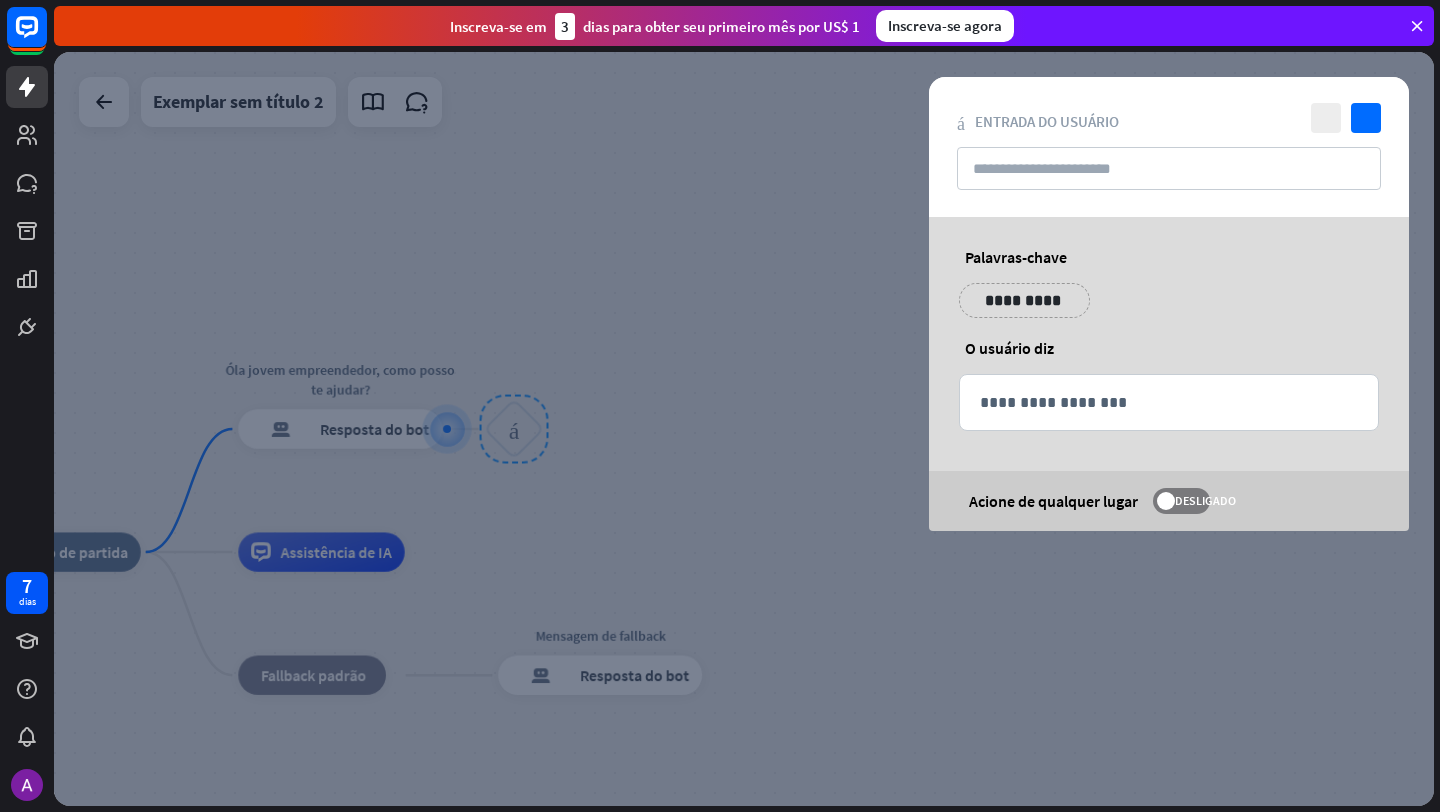 click at bounding box center [744, 429] 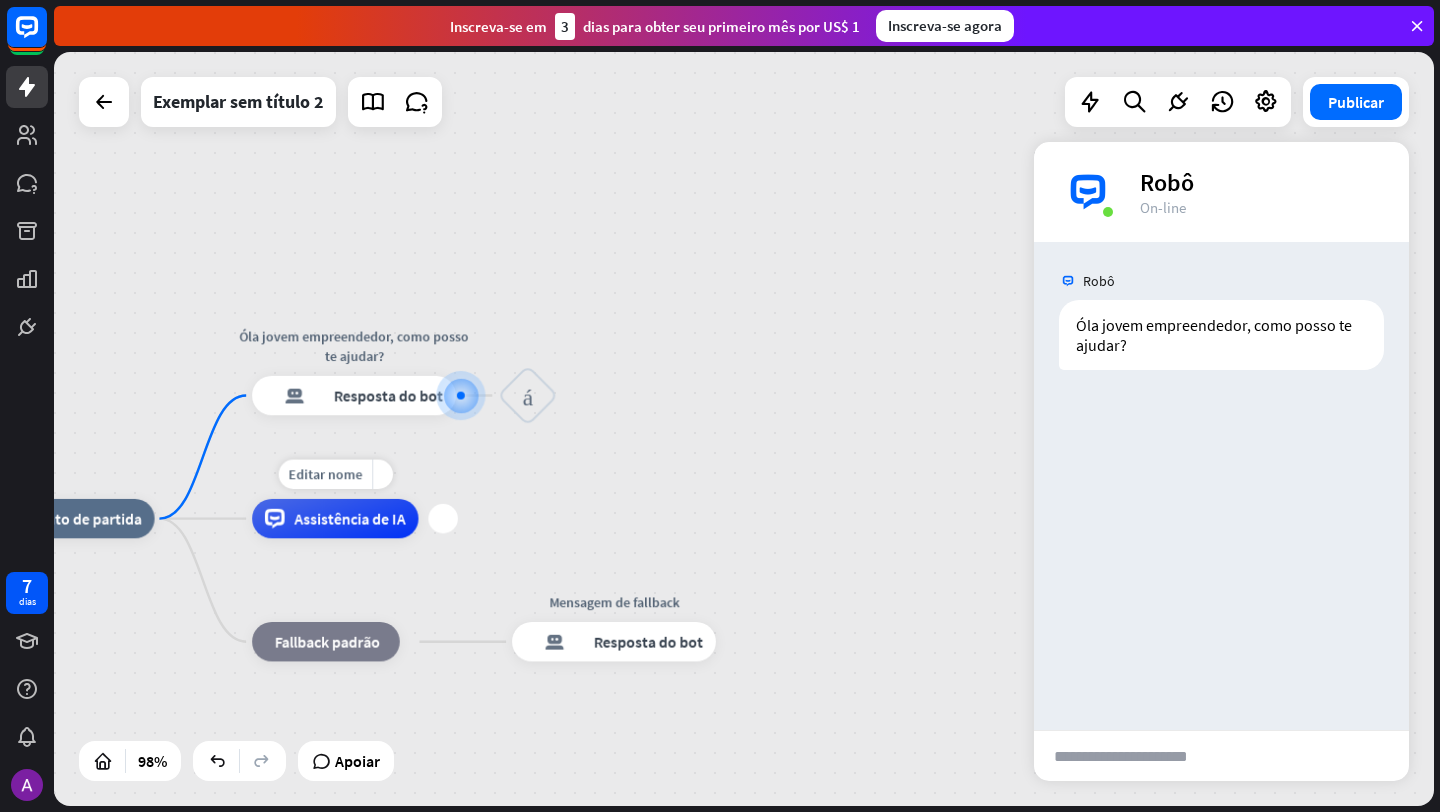 click on "Assistência de IA" at bounding box center (349, 519) 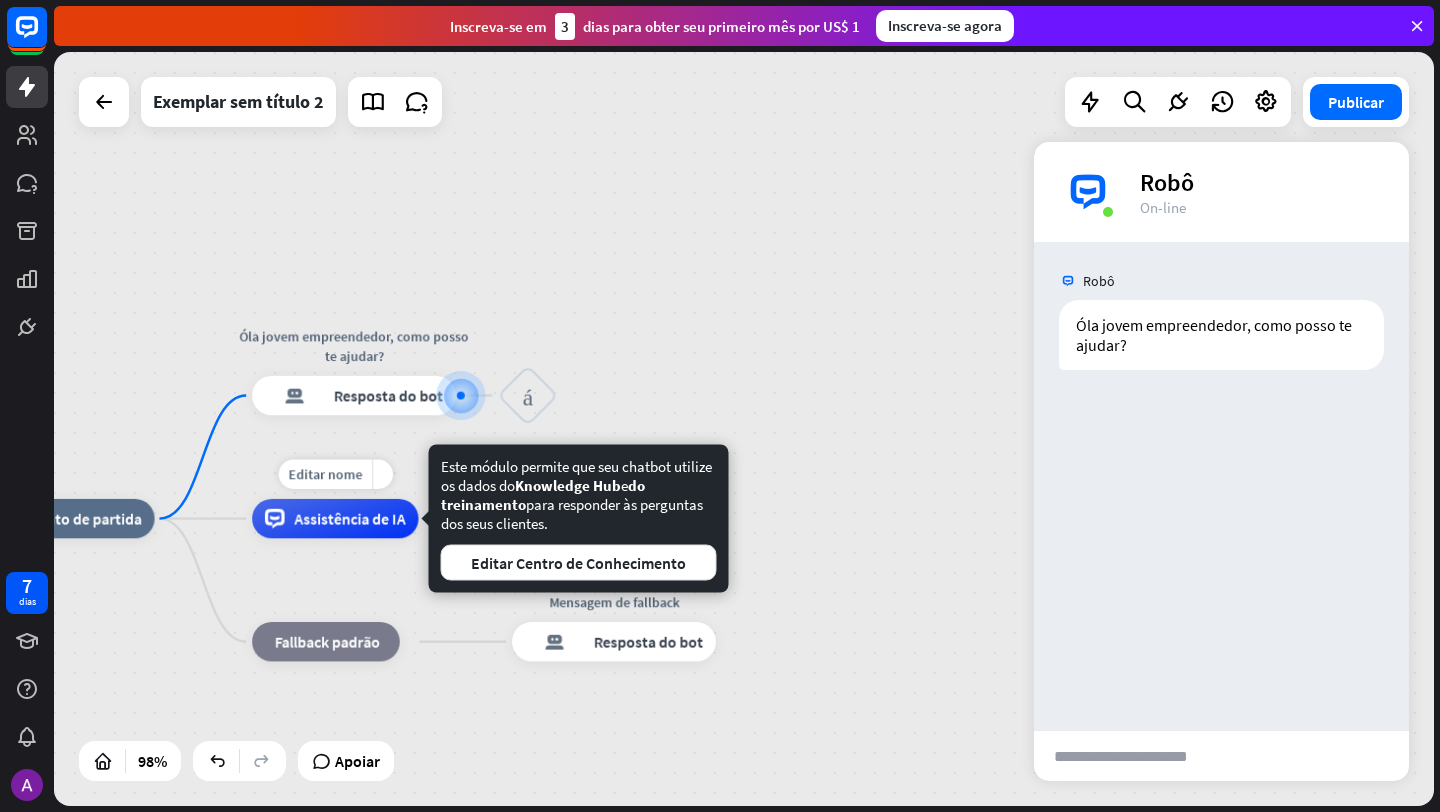 click on "Assistência de IA" at bounding box center [349, 519] 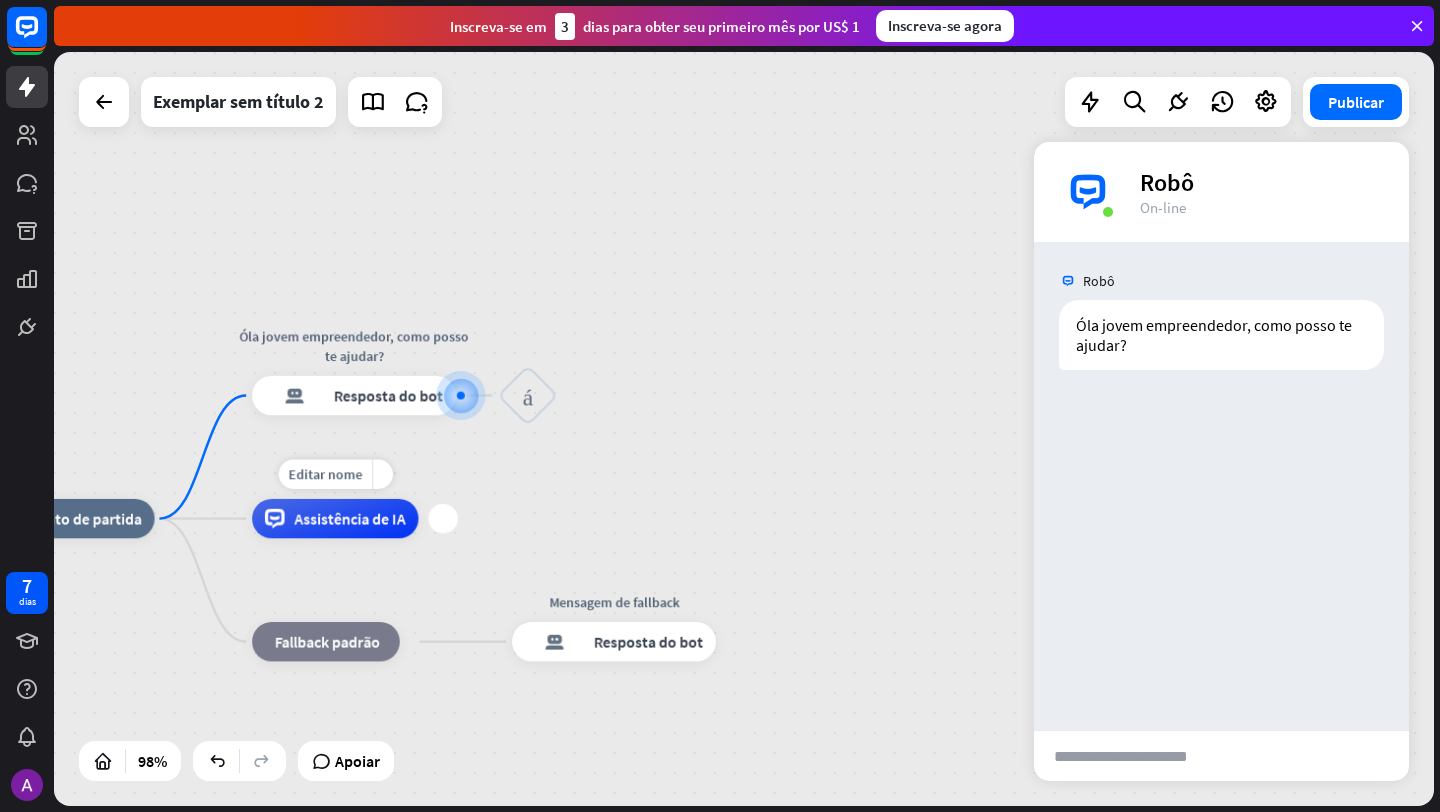 click on "Assistência de IA" at bounding box center [349, 519] 